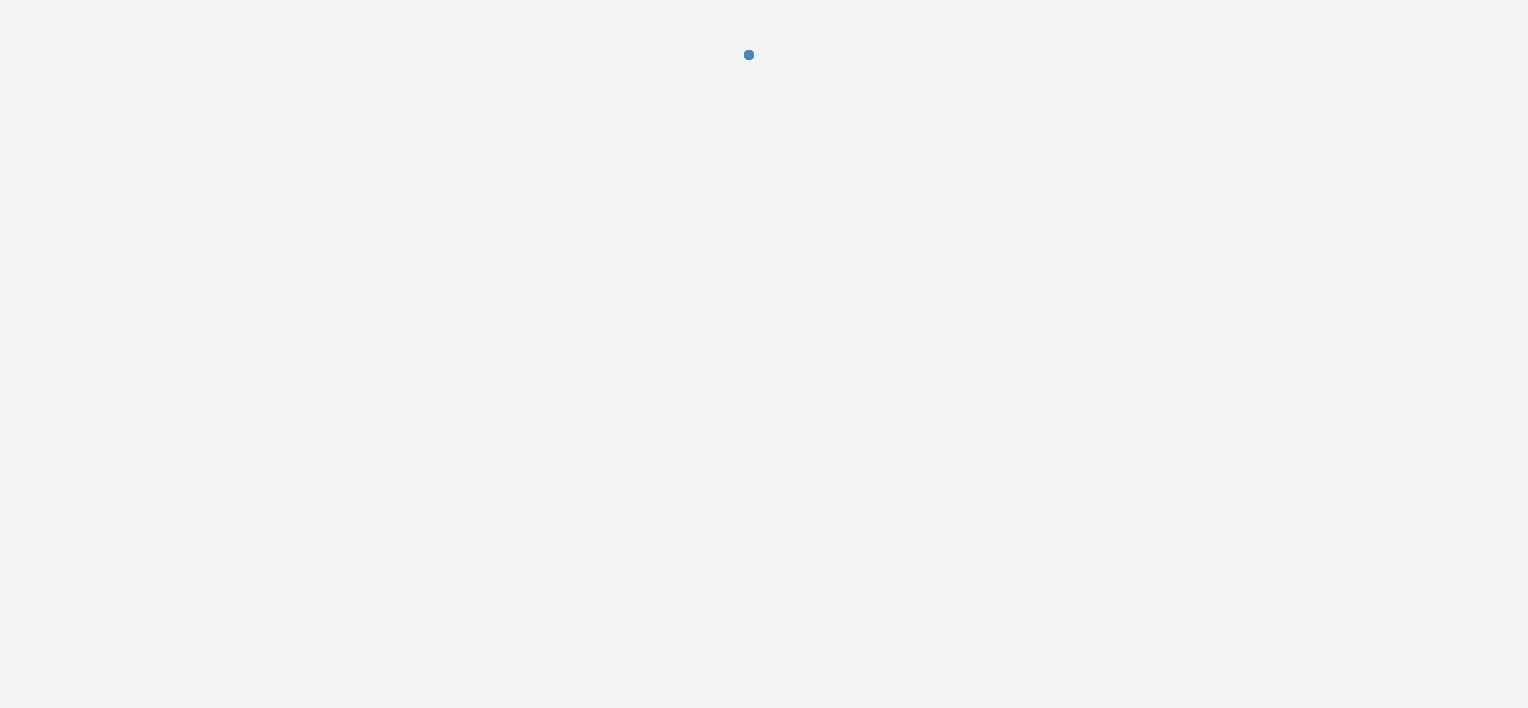 scroll, scrollTop: 0, scrollLeft: 0, axis: both 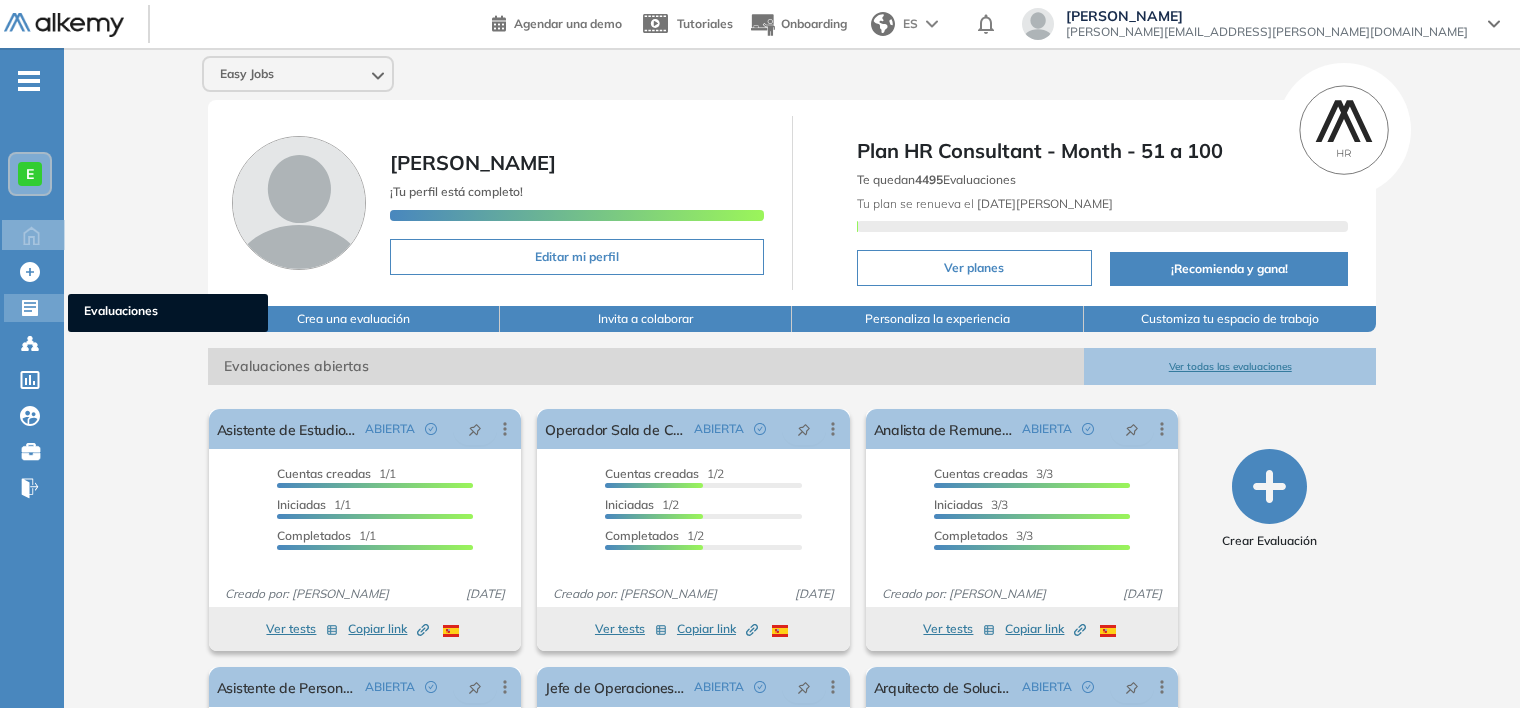 click on "Evaluaciones" at bounding box center (168, 313) 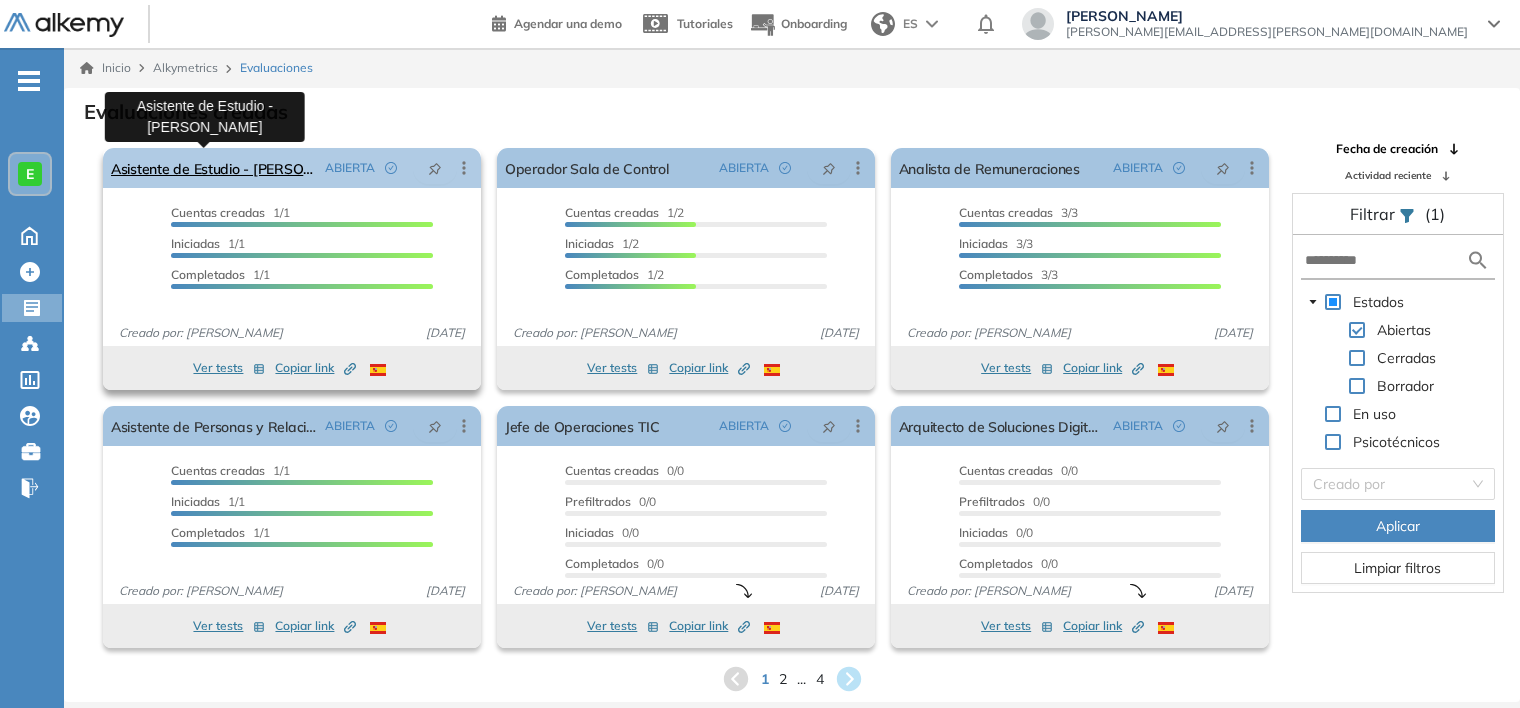 click on "Asistente de Estudio - [PERSON_NAME]" at bounding box center [214, 168] 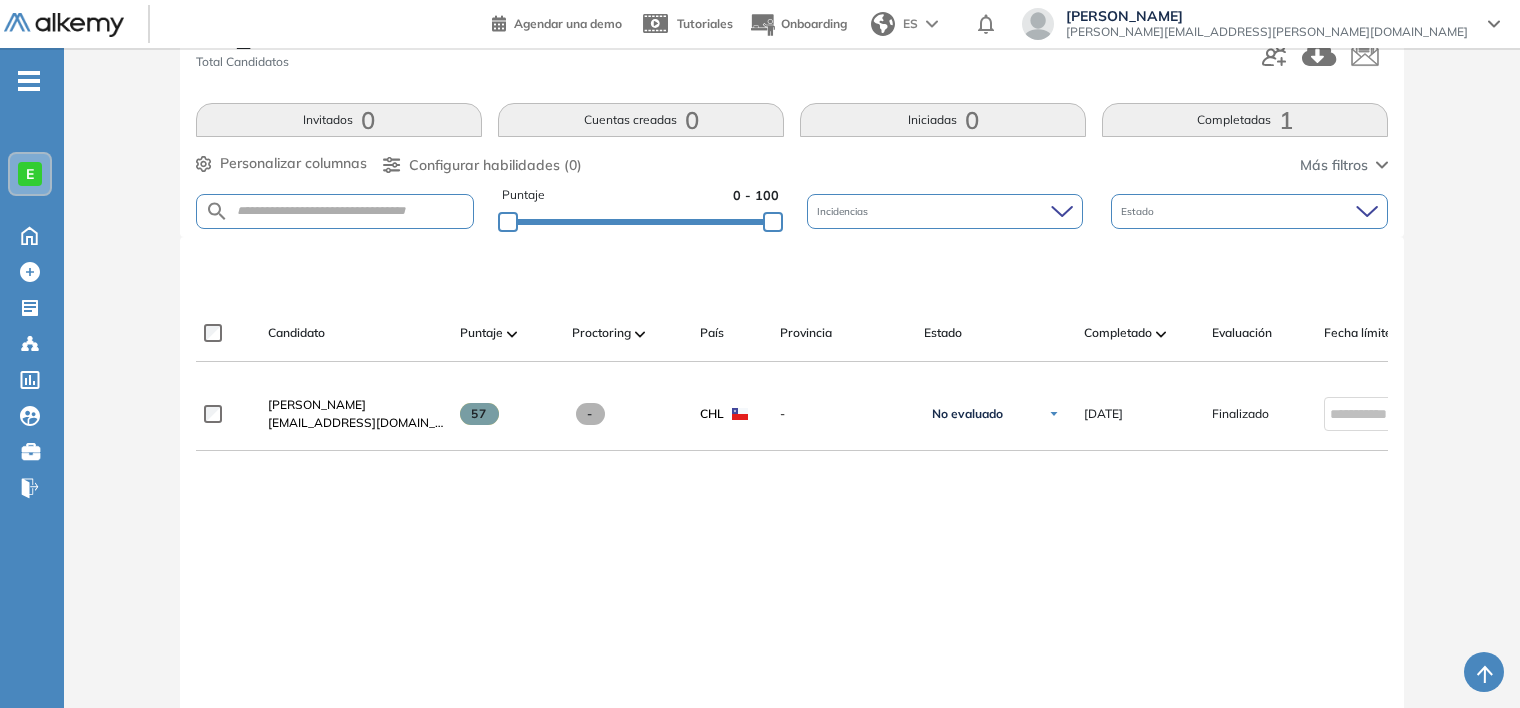 scroll, scrollTop: 300, scrollLeft: 0, axis: vertical 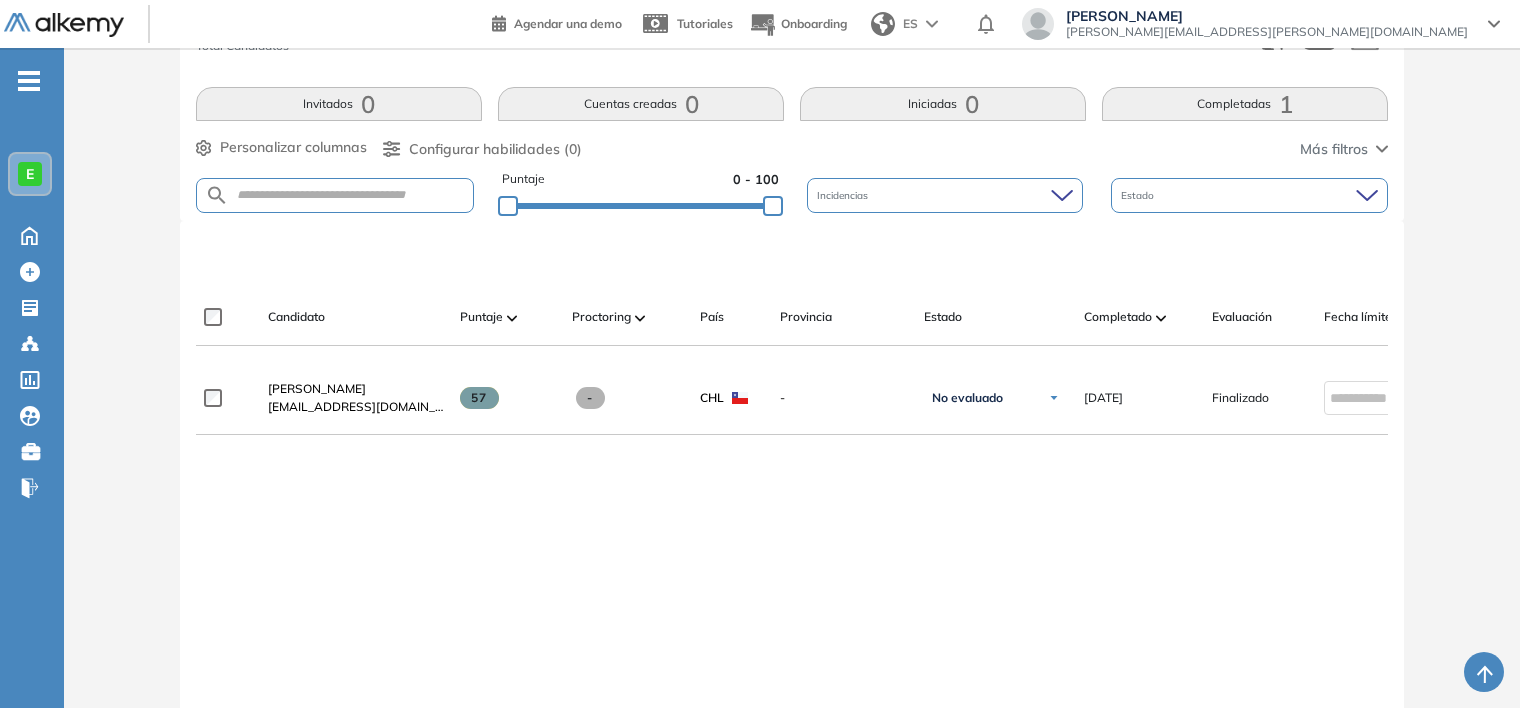 click on "Completadas 1" at bounding box center [1245, 104] 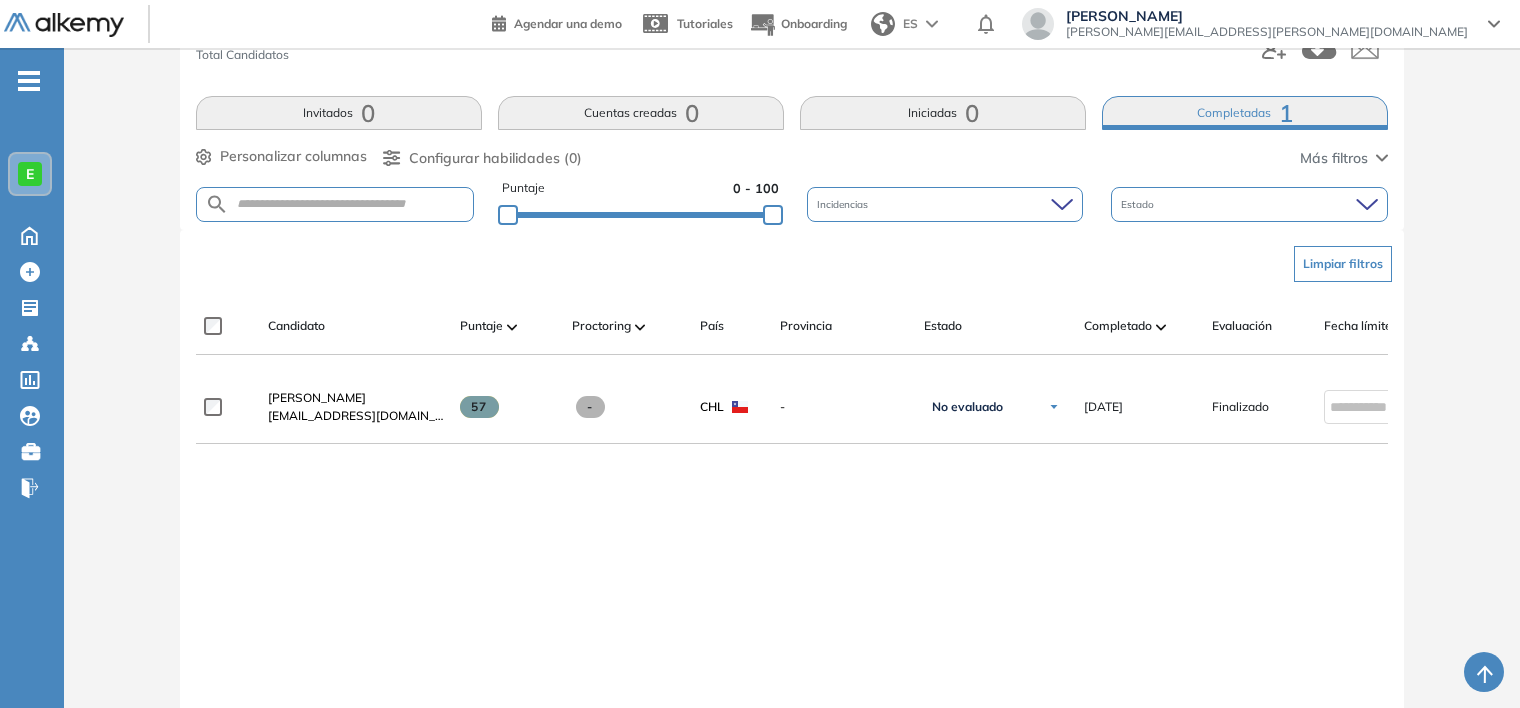 scroll, scrollTop: 300, scrollLeft: 0, axis: vertical 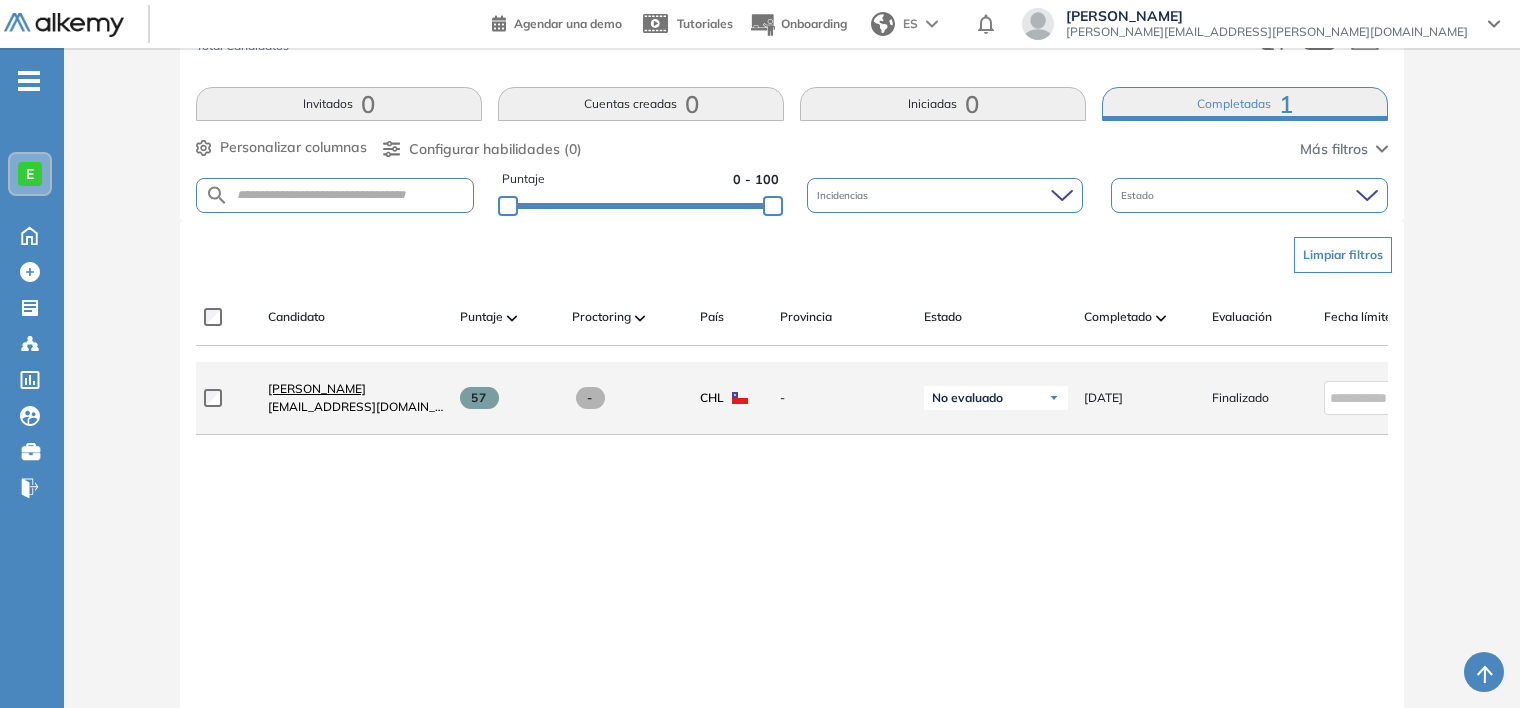click on "[PERSON_NAME]" at bounding box center [317, 388] 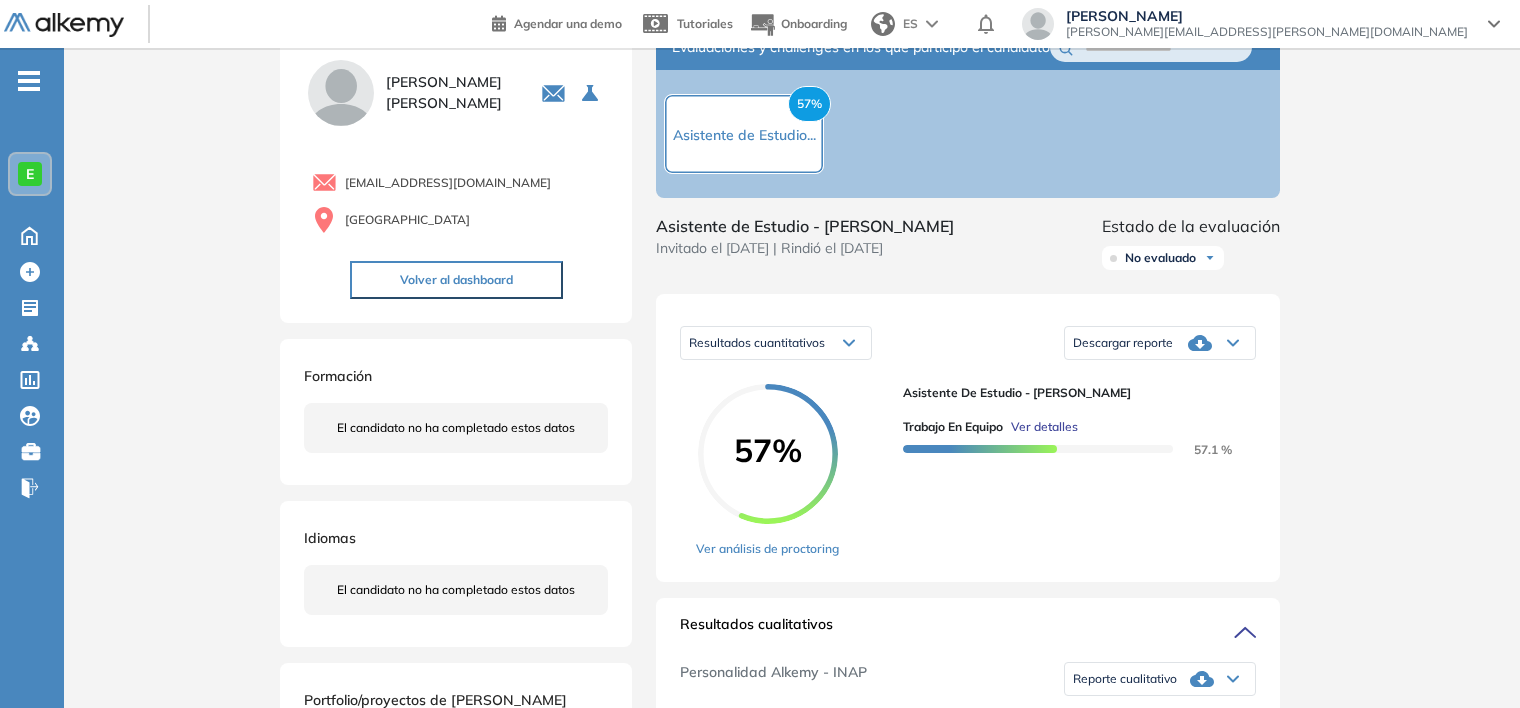 scroll, scrollTop: 100, scrollLeft: 0, axis: vertical 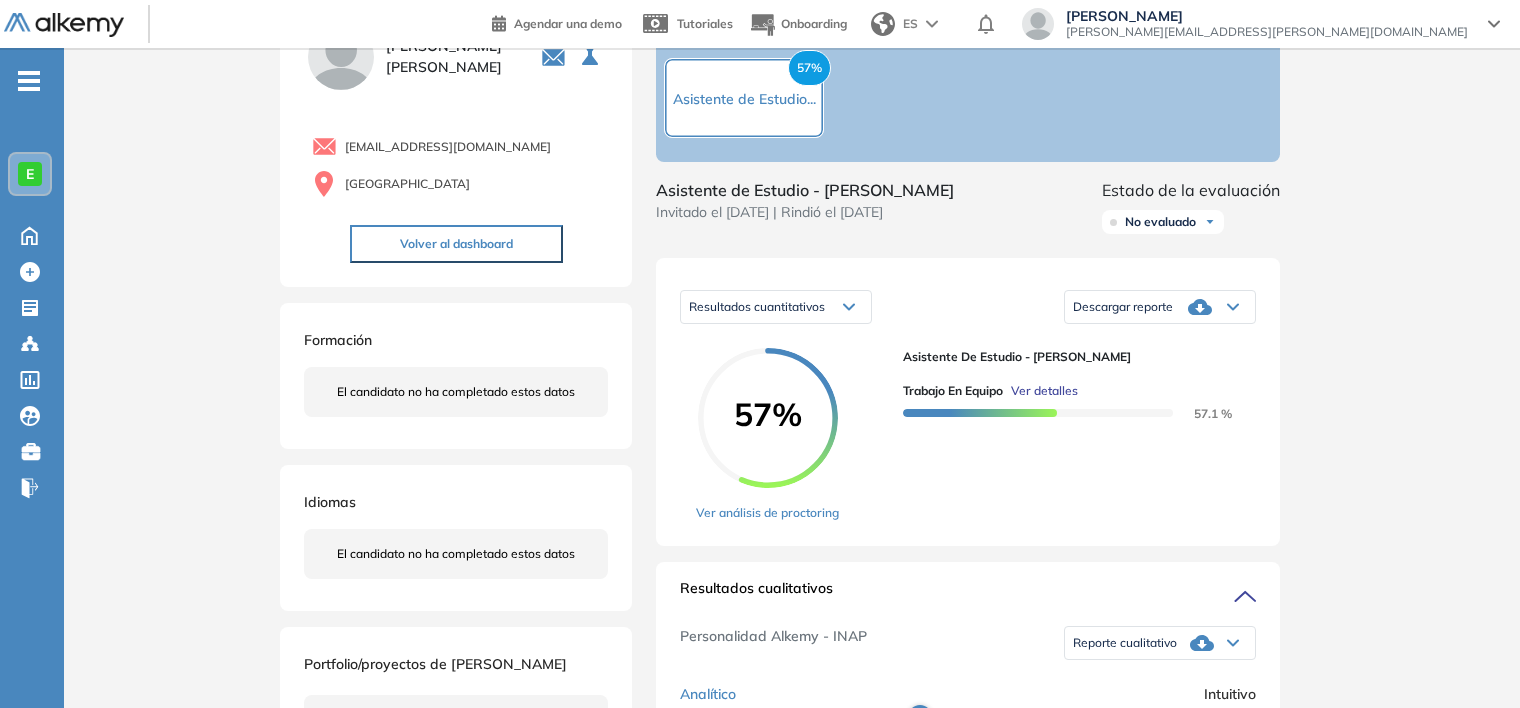 click on "Descargar reporte" at bounding box center (1160, 307) 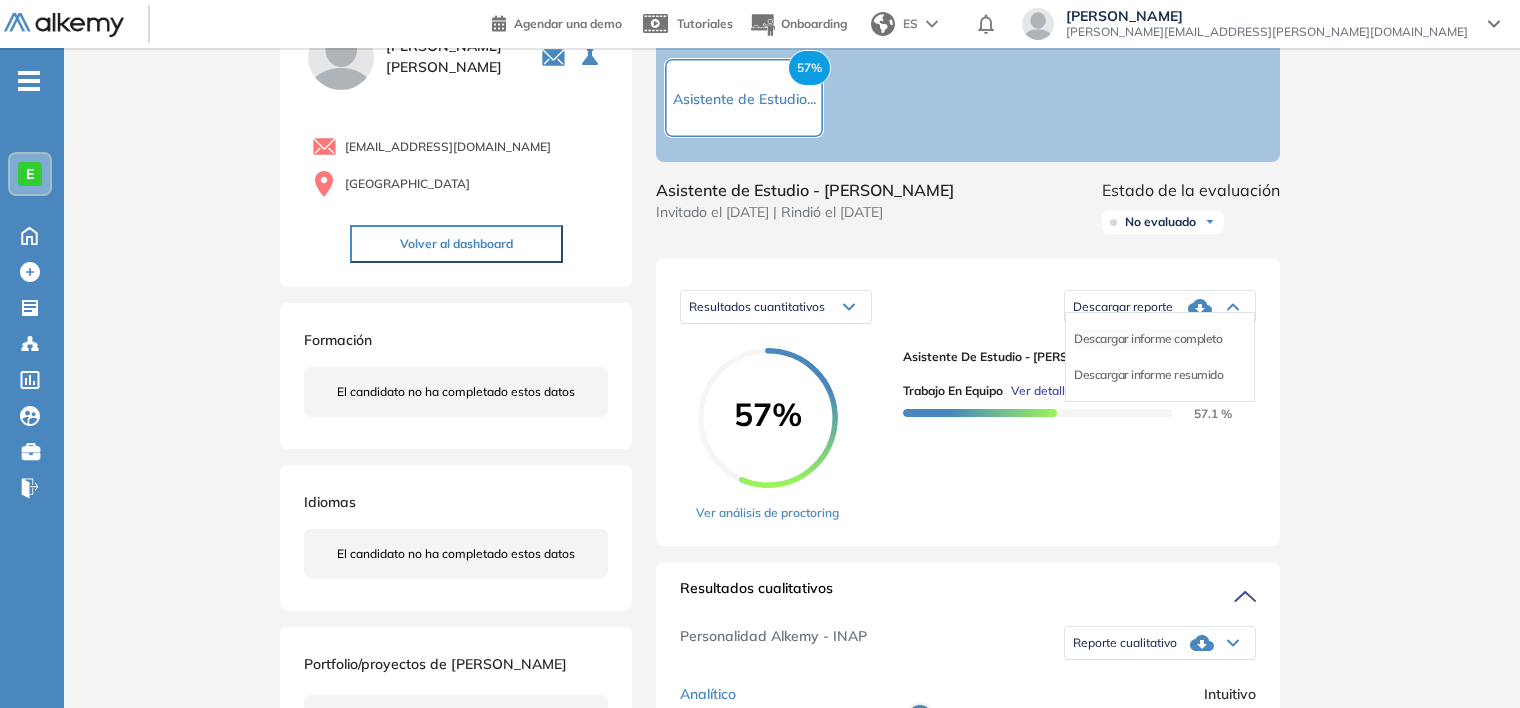 click on "Descargar informe completo" at bounding box center [1148, 339] 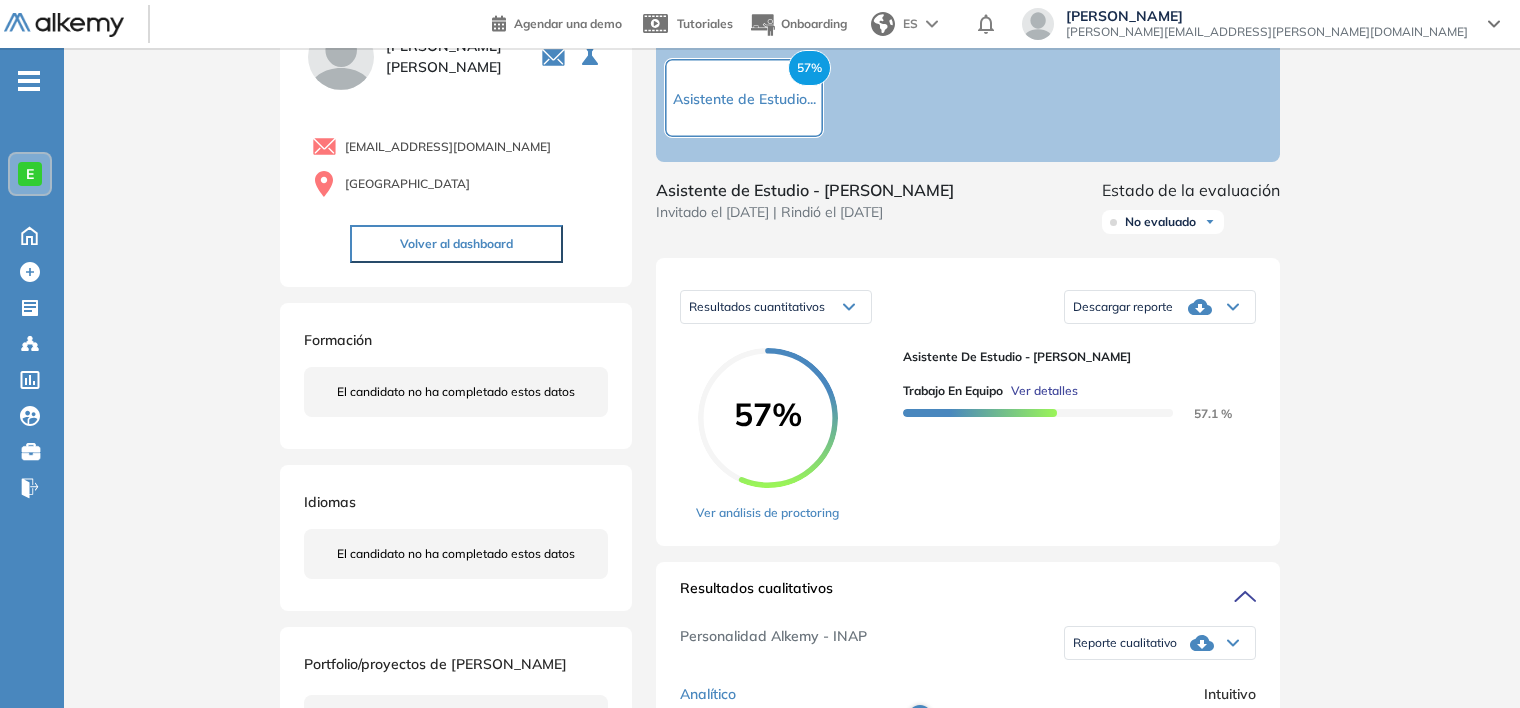 click on "Descargar reporte" at bounding box center [1123, 307] 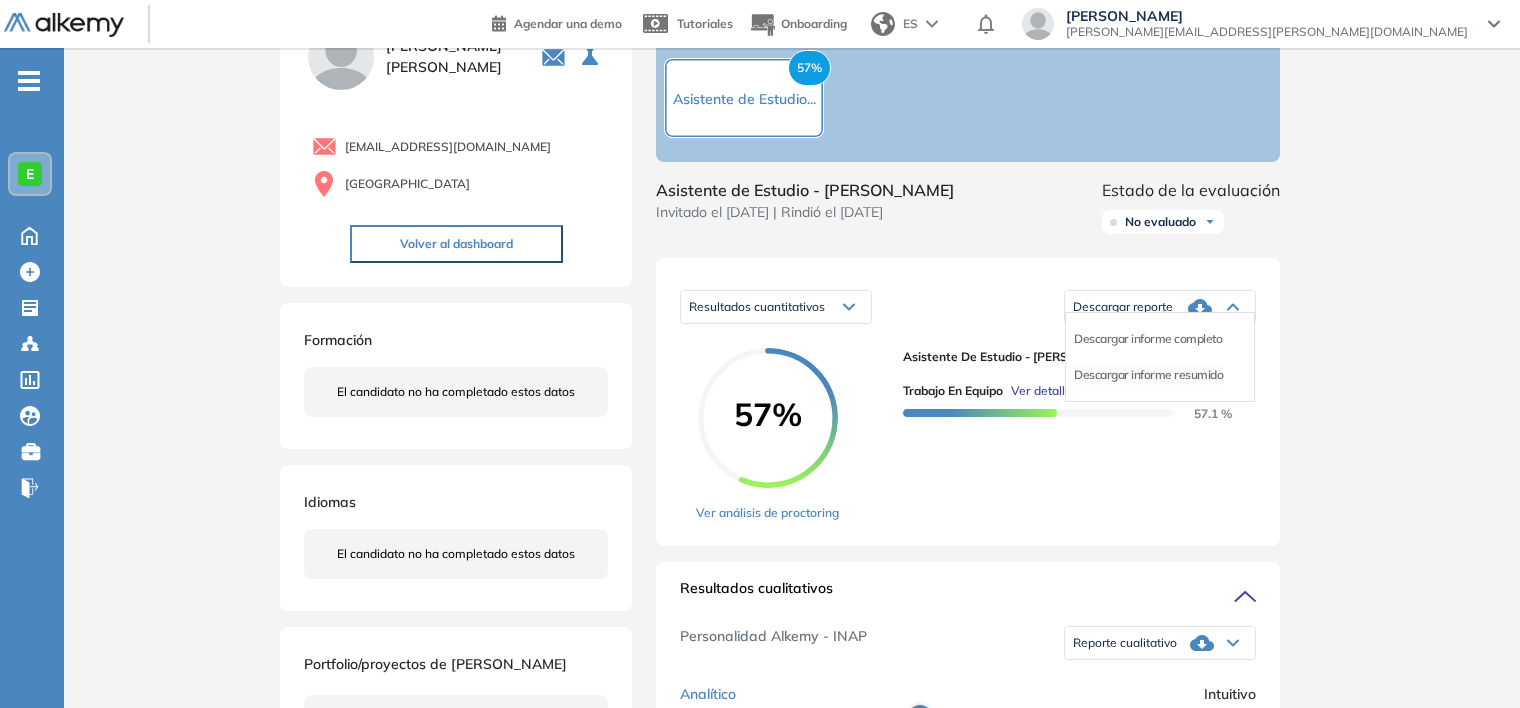 click on "Descargar informe resumido" at bounding box center [1148, 375] 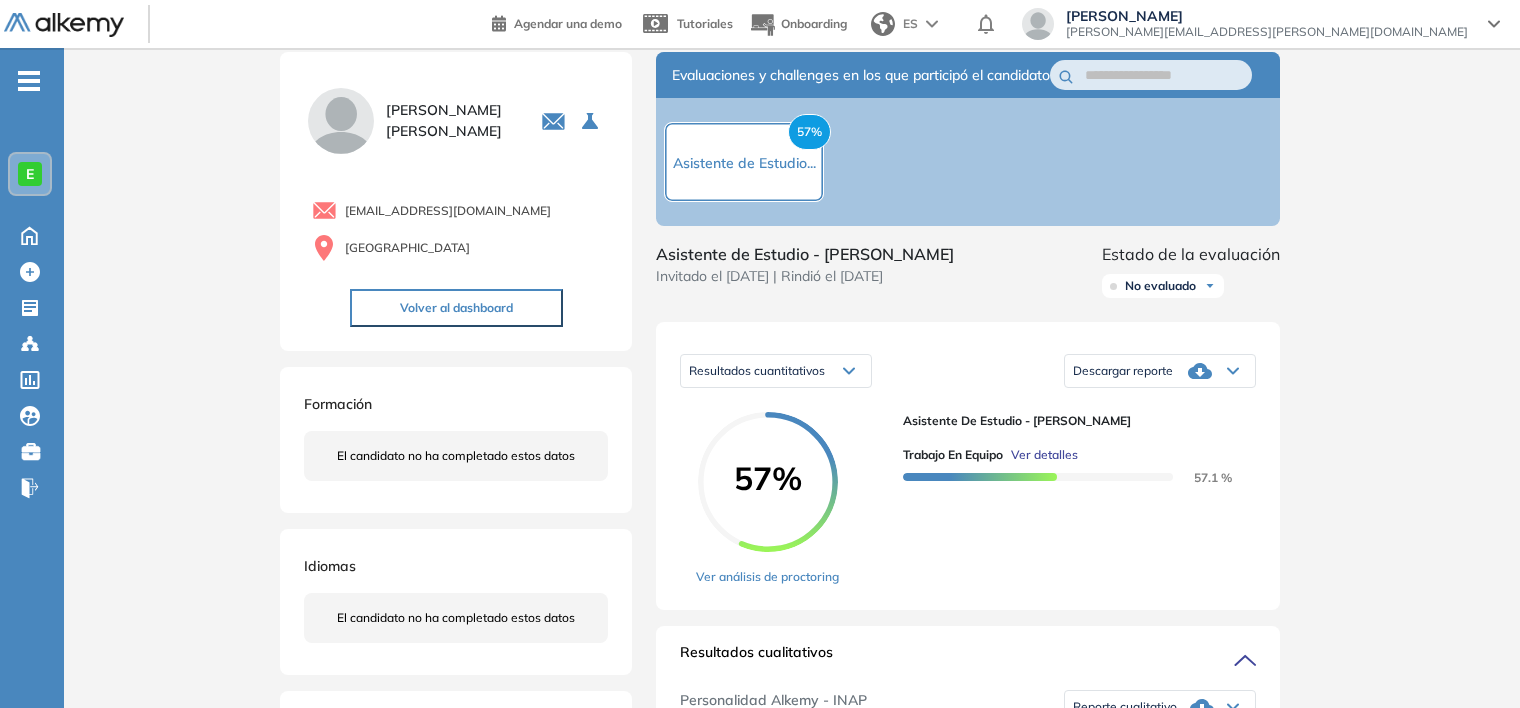 scroll, scrollTop: 0, scrollLeft: 0, axis: both 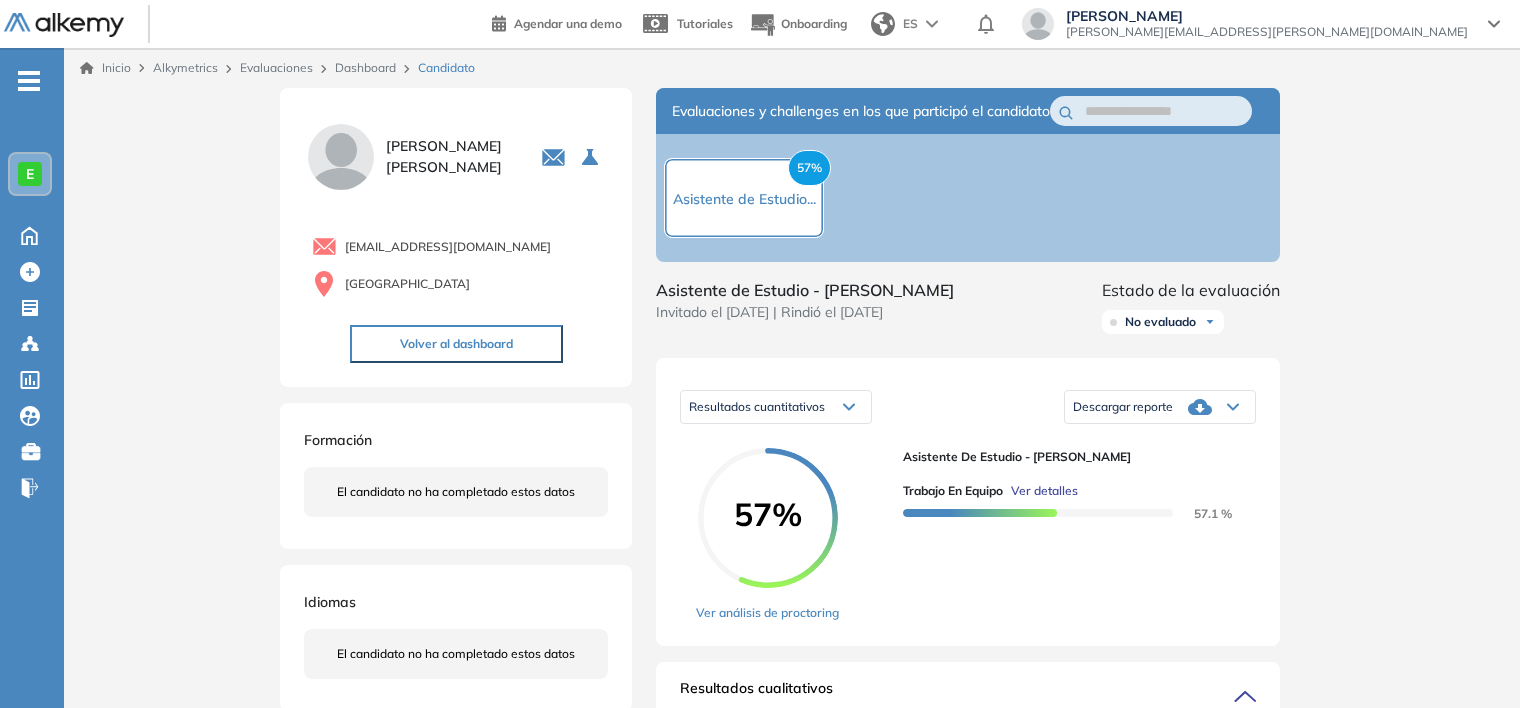 click on "No evaluado" at bounding box center [1160, 322] 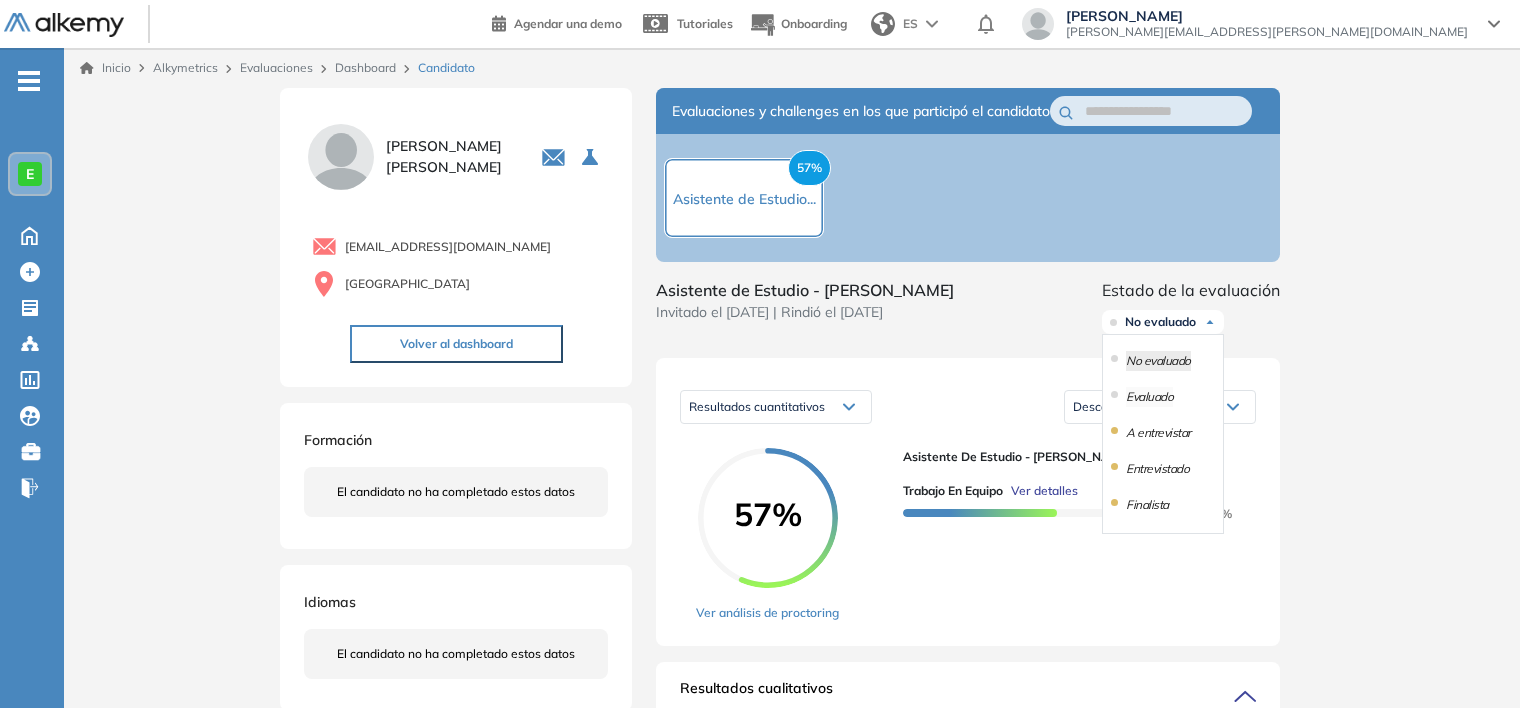 click on "Evaluado" at bounding box center [1149, 397] 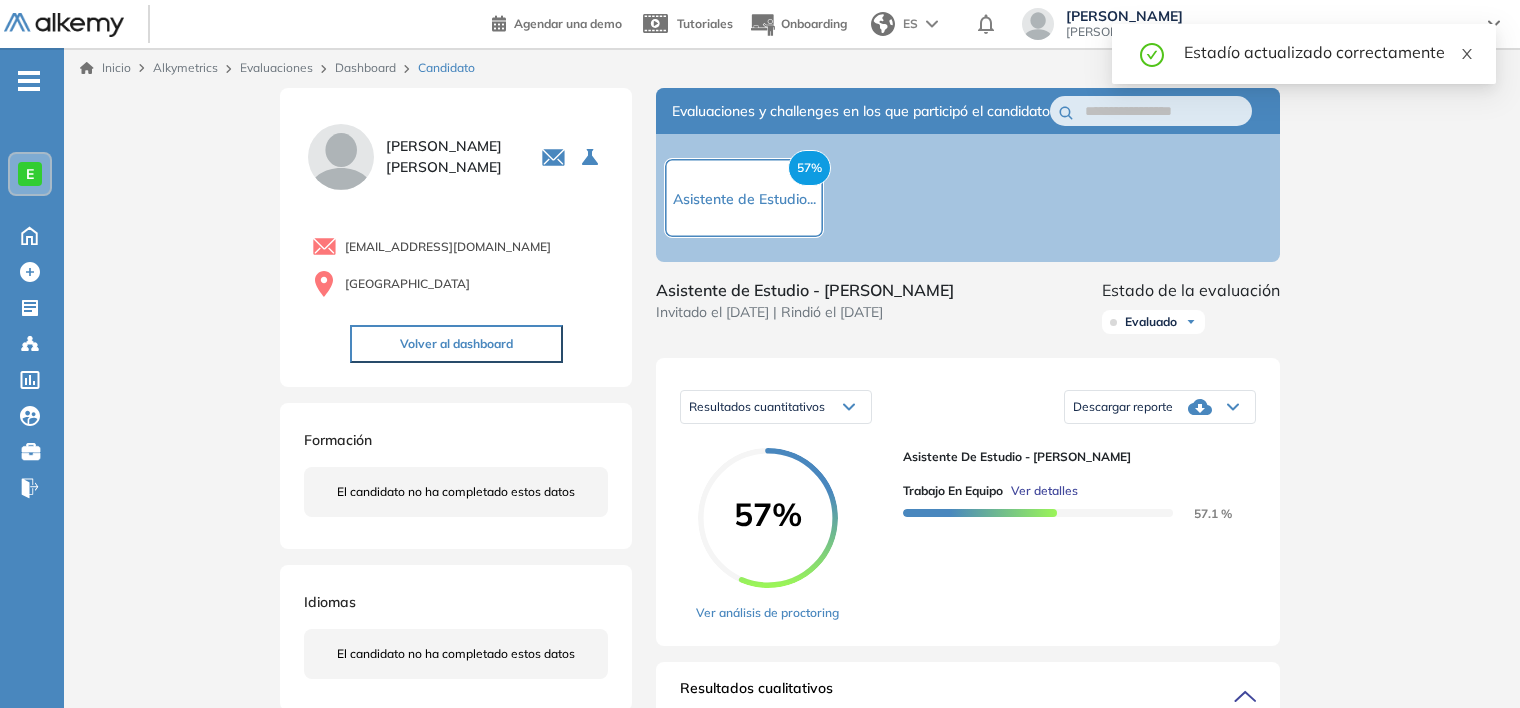 click at bounding box center (1467, 51) 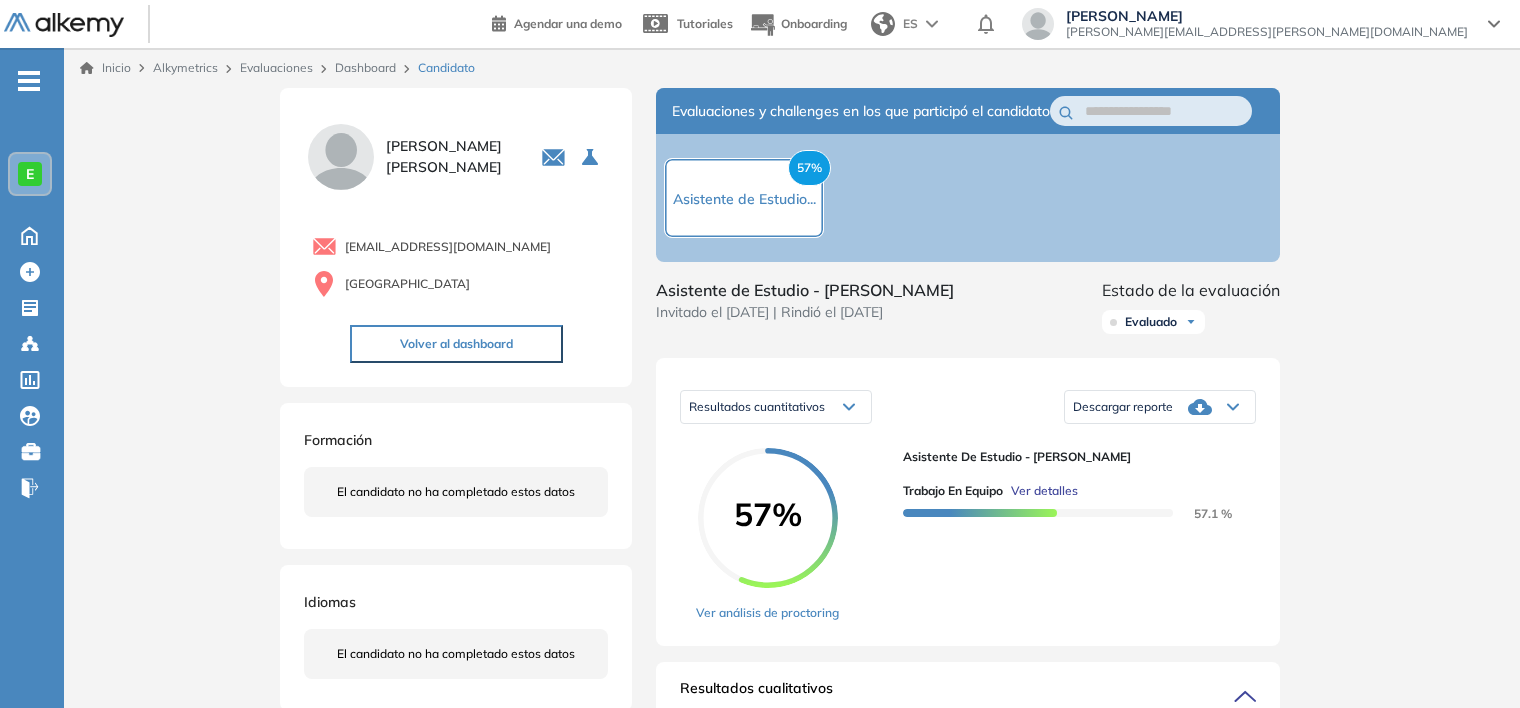 click on "Descargar reporte" at bounding box center (1160, 407) 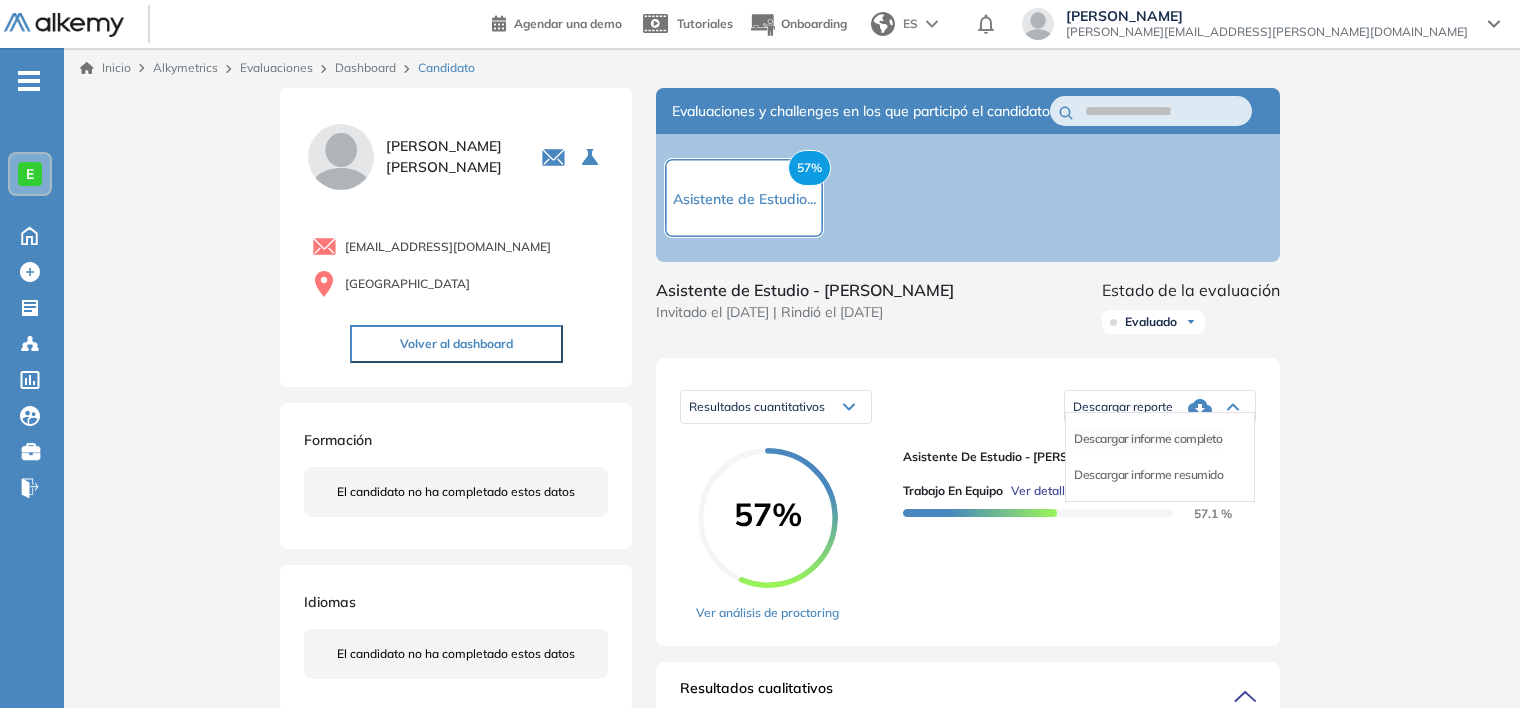 click on "Descargar informe completo" at bounding box center (1148, 439) 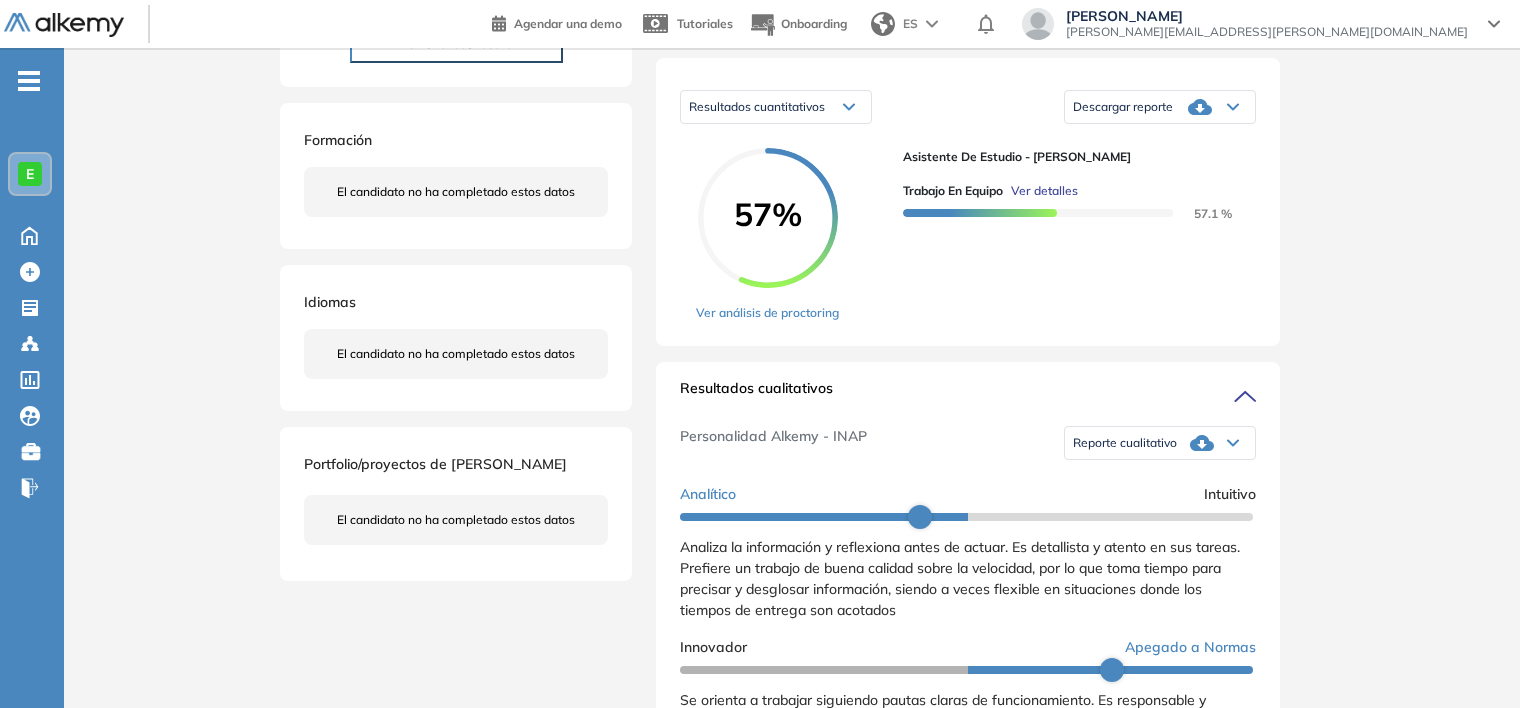 scroll, scrollTop: 400, scrollLeft: 0, axis: vertical 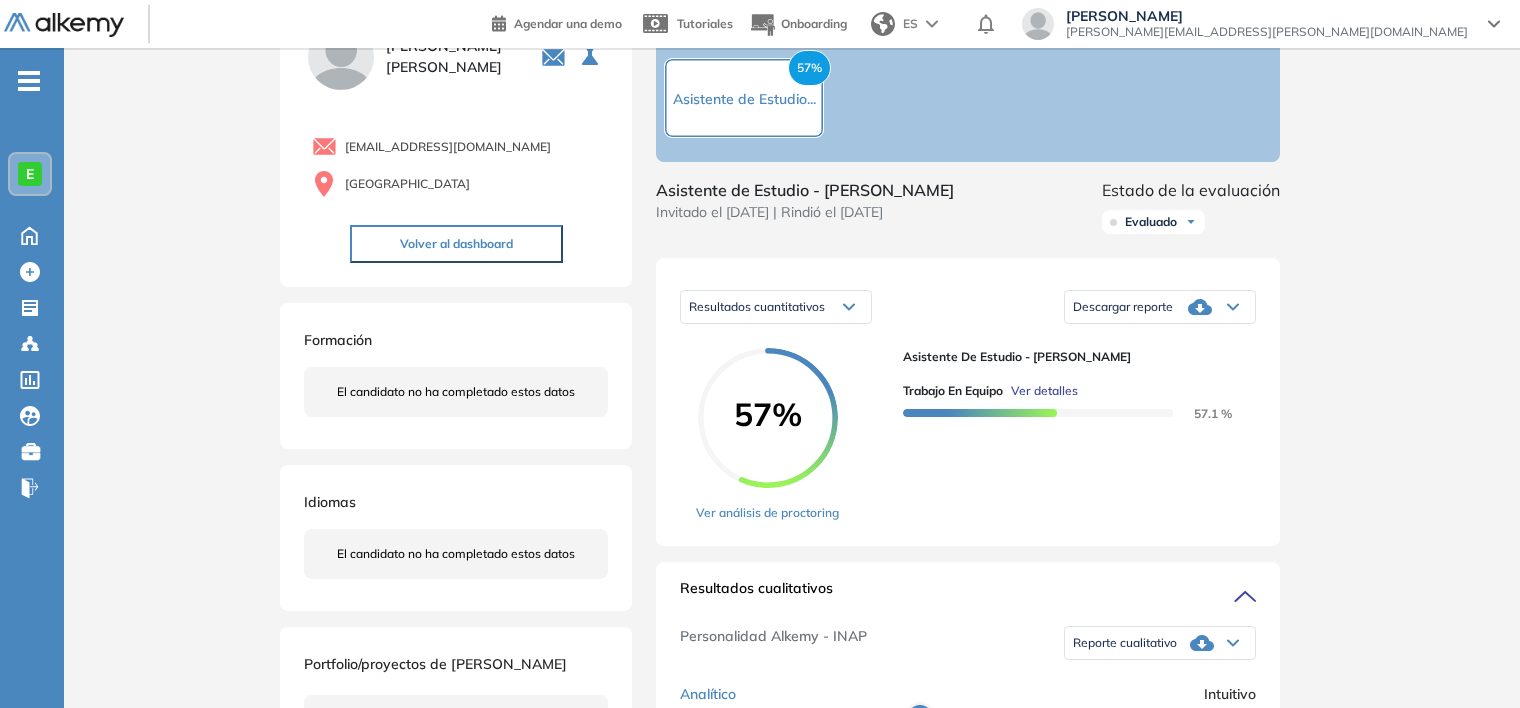 click on "Descargar reporte" at bounding box center (1160, 307) 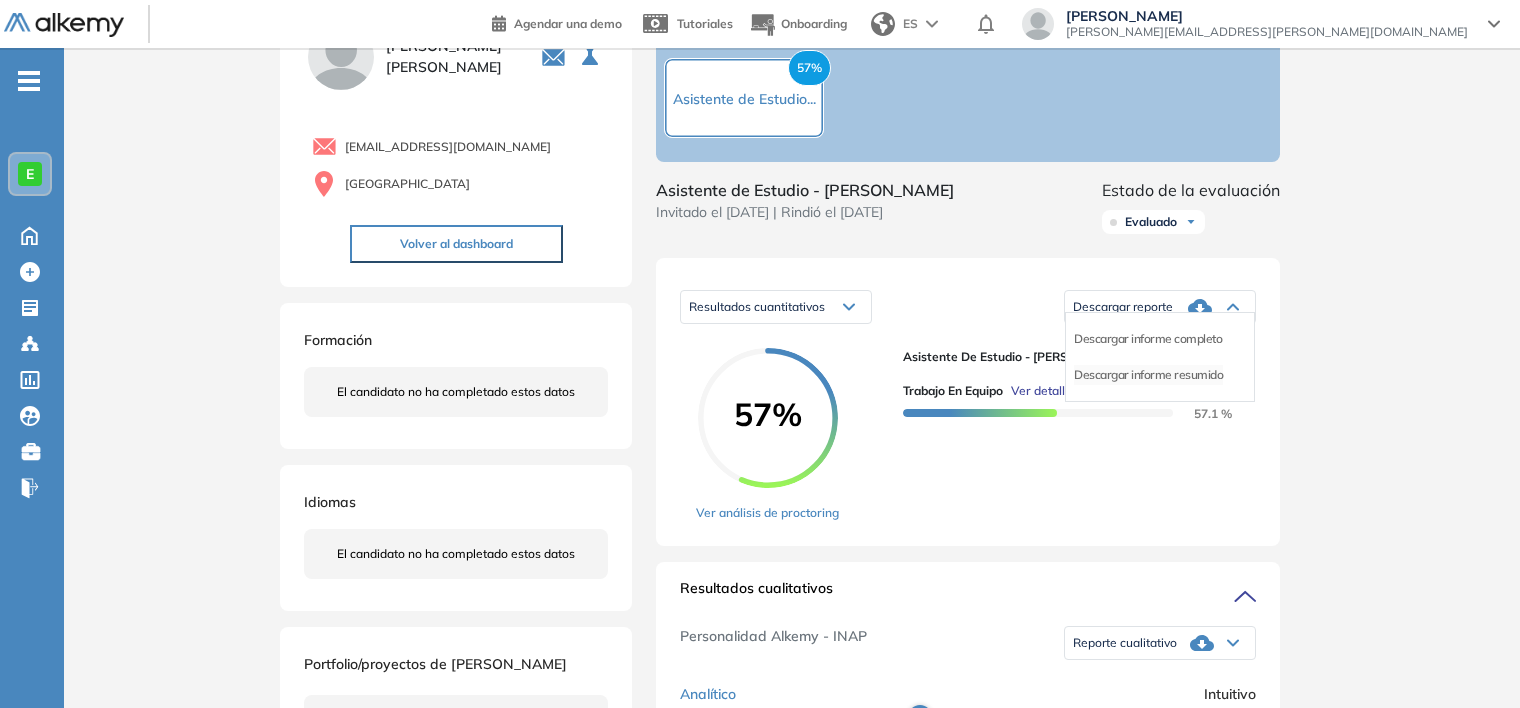 click on "Descargar informe resumido" at bounding box center [1148, 375] 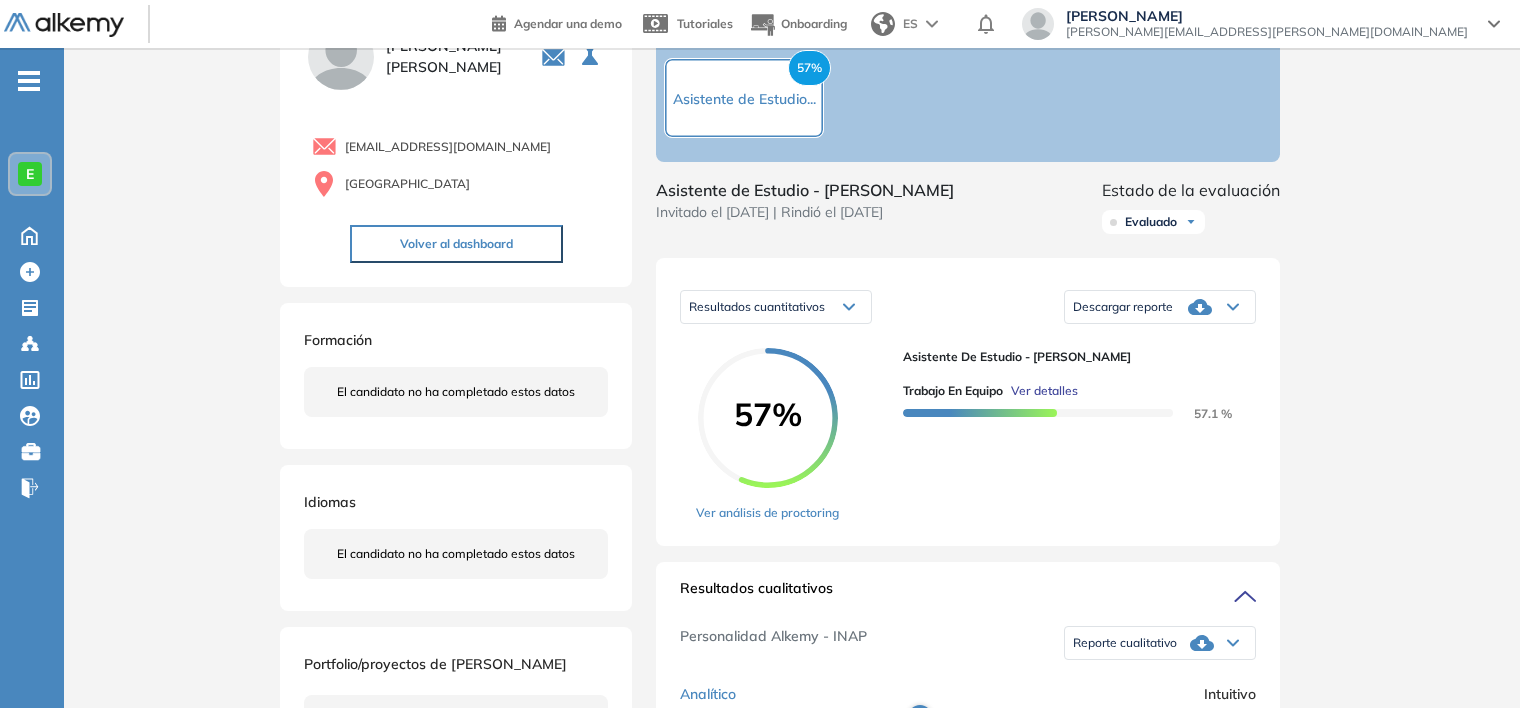 click 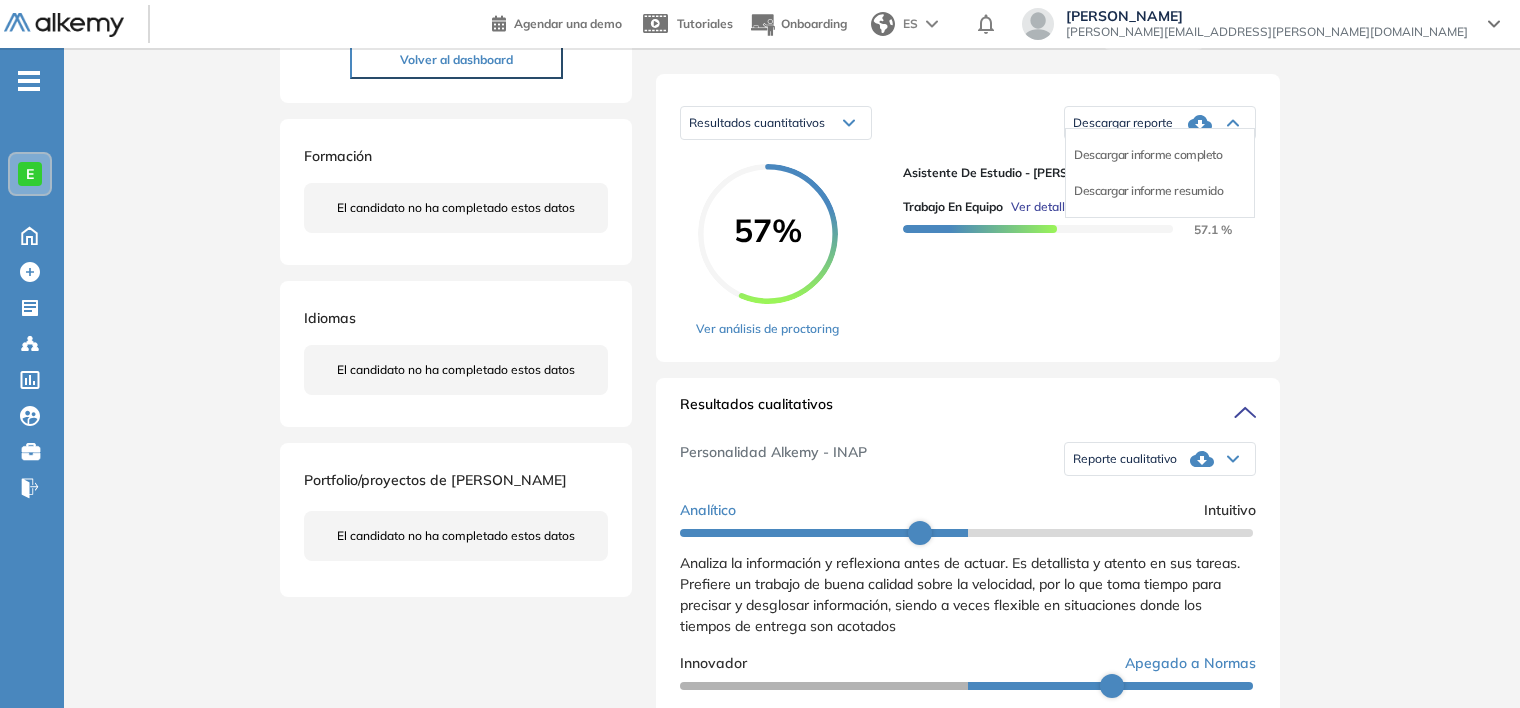 scroll, scrollTop: 300, scrollLeft: 0, axis: vertical 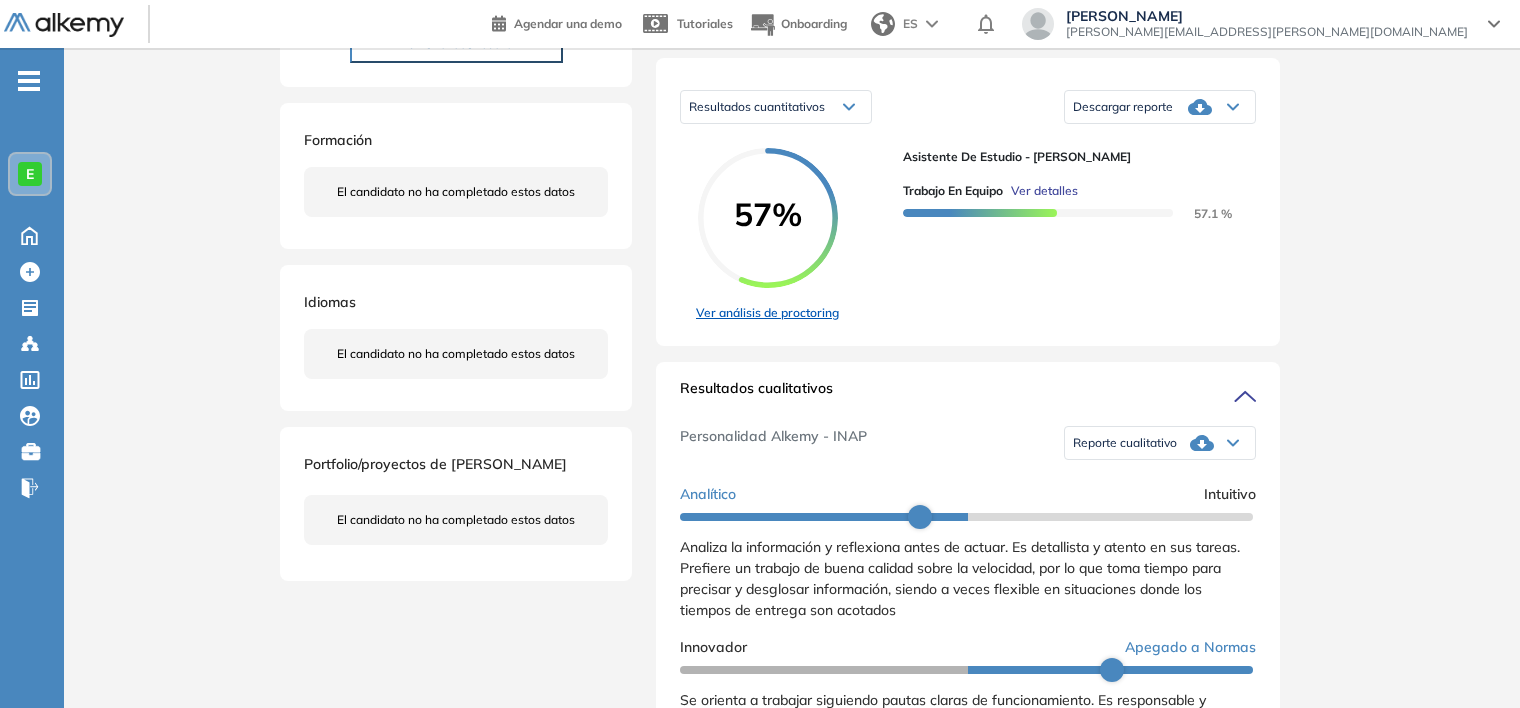 click on "Ver análisis de proctoring" at bounding box center (767, 313) 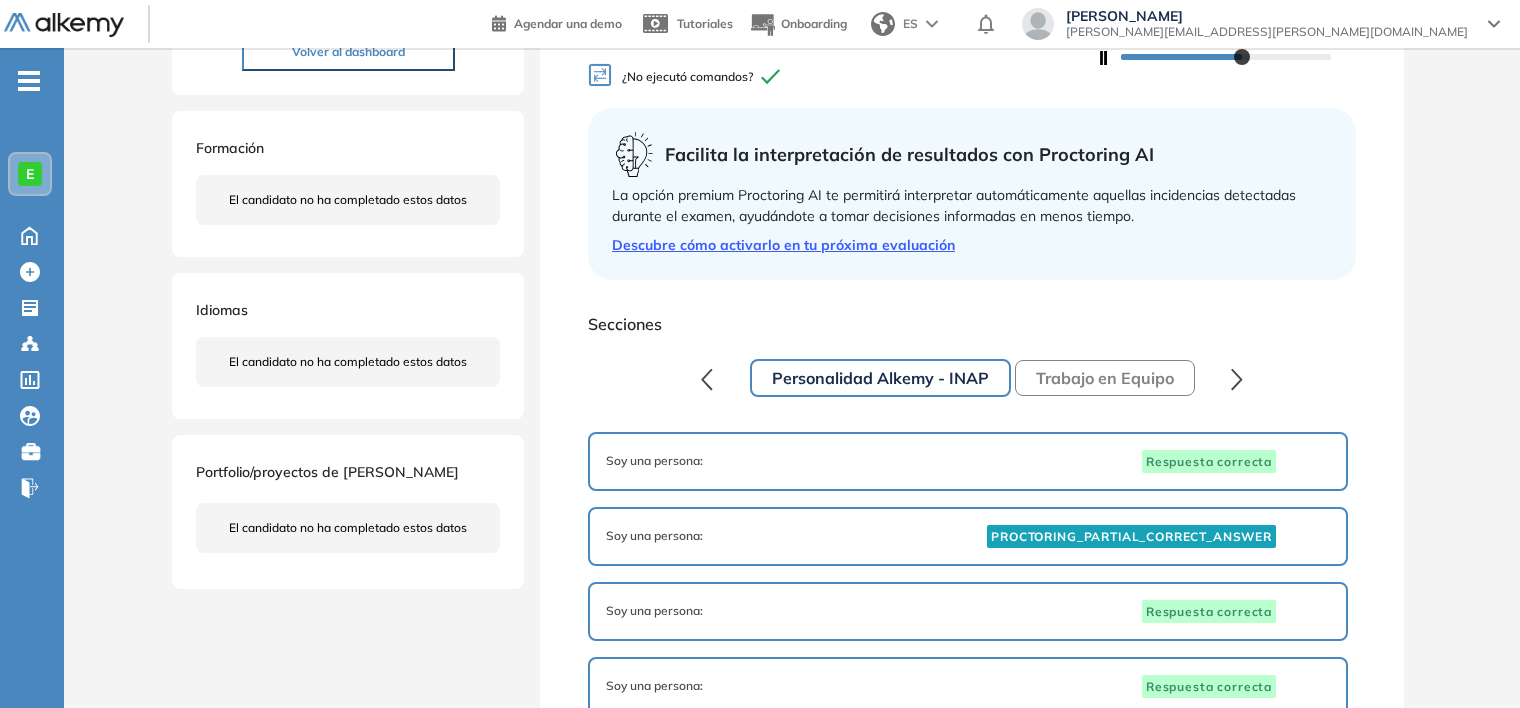 scroll, scrollTop: 400, scrollLeft: 0, axis: vertical 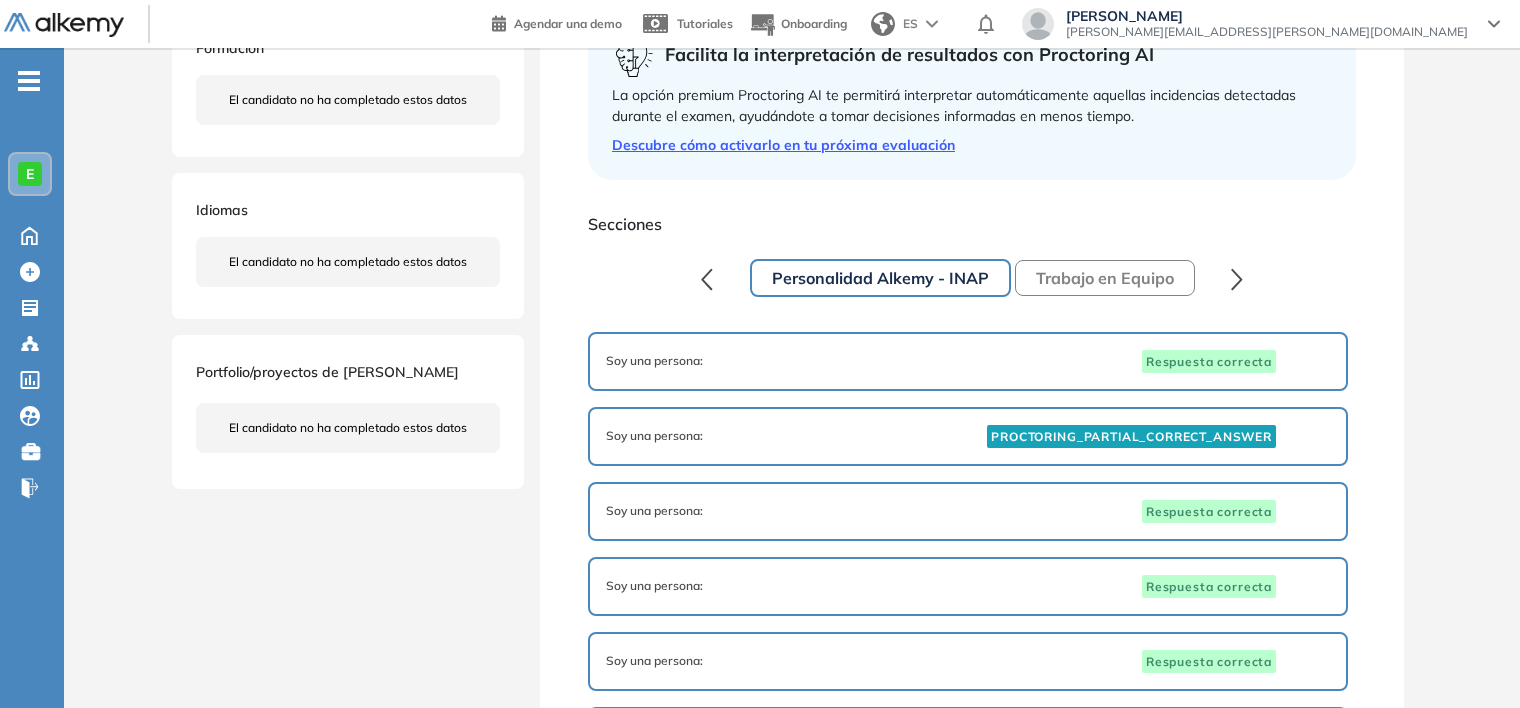 click on "Trabajo en Equipo" at bounding box center (1105, 278) 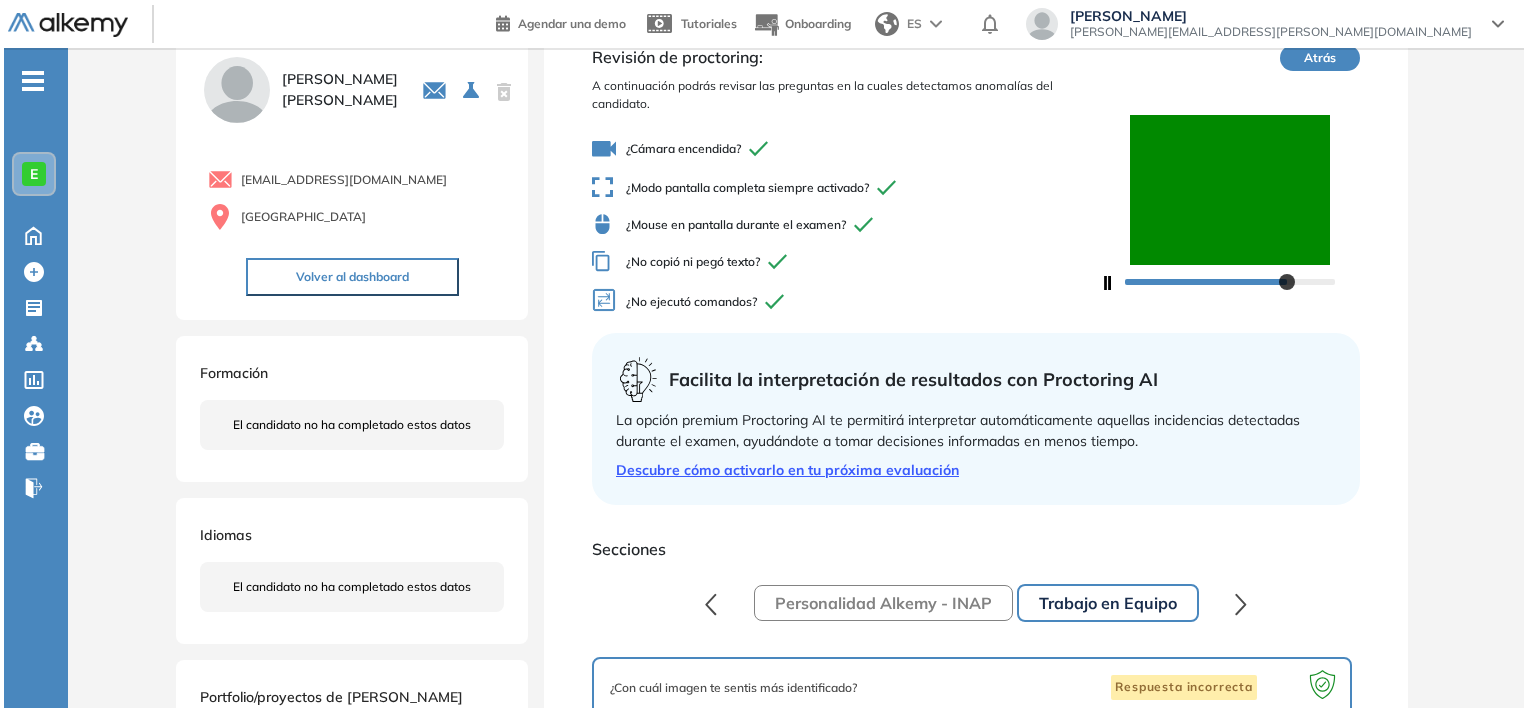 scroll, scrollTop: 0, scrollLeft: 0, axis: both 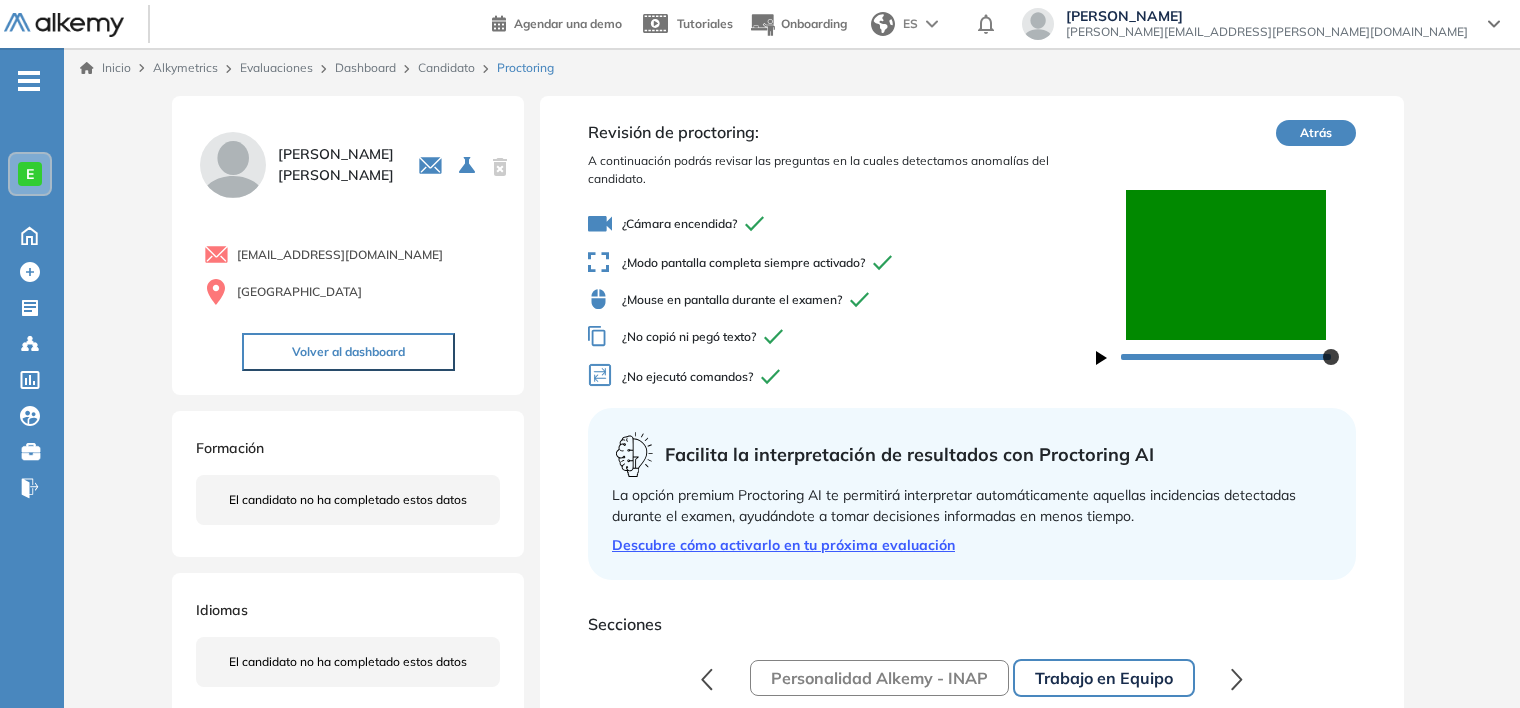 click on "Atrás" at bounding box center [1316, 133] 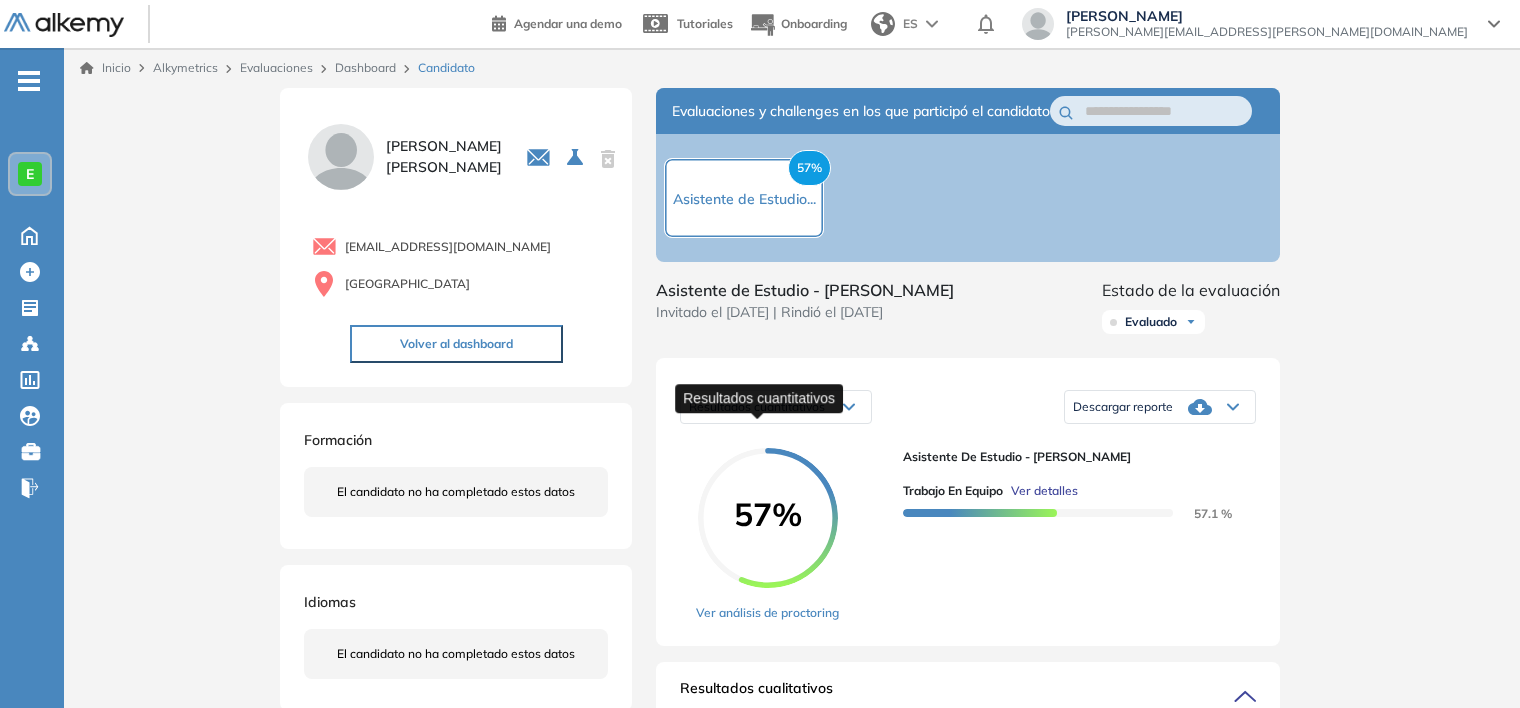click on "Resultados cuantitativos" at bounding box center (757, 406) 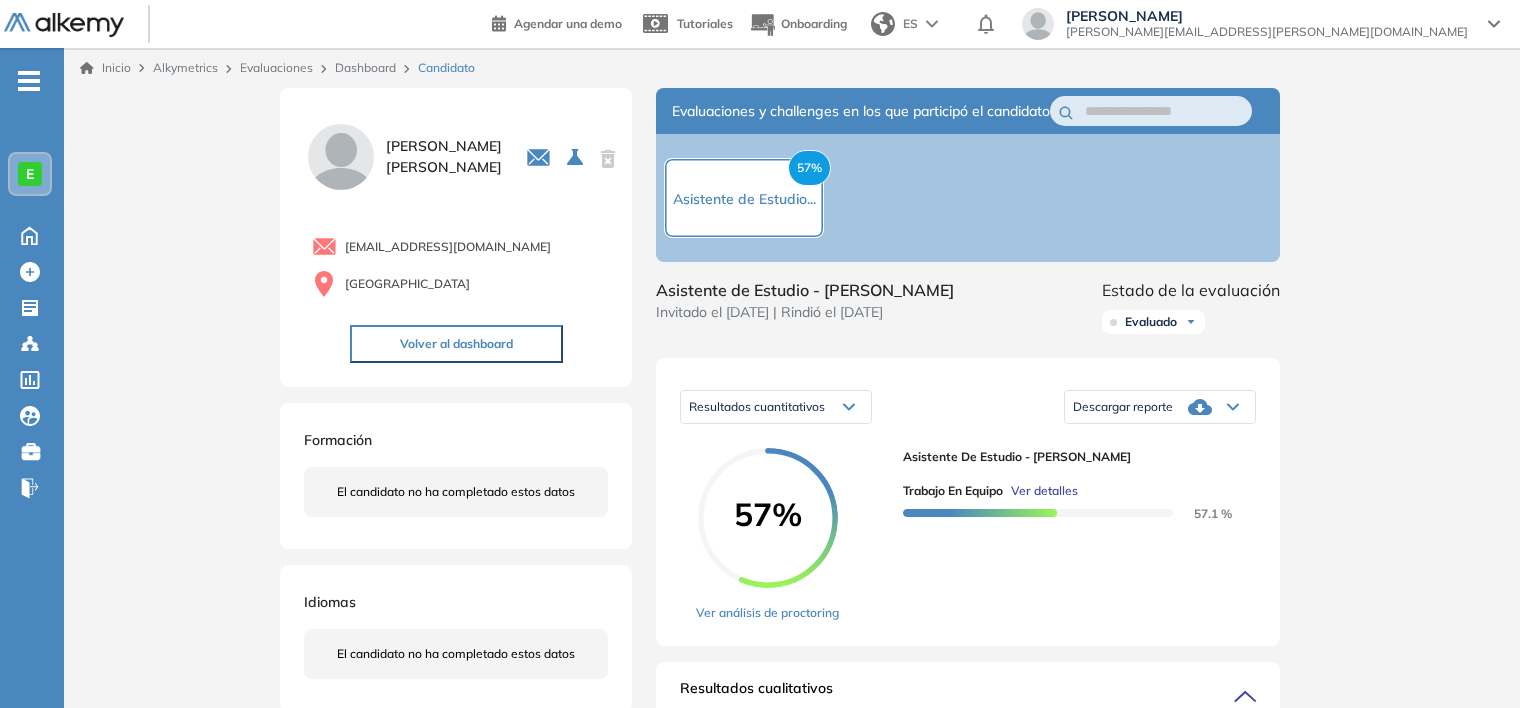 click on "Resultados cuantitativos Resultados cuantitativos Resultados relativos Descargar reporte Descargar informe completo Descargar informe resumido" at bounding box center (968, 407) 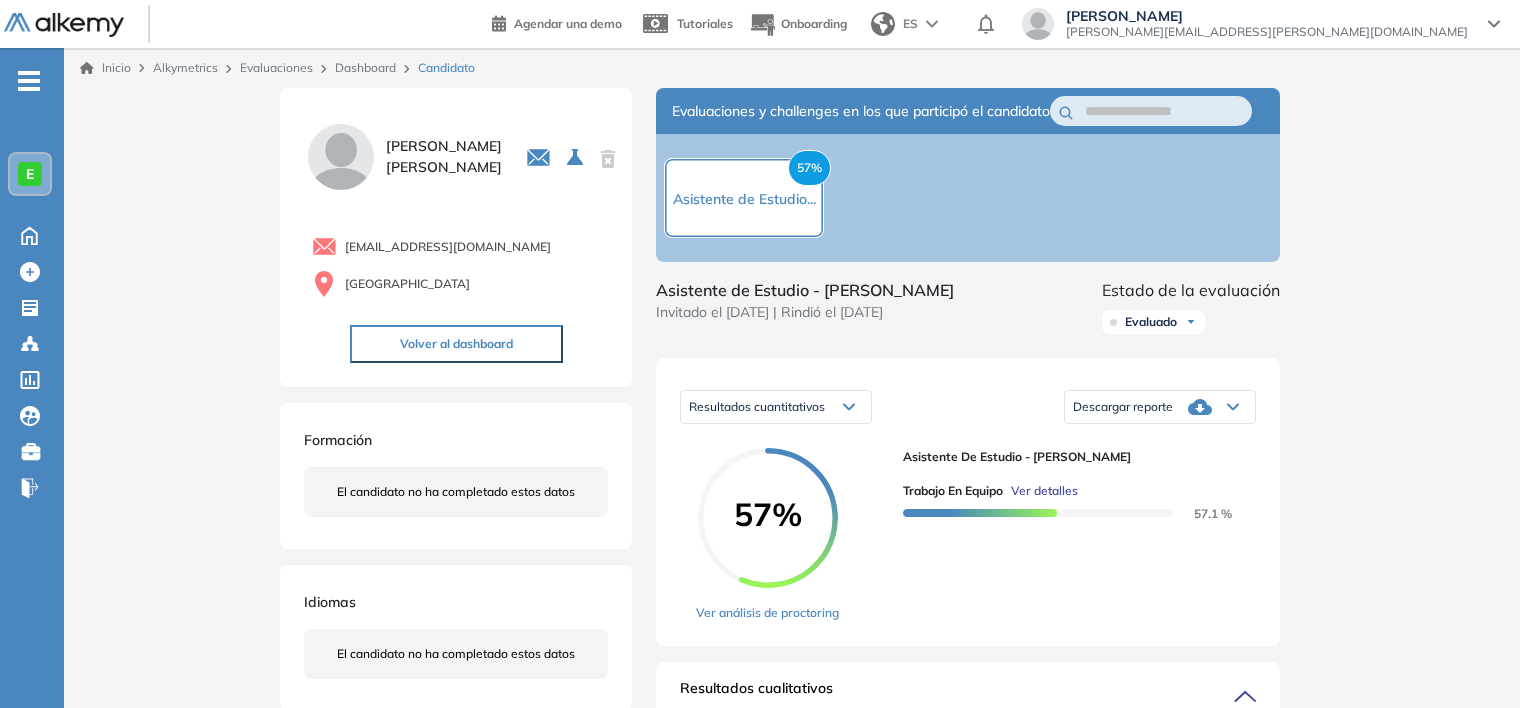 click on "Trabajo en Equipo Ver detalles 57.1 %" at bounding box center (1071, 494) 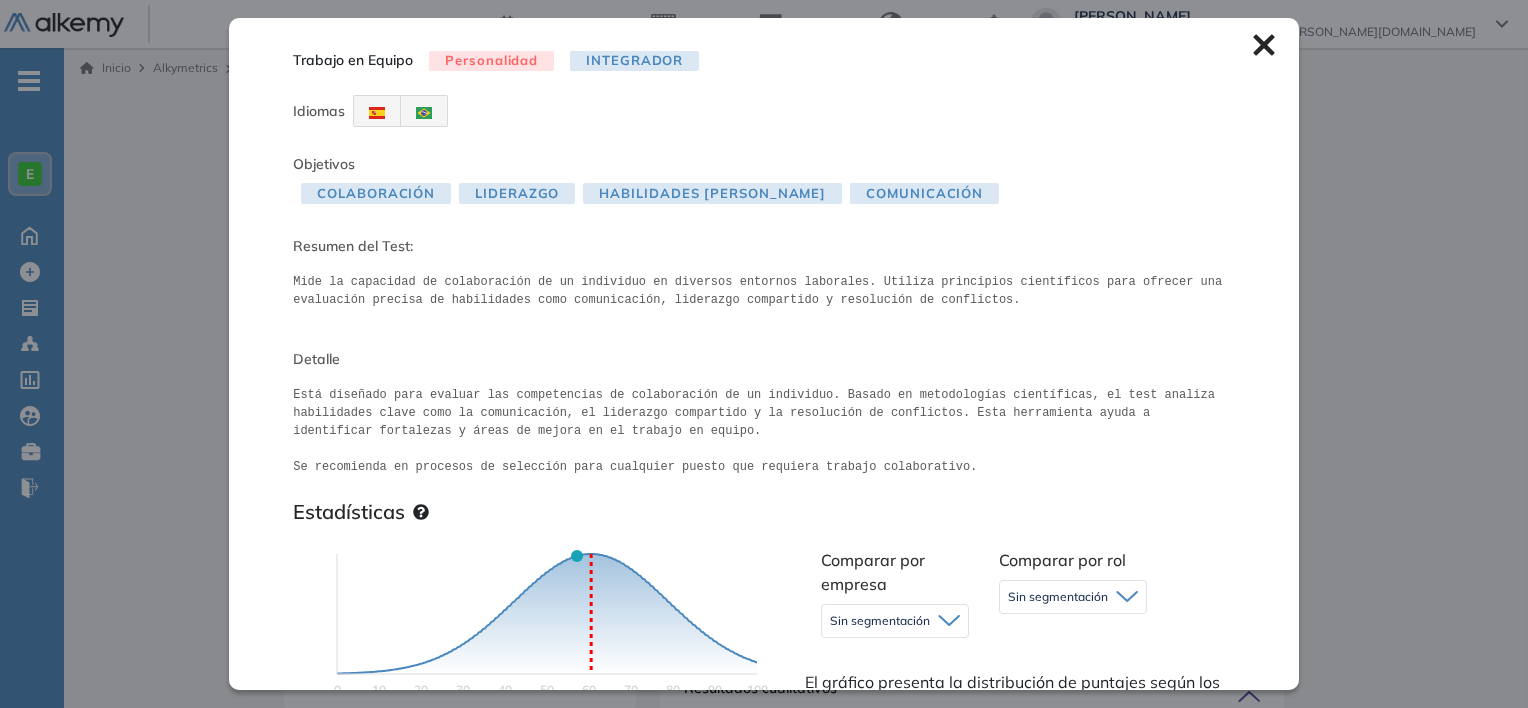 scroll, scrollTop: 100, scrollLeft: 0, axis: vertical 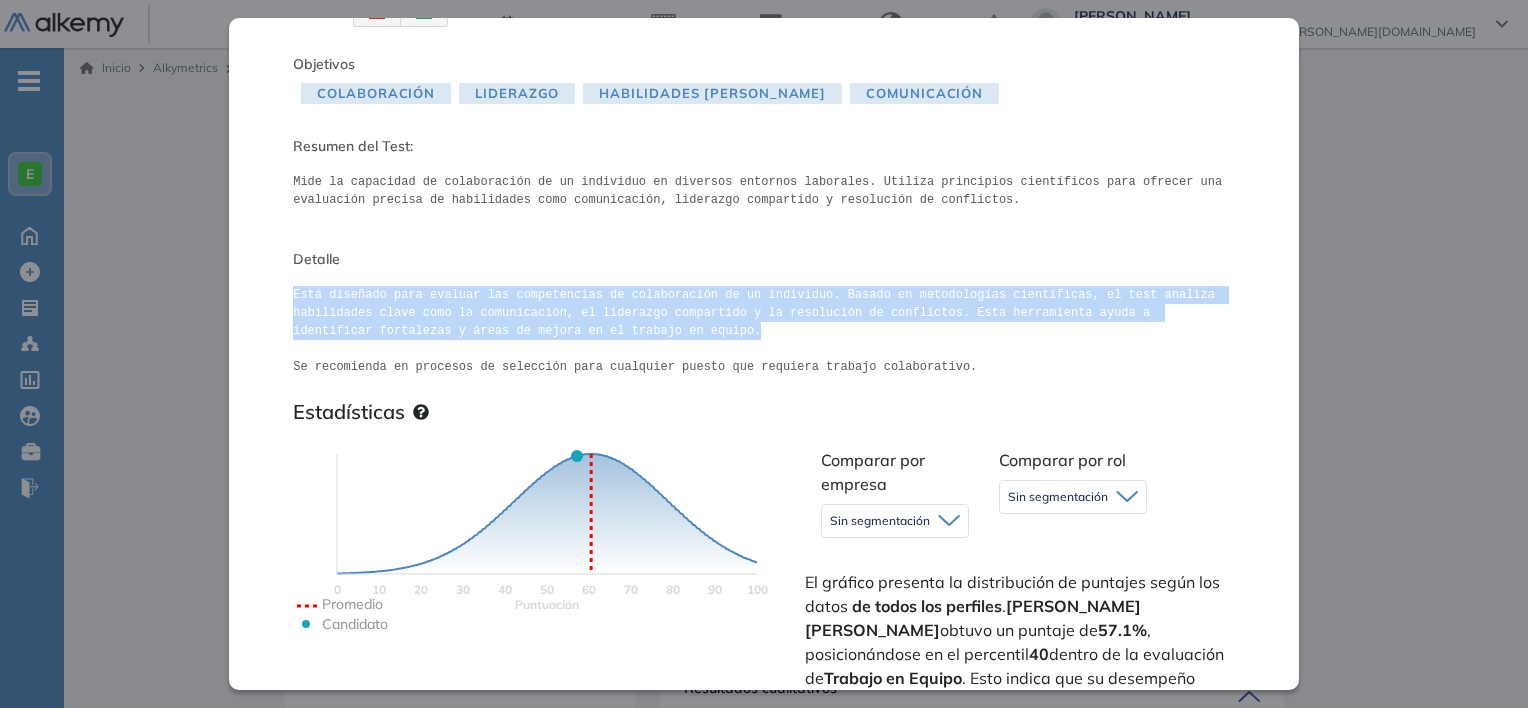 drag, startPoint x: 288, startPoint y: 291, endPoint x: 664, endPoint y: 326, distance: 377.6255 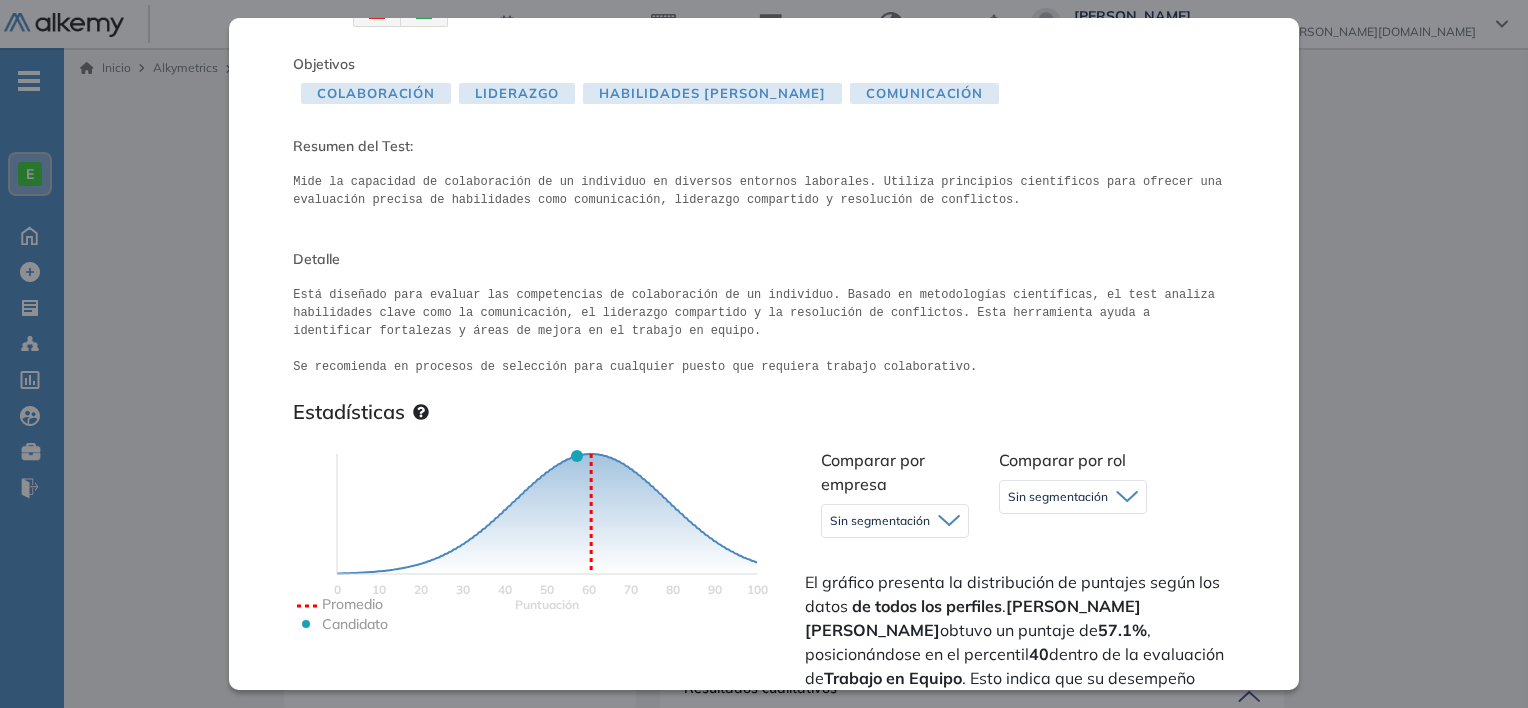 click on "Mide la capacidad de colaboración de un individuo en diversos entornos laborales. Utiliza principios científicos para ofrecer una evaluación precisa de habilidades como comunicación, liderazgo compartido y resolución de conflictos." at bounding box center (764, 191) 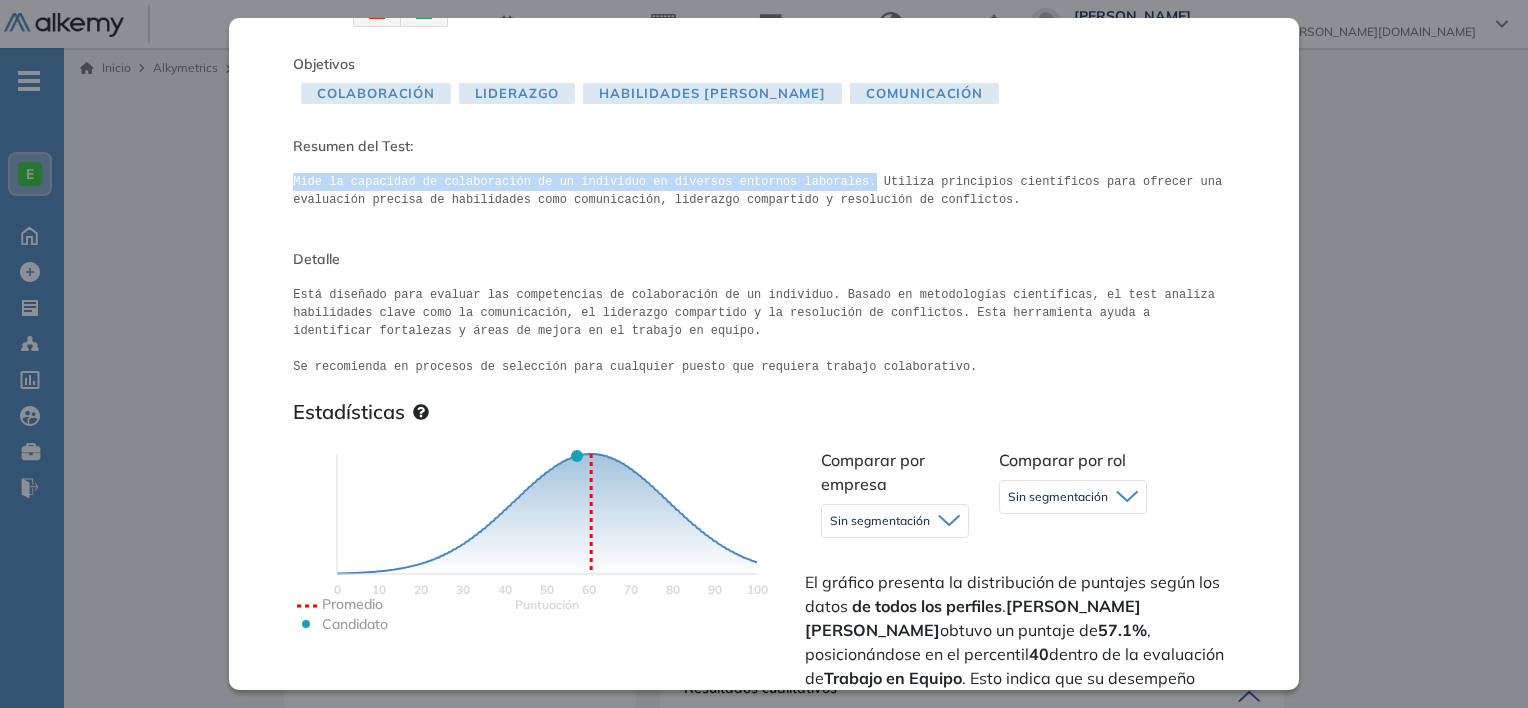 drag, startPoint x: 293, startPoint y: 180, endPoint x: 825, endPoint y: 186, distance: 532.0338 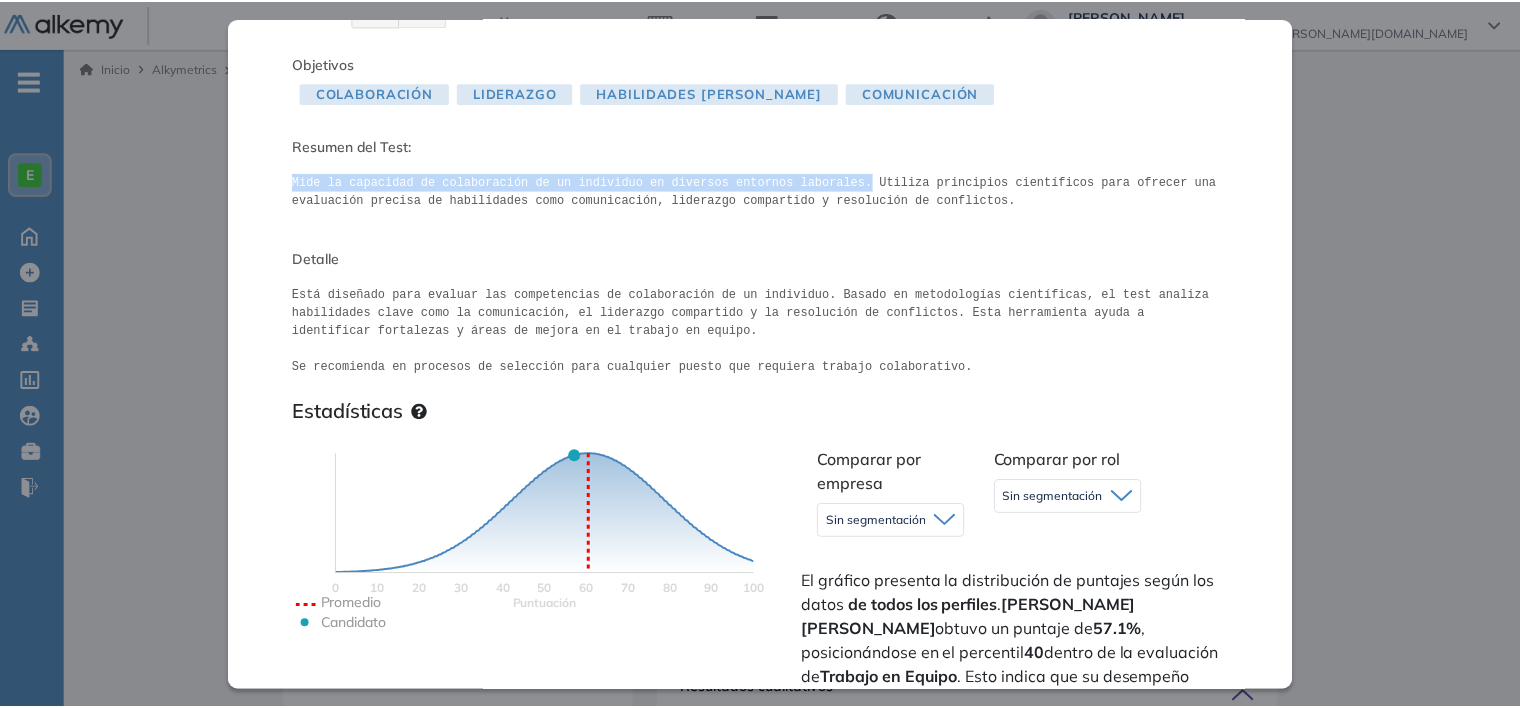 scroll, scrollTop: 0, scrollLeft: 0, axis: both 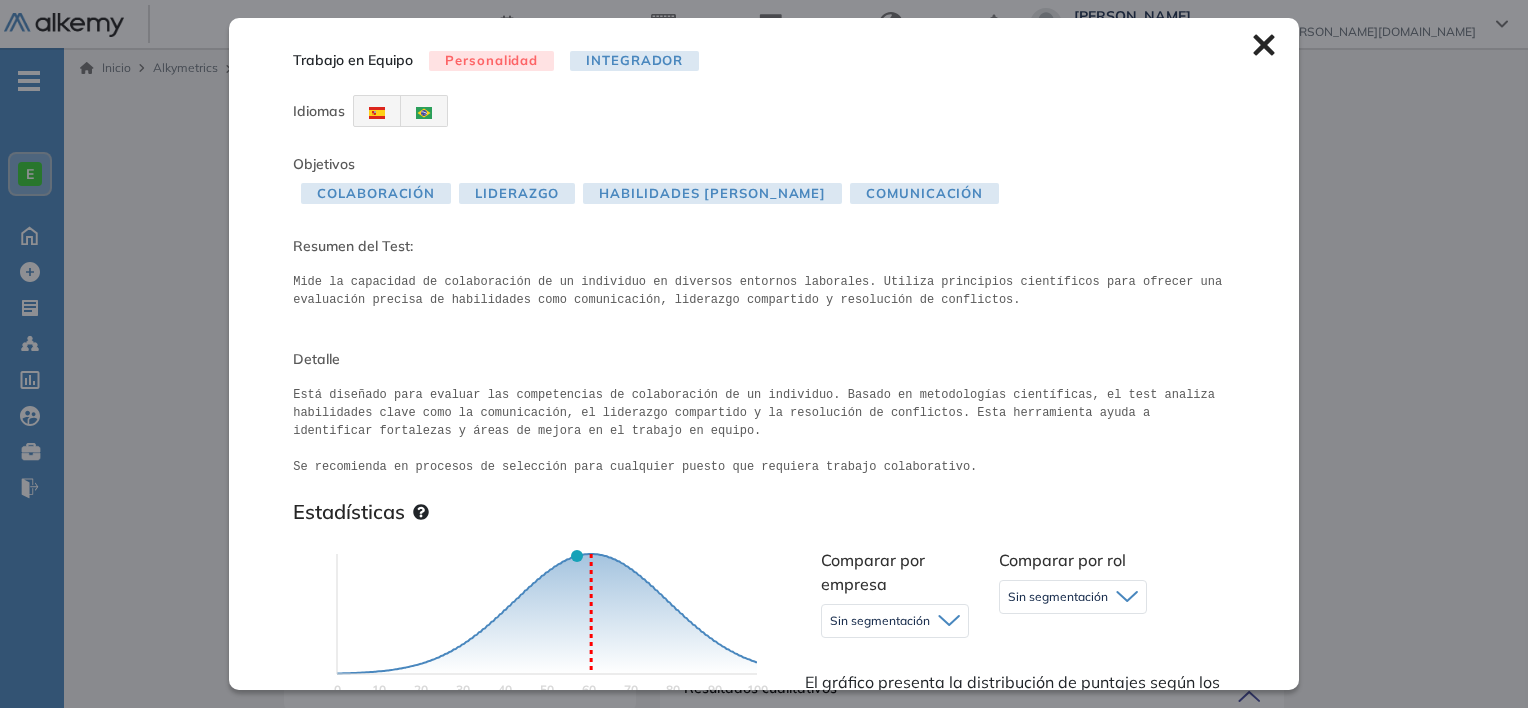 click 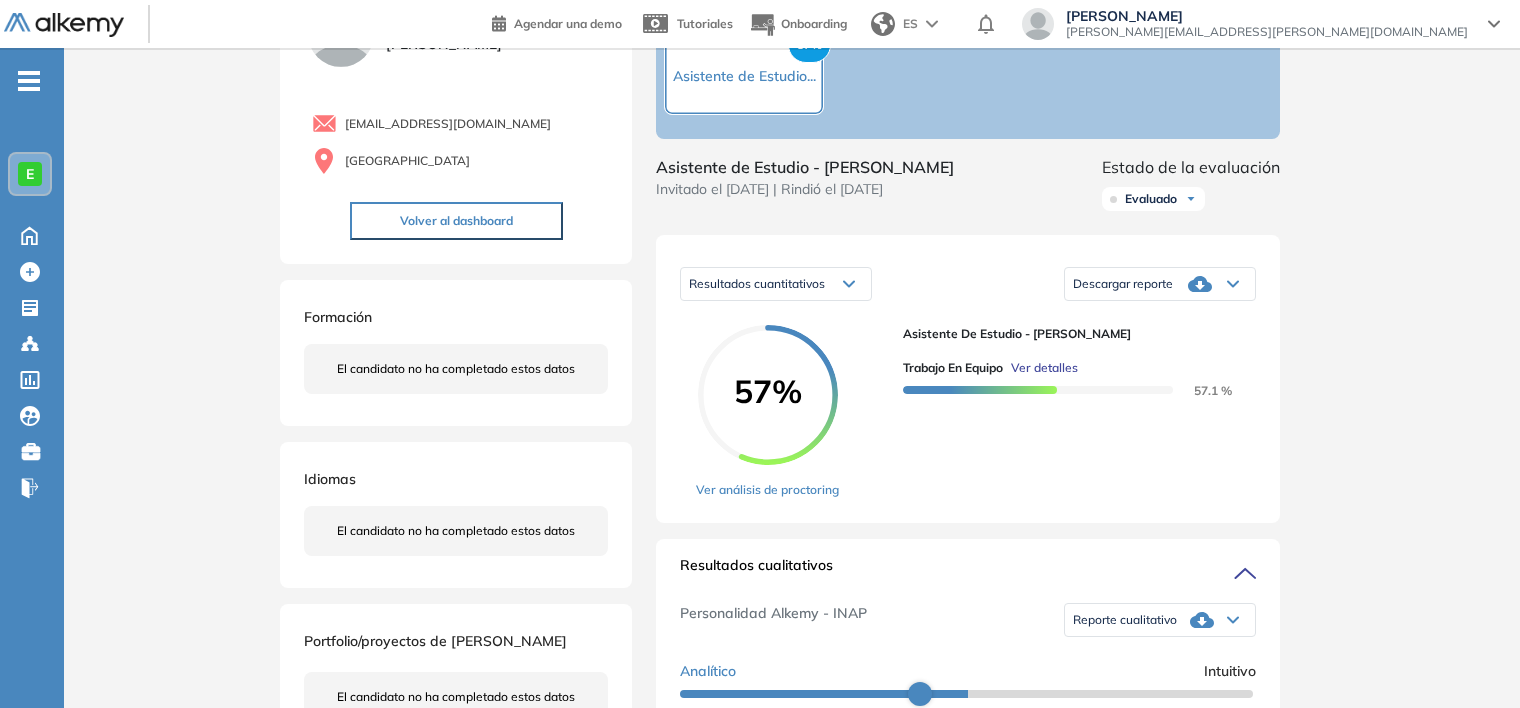 scroll, scrollTop: 200, scrollLeft: 0, axis: vertical 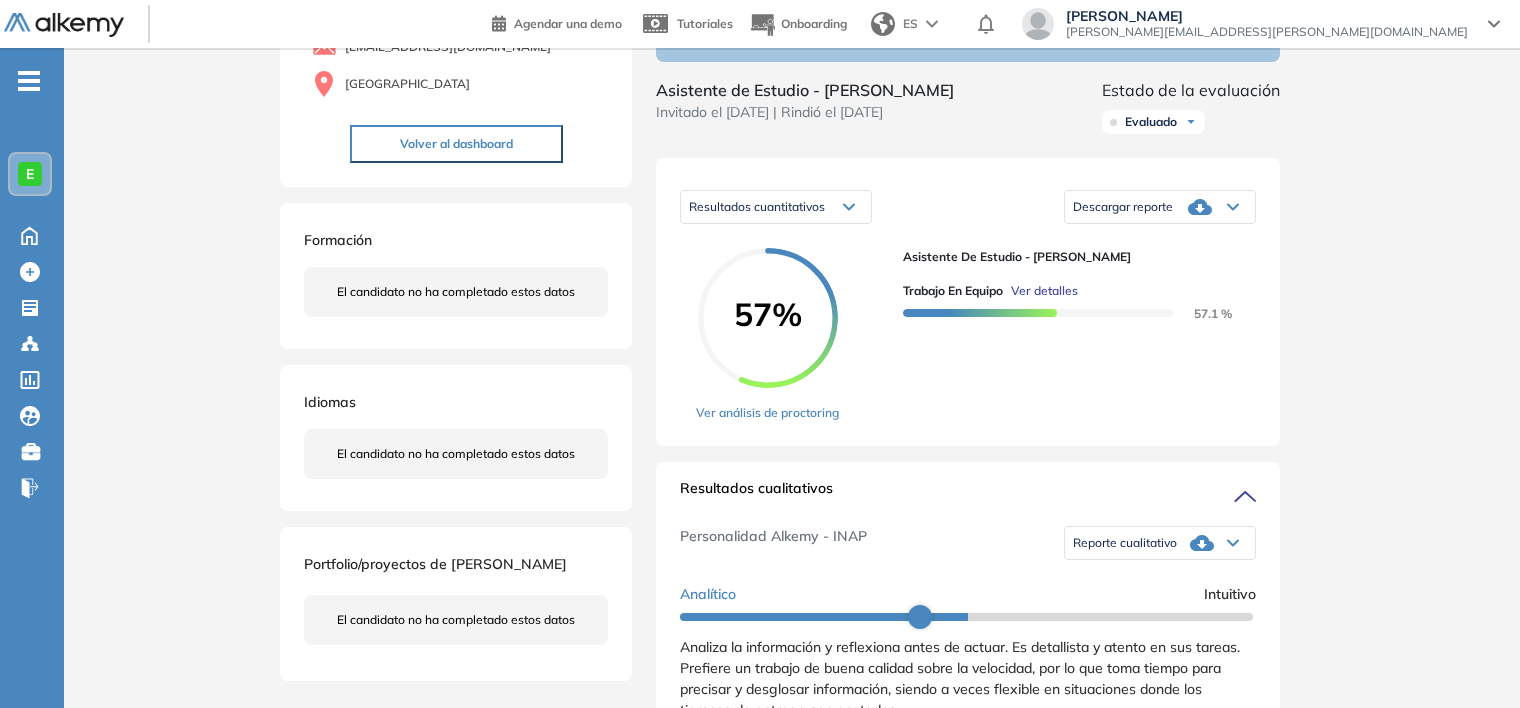 click at bounding box center [1038, 311] 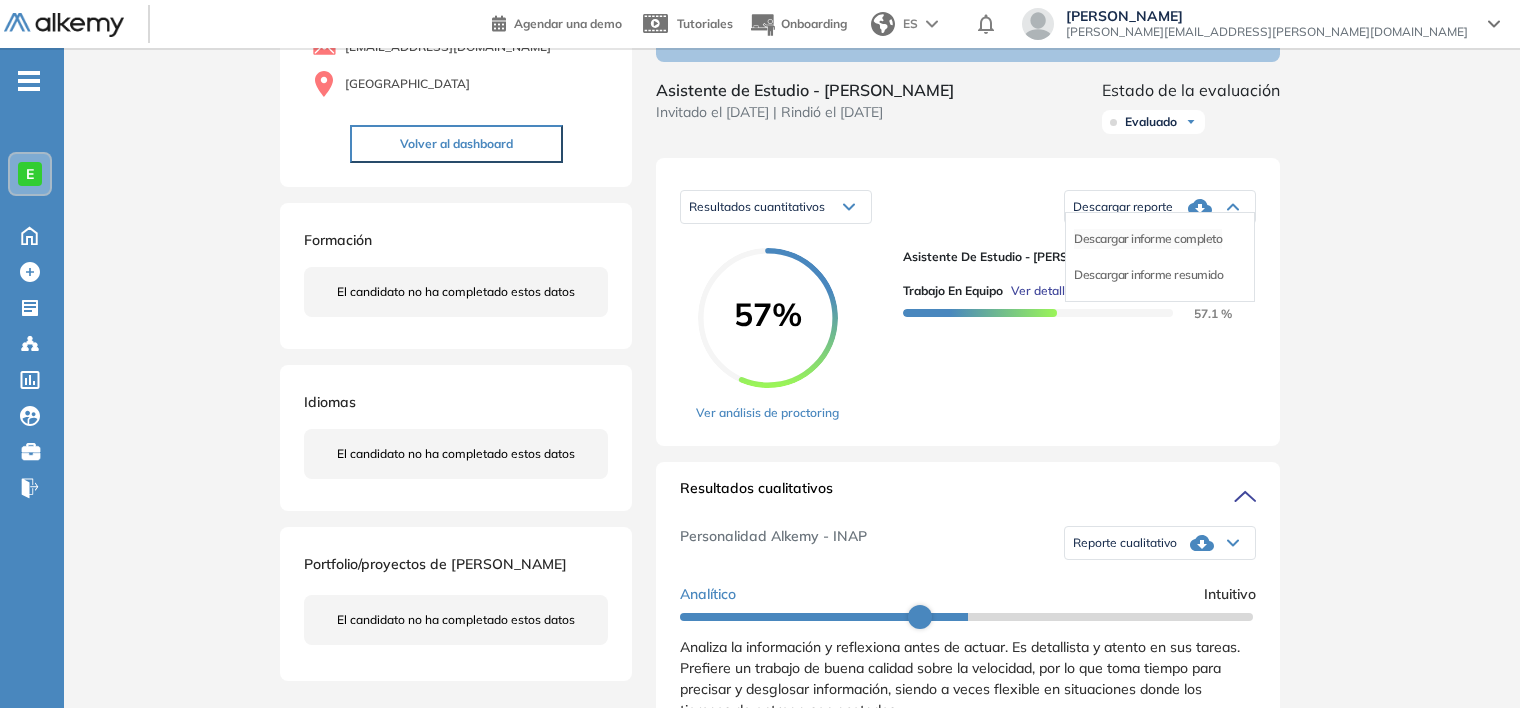 click on "Descargar informe completo" at bounding box center (1148, 239) 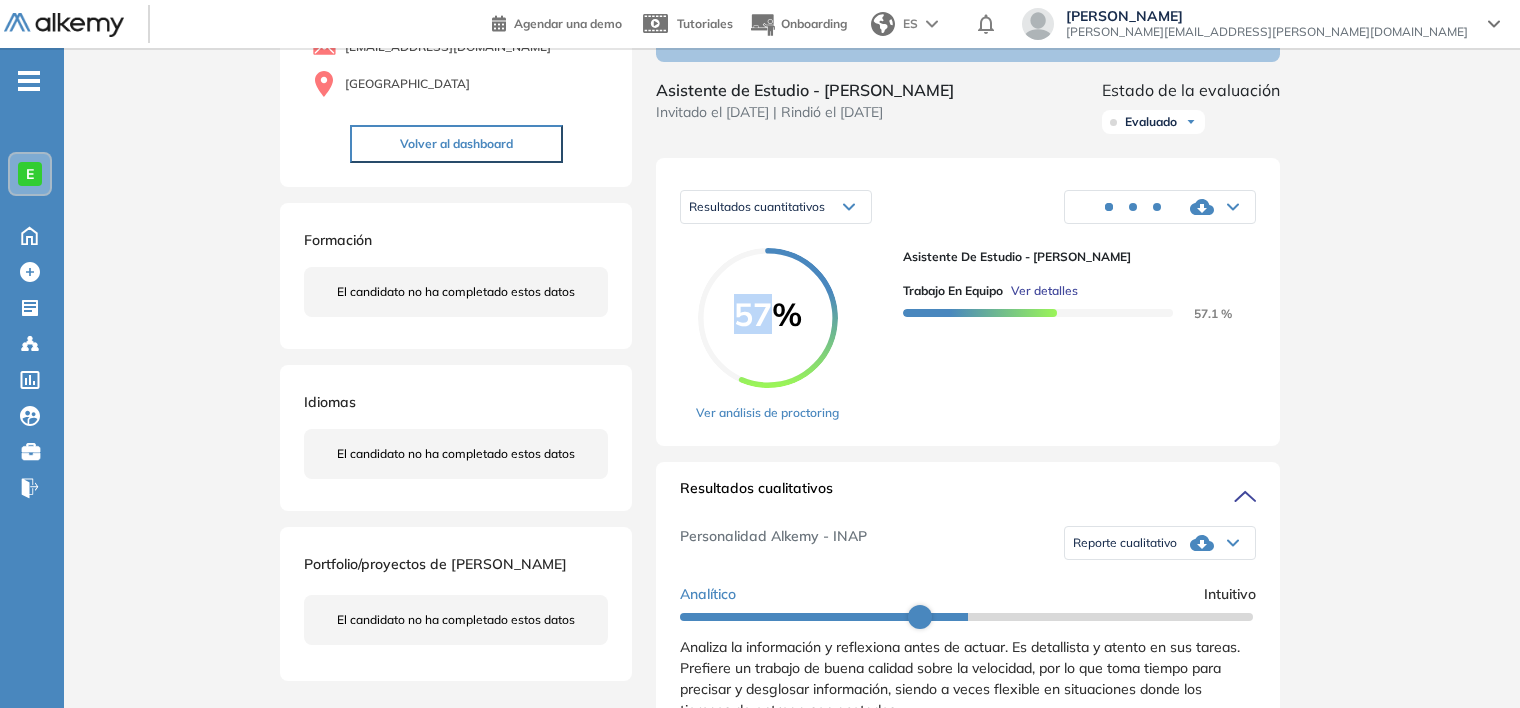 click on "Resultados cuantitativos Resultados cuantitativos Resultados relativos Descargar informe completo Descargar informe resumido 57% Ver análisis de proctoring Asistente de Estudio - [PERSON_NAME] Trabajo en Equipo Ver detalles 57.1 %" at bounding box center (968, 302) 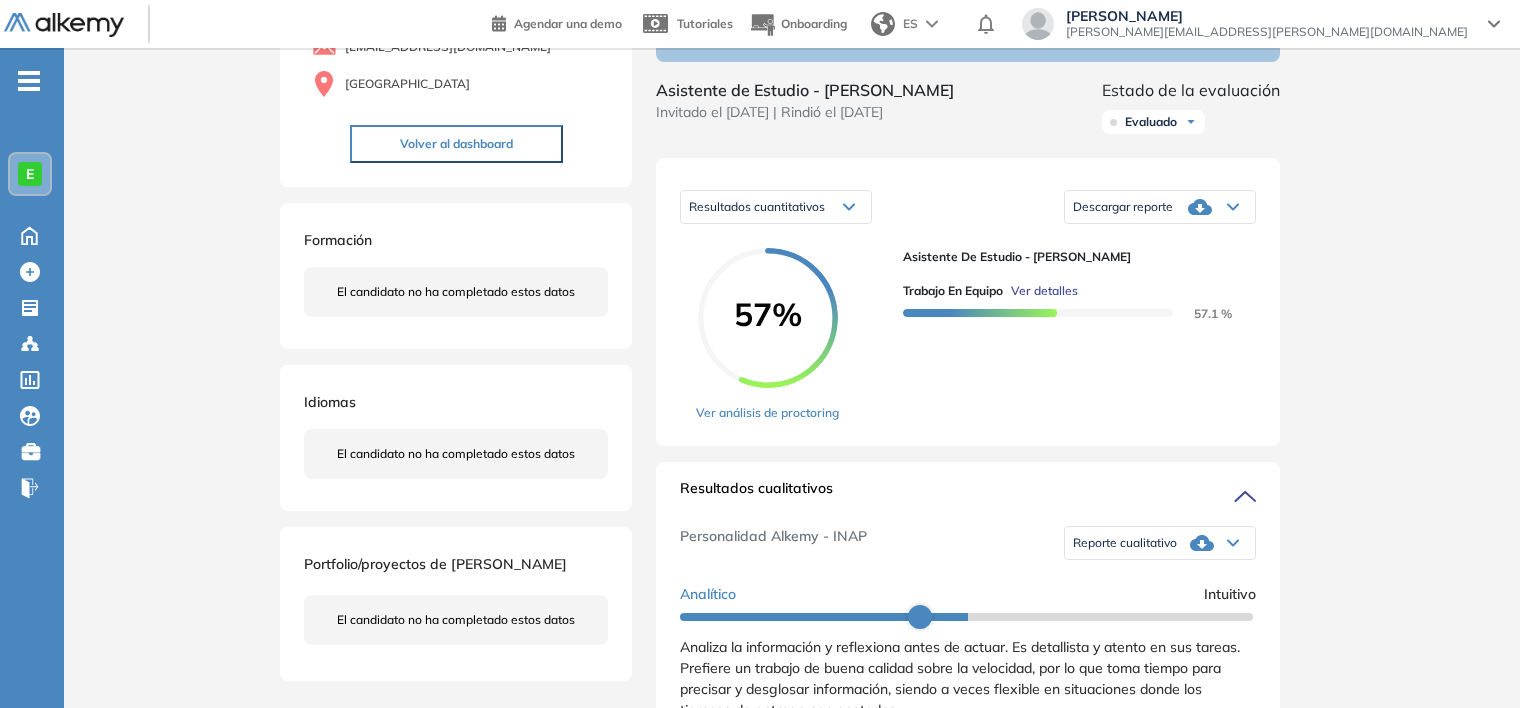 drag, startPoint x: 1159, startPoint y: 253, endPoint x: 1145, endPoint y: 256, distance: 14.3178215 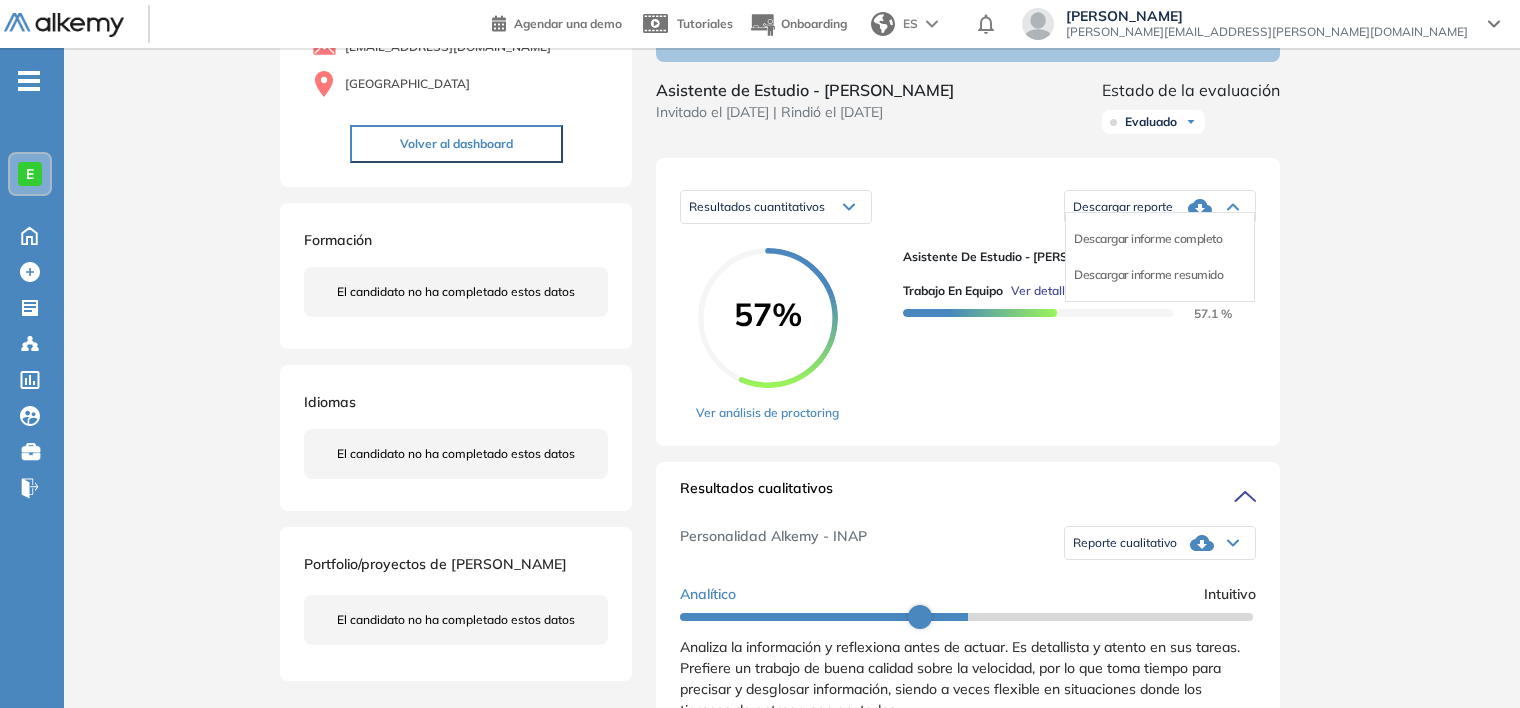 click on "Descargar reporte" at bounding box center (1123, 207) 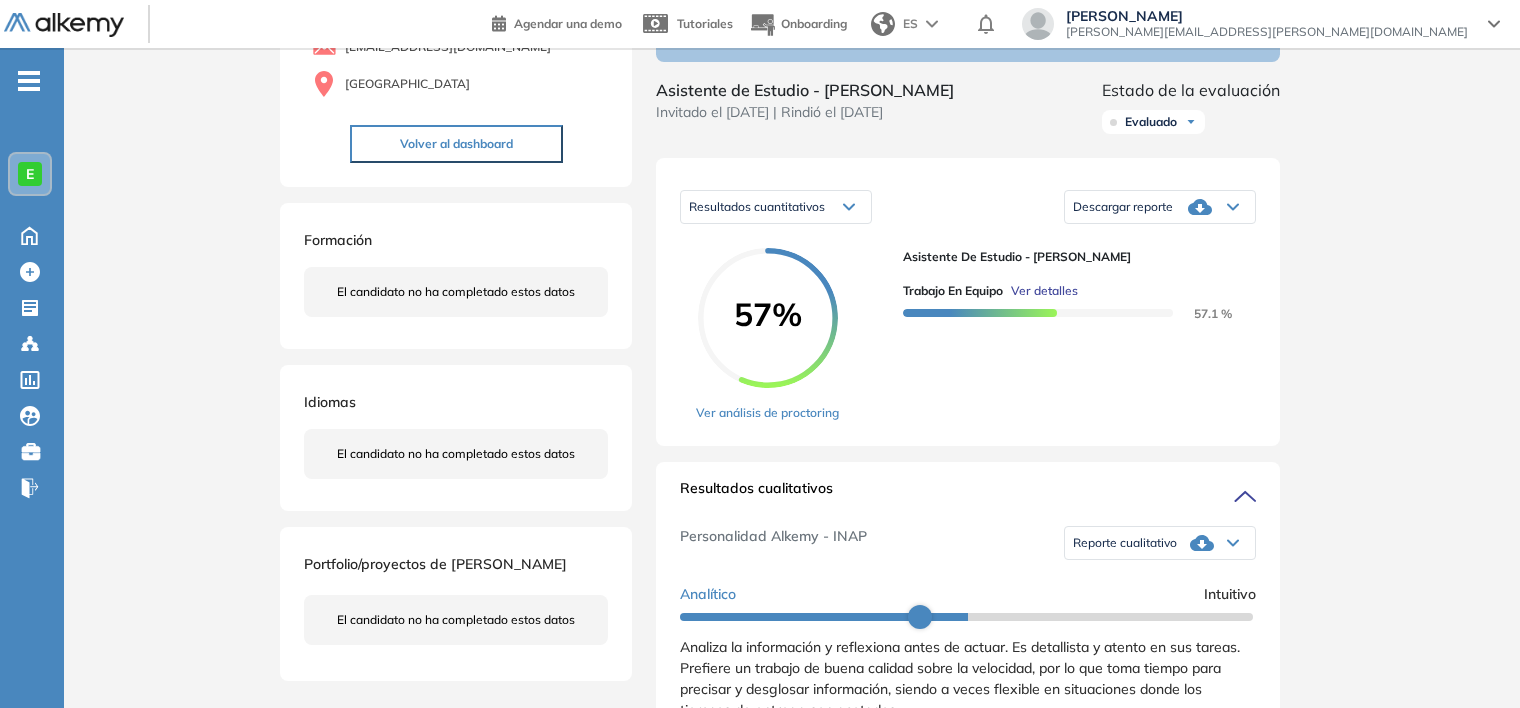 click on "Descargar reporte" at bounding box center [1123, 207] 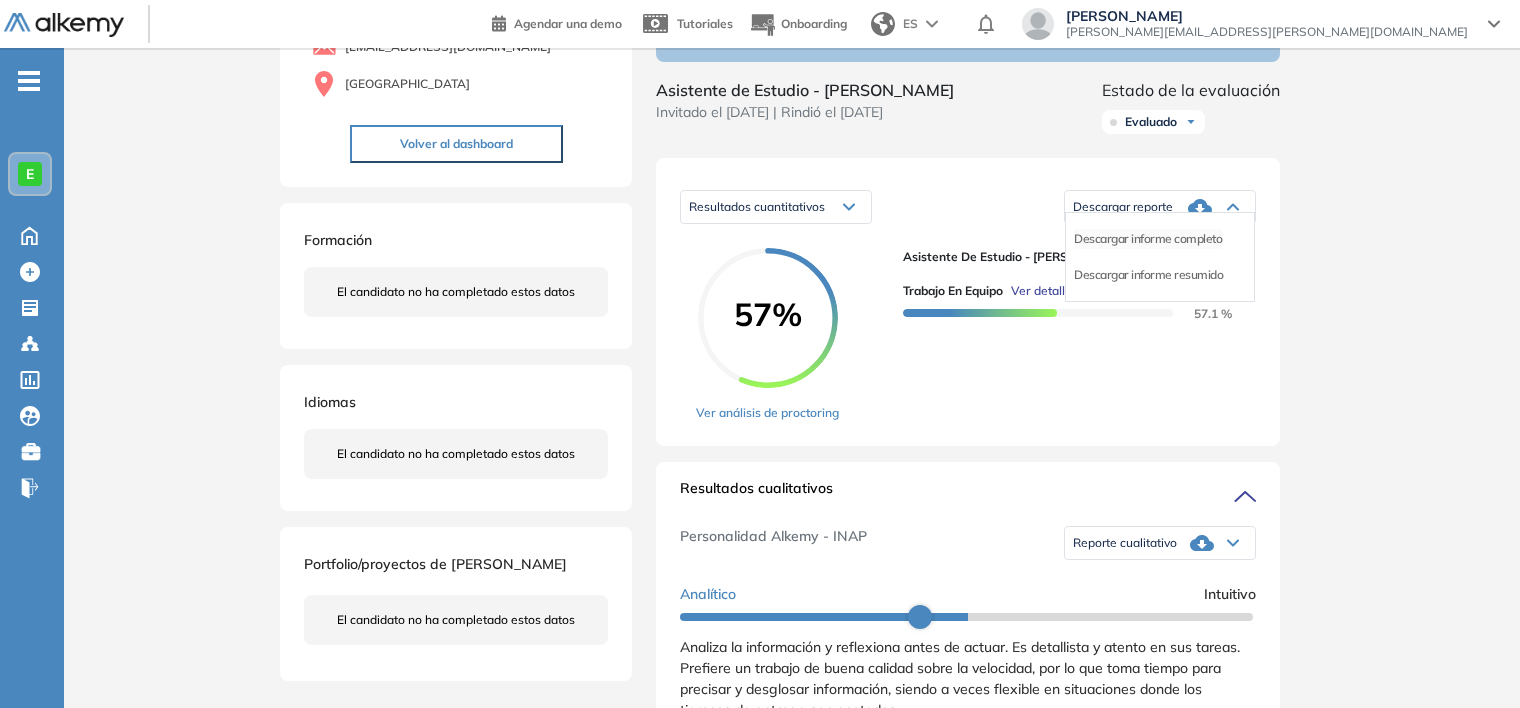 click on "Descargar informe completo" at bounding box center (1148, 239) 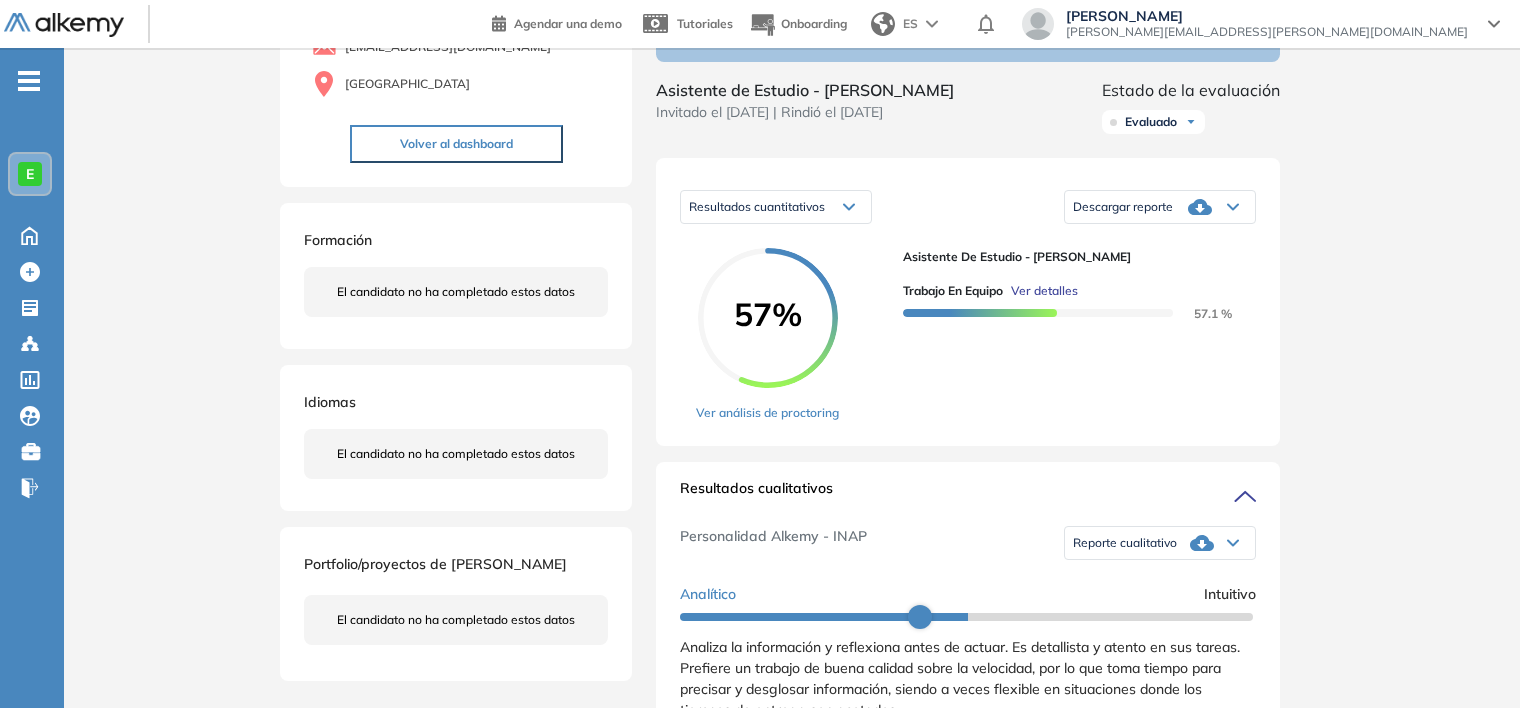 click 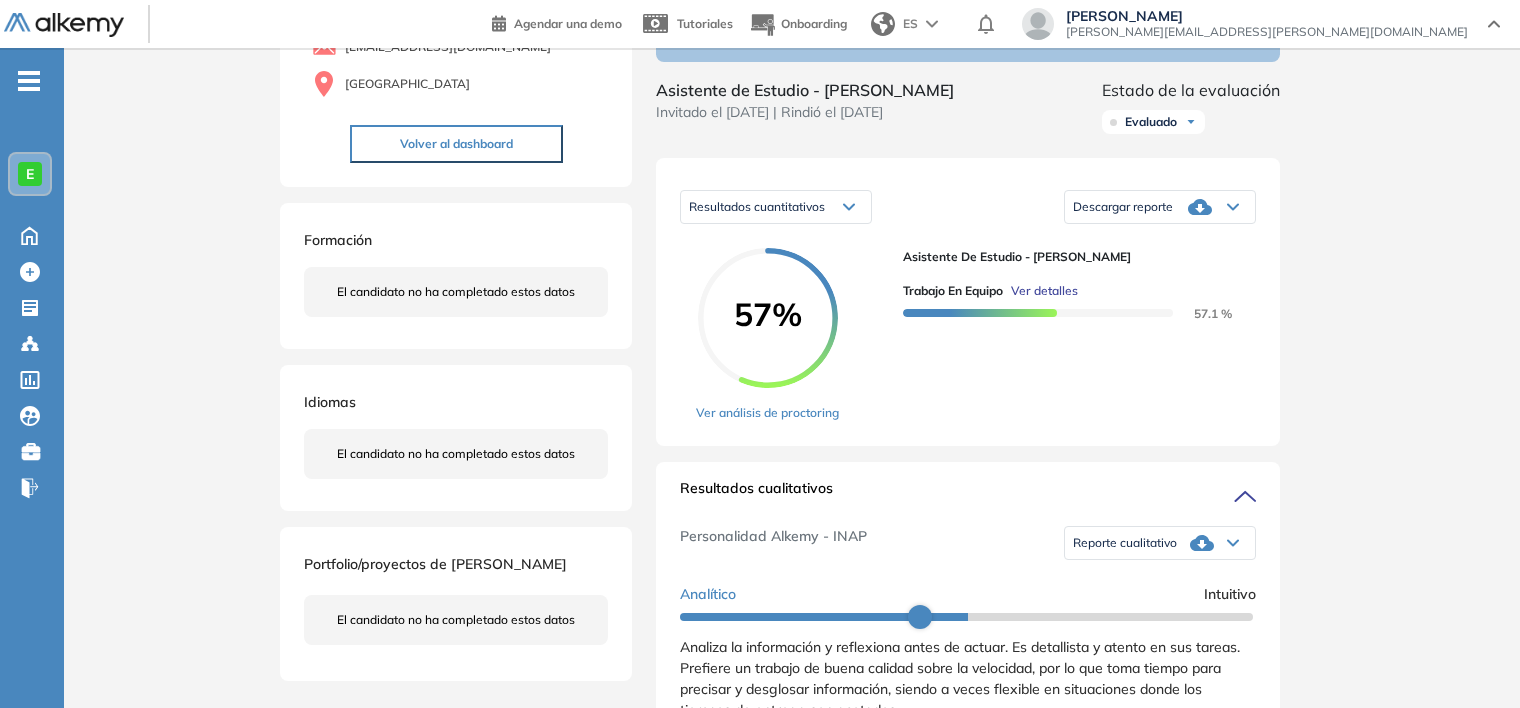 click on "Asistente de Estudio - [PERSON_NAME] Invitado el [DATE] | Rindió el [DATE] Estado de la evaluación Evaluado No evaluado Evaluado A entrevistar Entrevistado Finalista Oferta enviada Oferta rechazada Sin respuesta Rechazado Contratado" at bounding box center (968, 110) 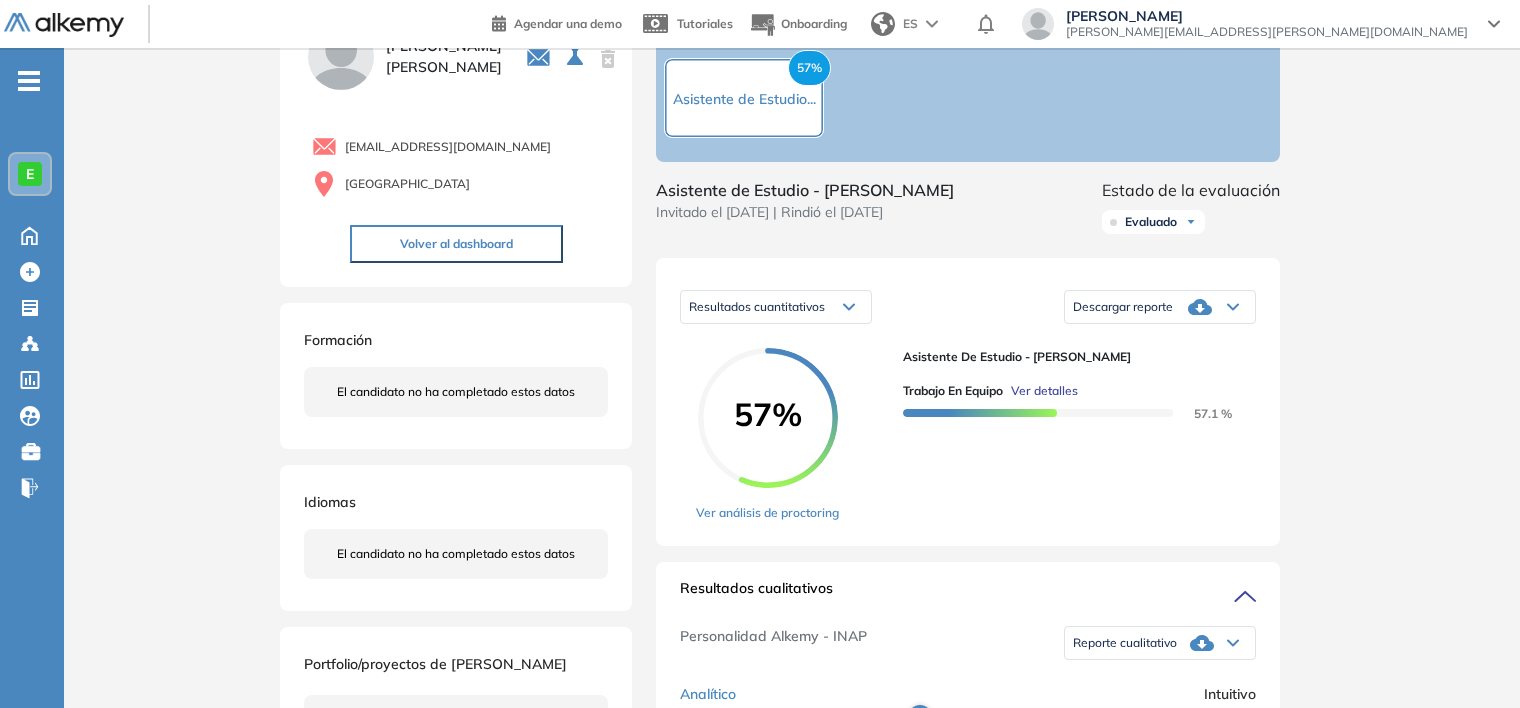 scroll, scrollTop: 0, scrollLeft: 0, axis: both 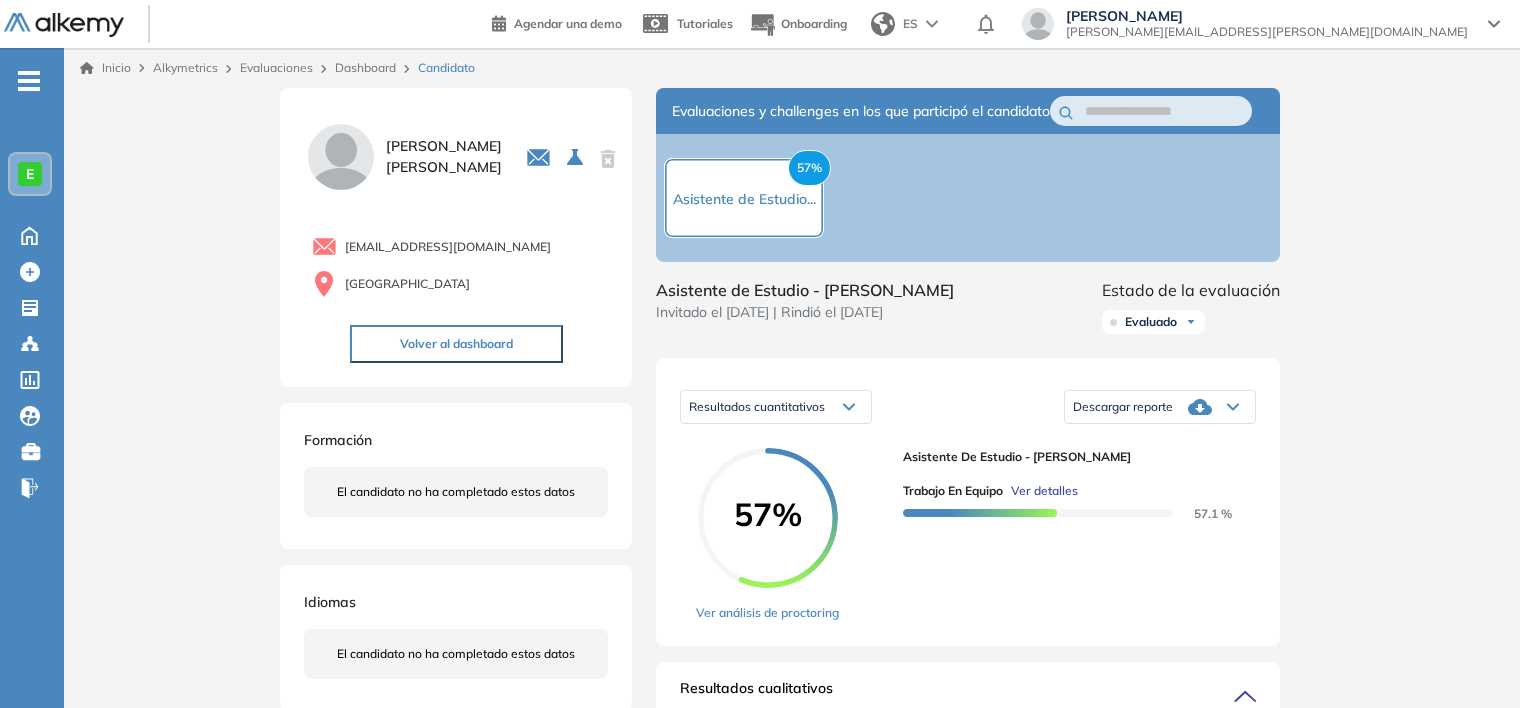 click on "57%" at bounding box center [809, 168] 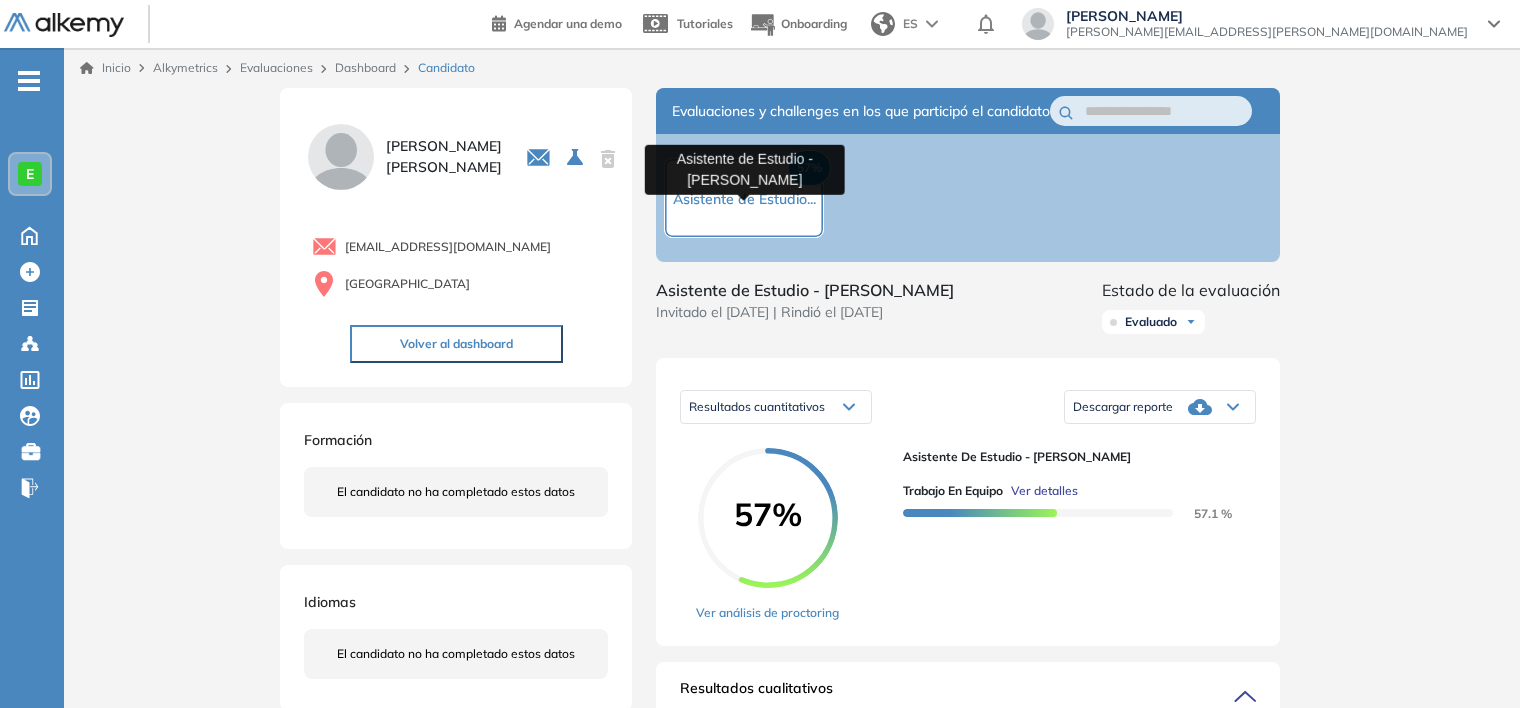 click on "Asistente de Estudio..." at bounding box center [744, 199] 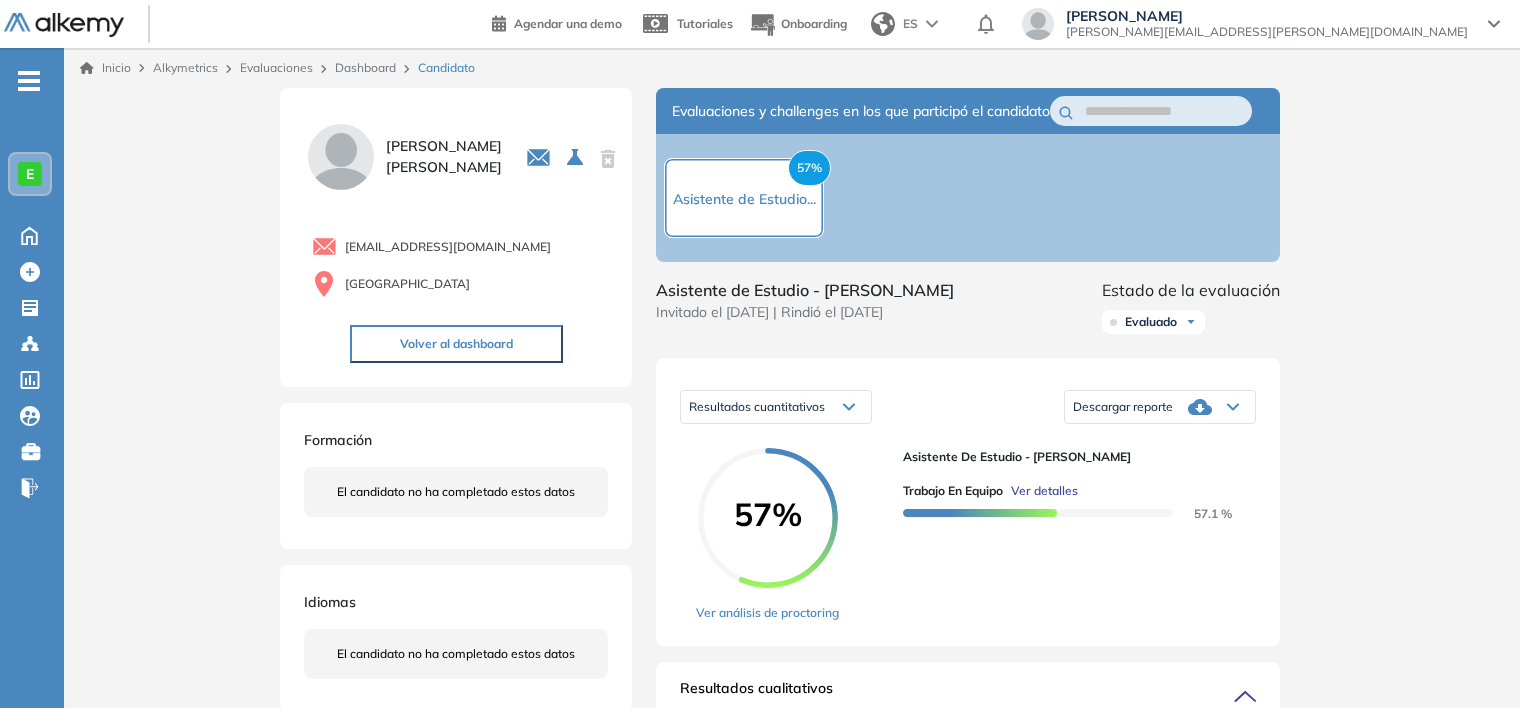 click on "57% Asistente de Estudio..." at bounding box center [744, 198] 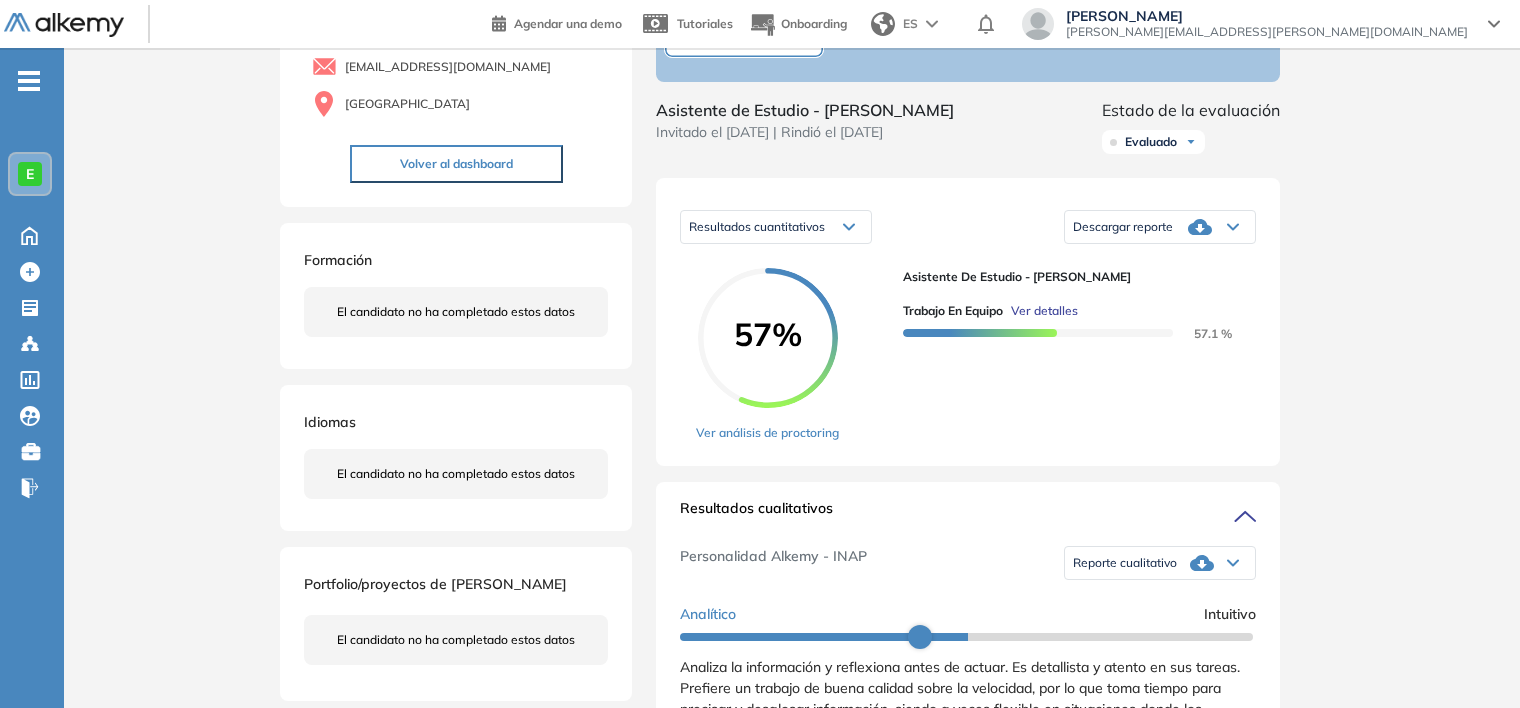 scroll, scrollTop: 400, scrollLeft: 0, axis: vertical 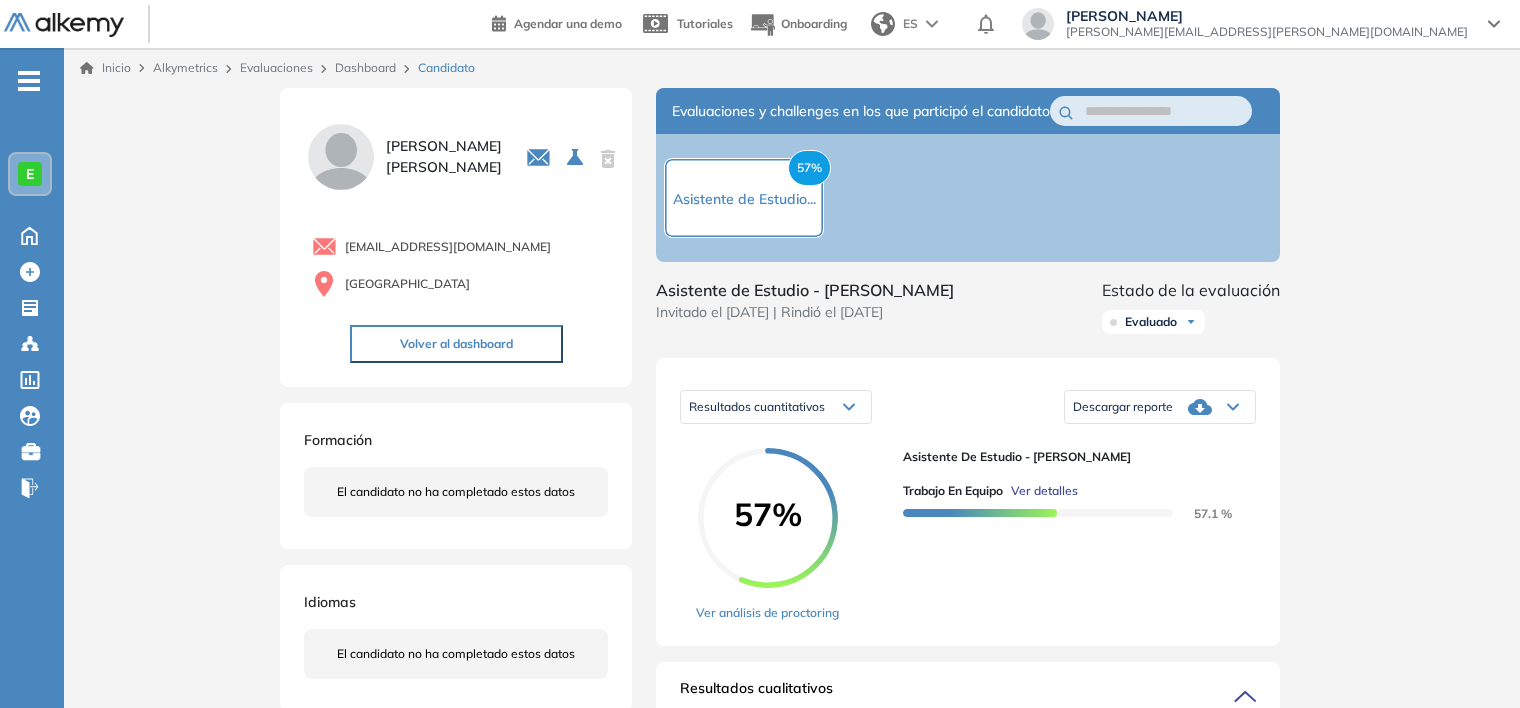 click 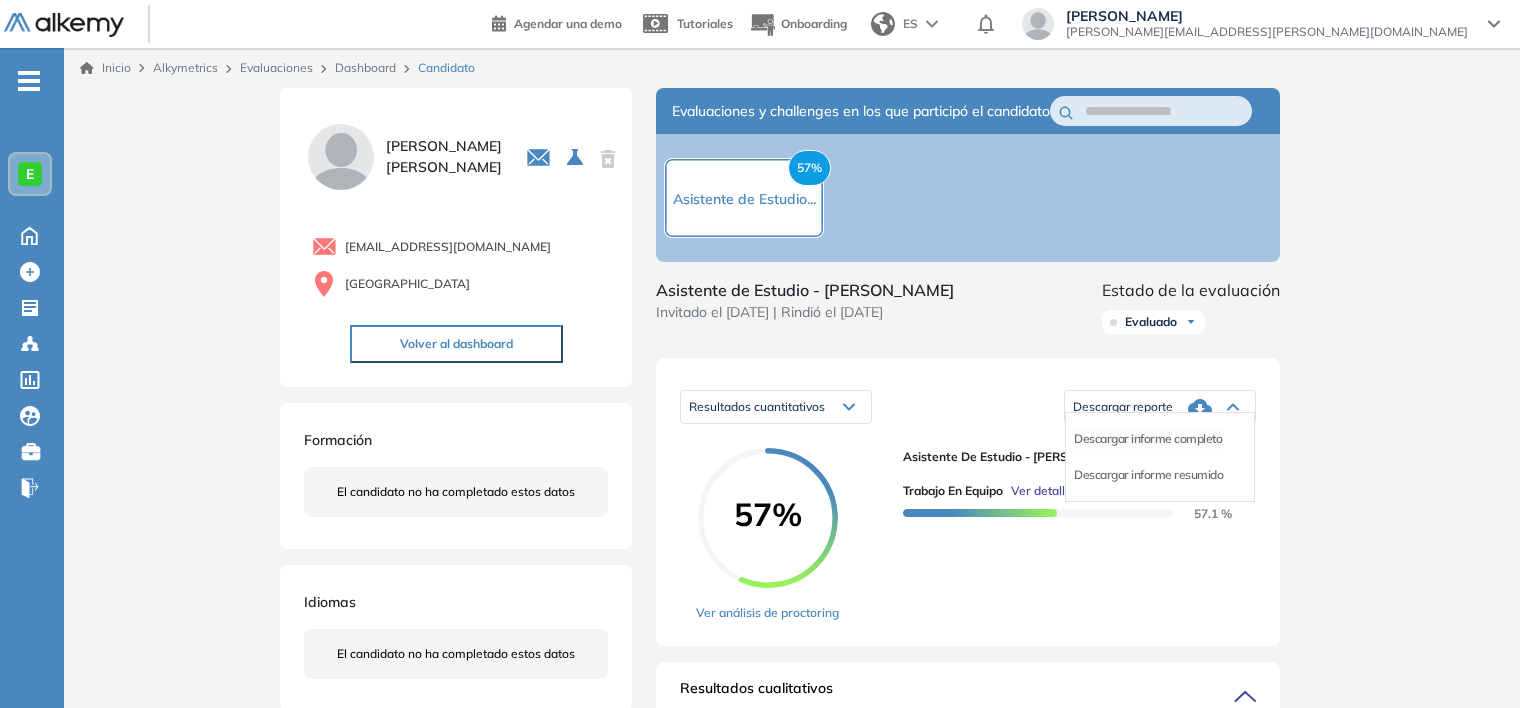 click on "Descargar informe completo" at bounding box center [1148, 439] 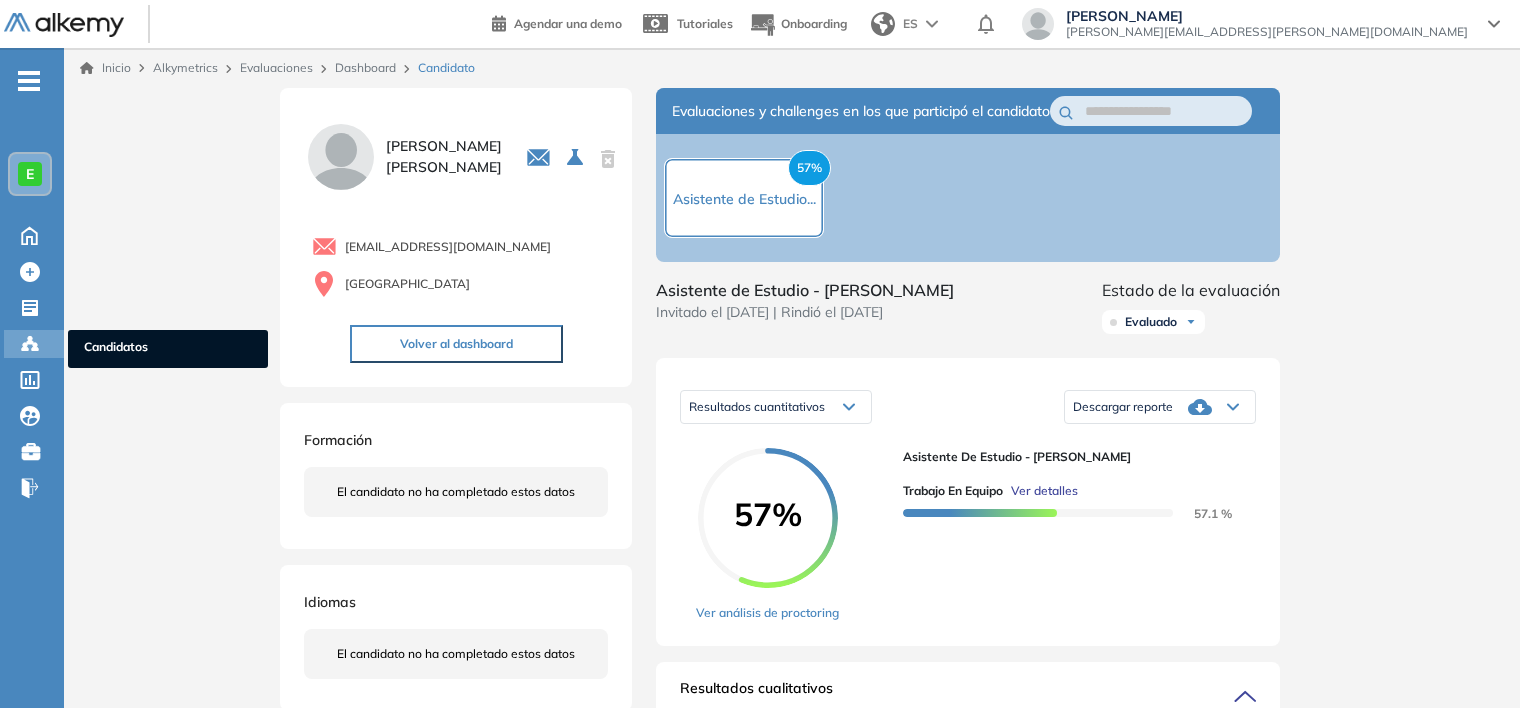 click on "Candidatos Candidatos" at bounding box center (34, 344) 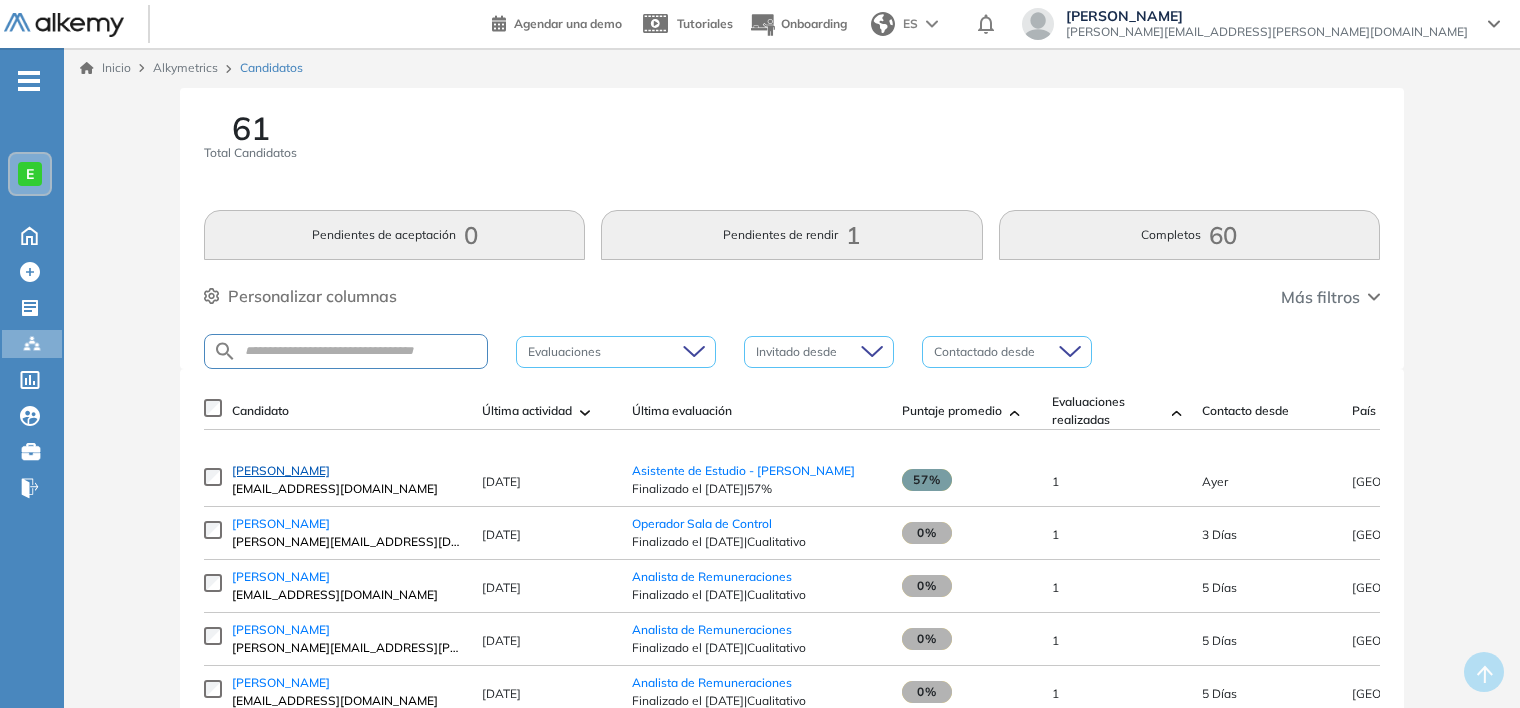 click on "[PERSON_NAME]" at bounding box center (281, 470) 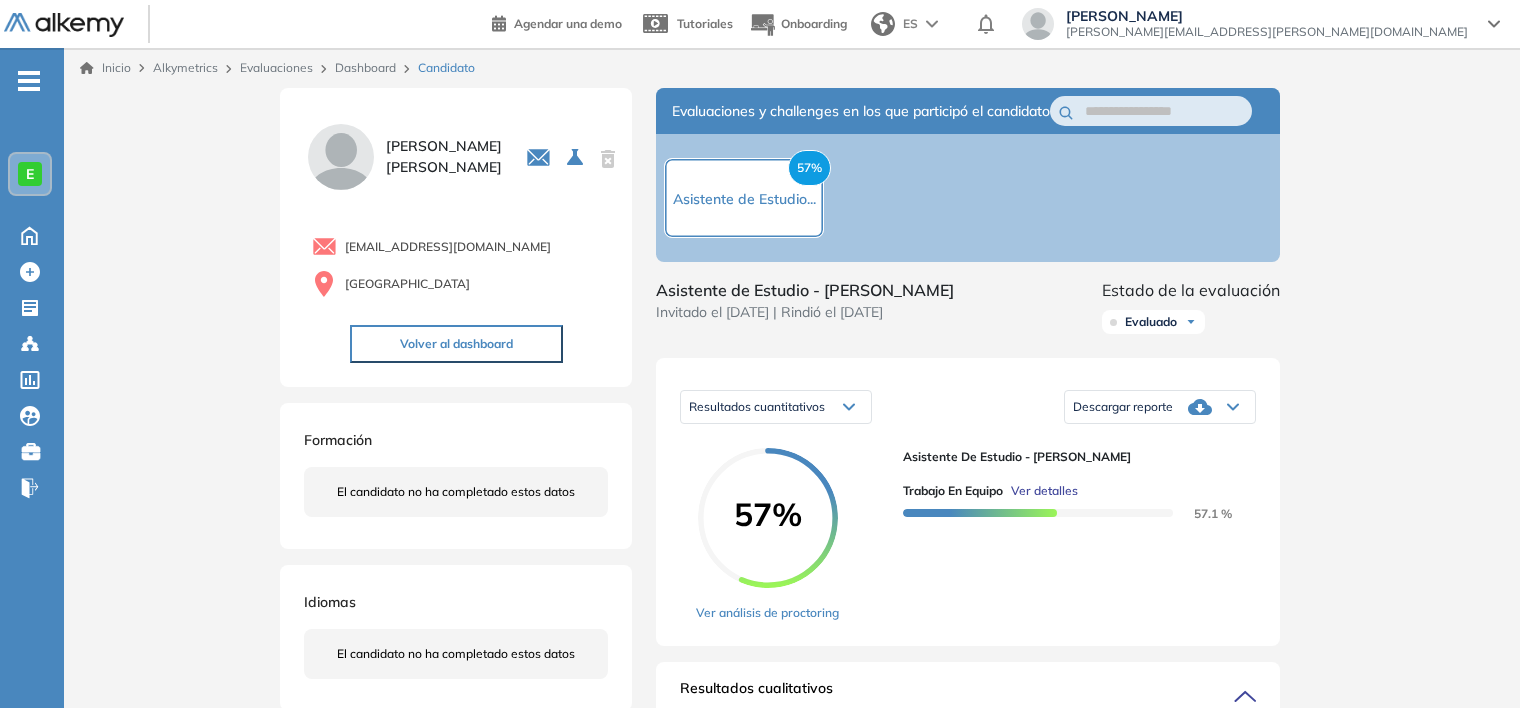 click 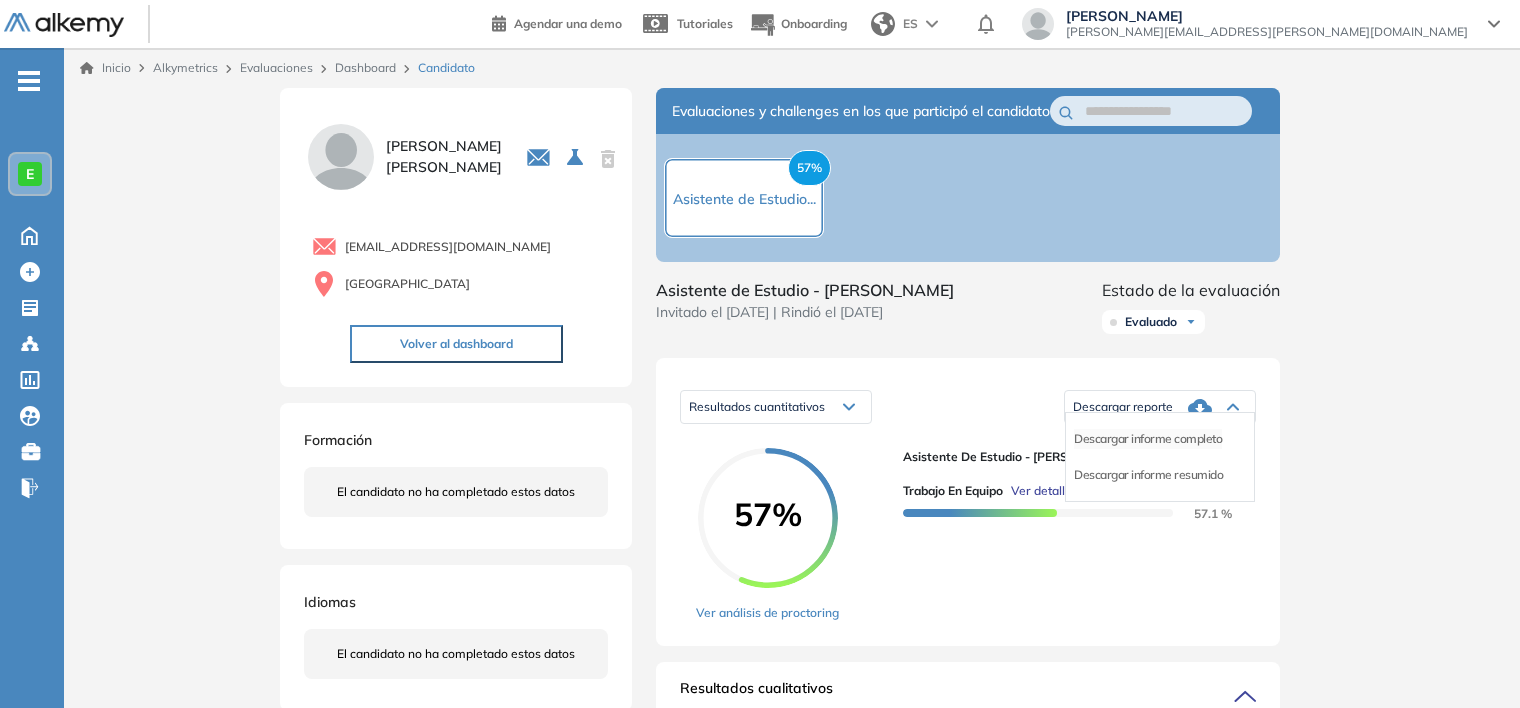 click on "Descargar informe completo" at bounding box center [1148, 439] 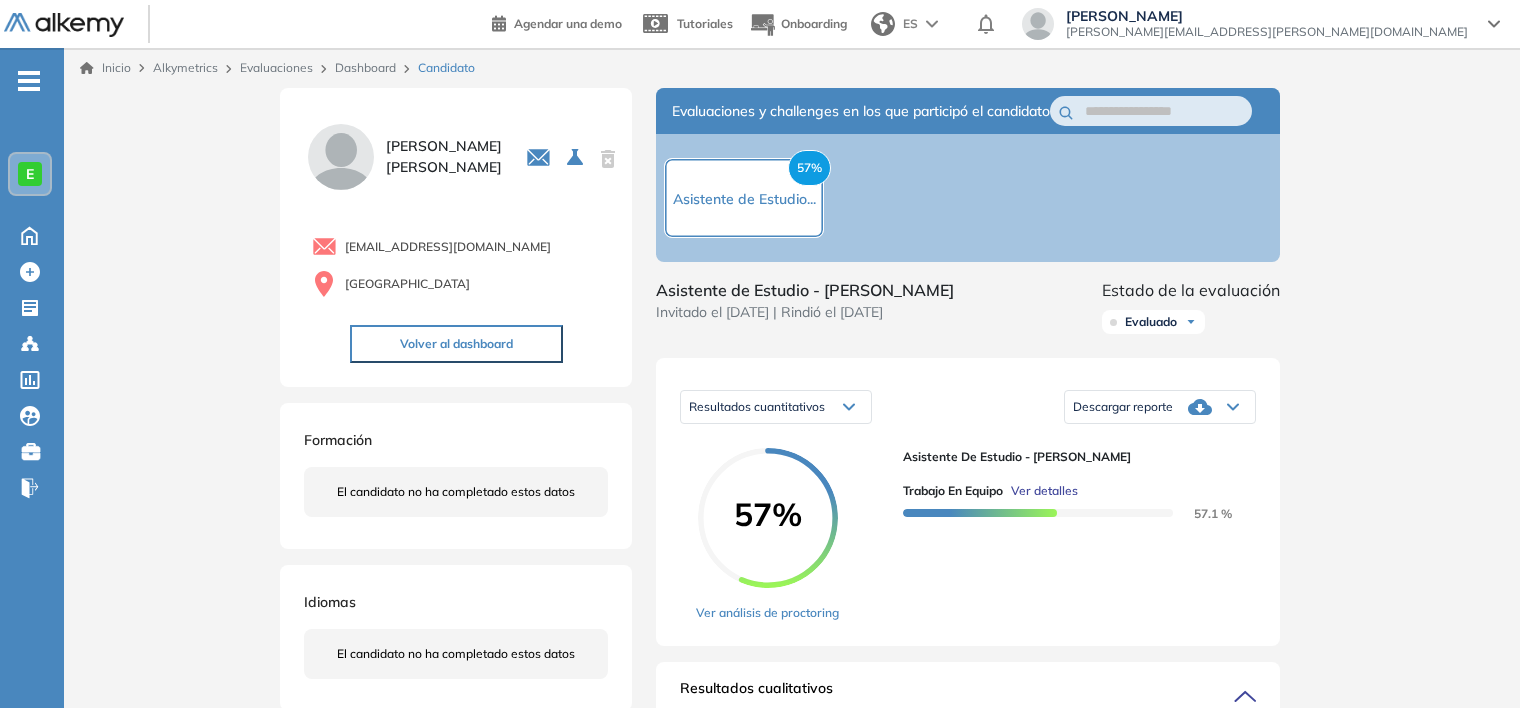 click on "-" at bounding box center (29, 79) 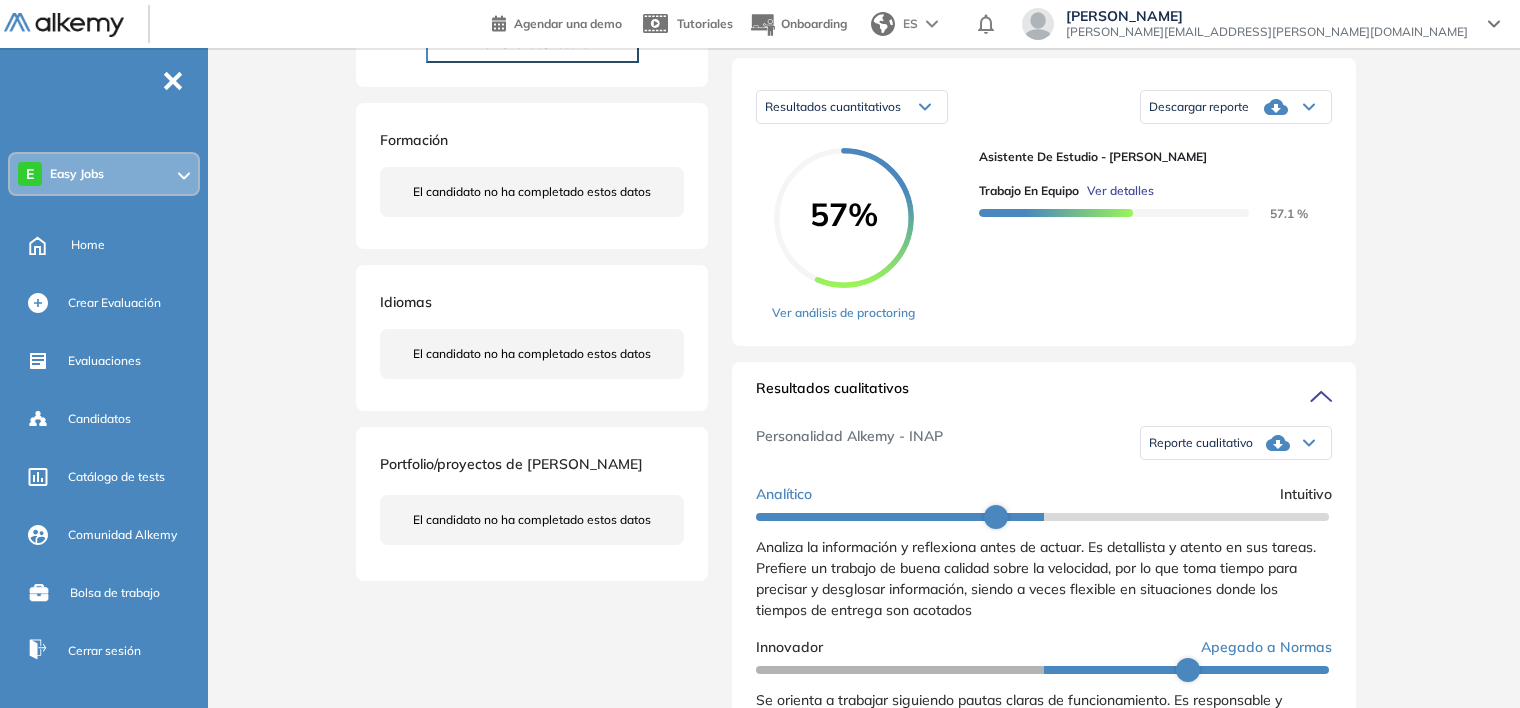scroll, scrollTop: 100, scrollLeft: 0, axis: vertical 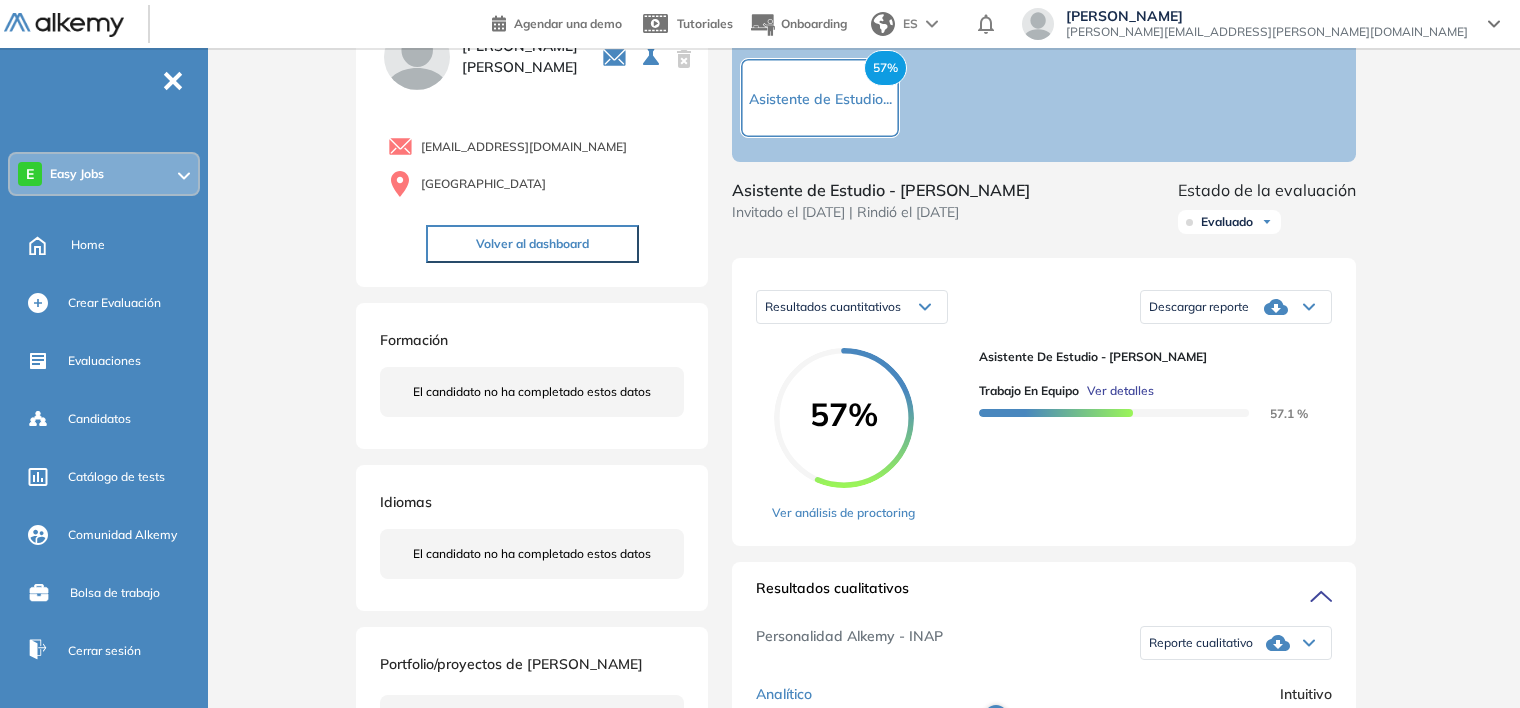 click 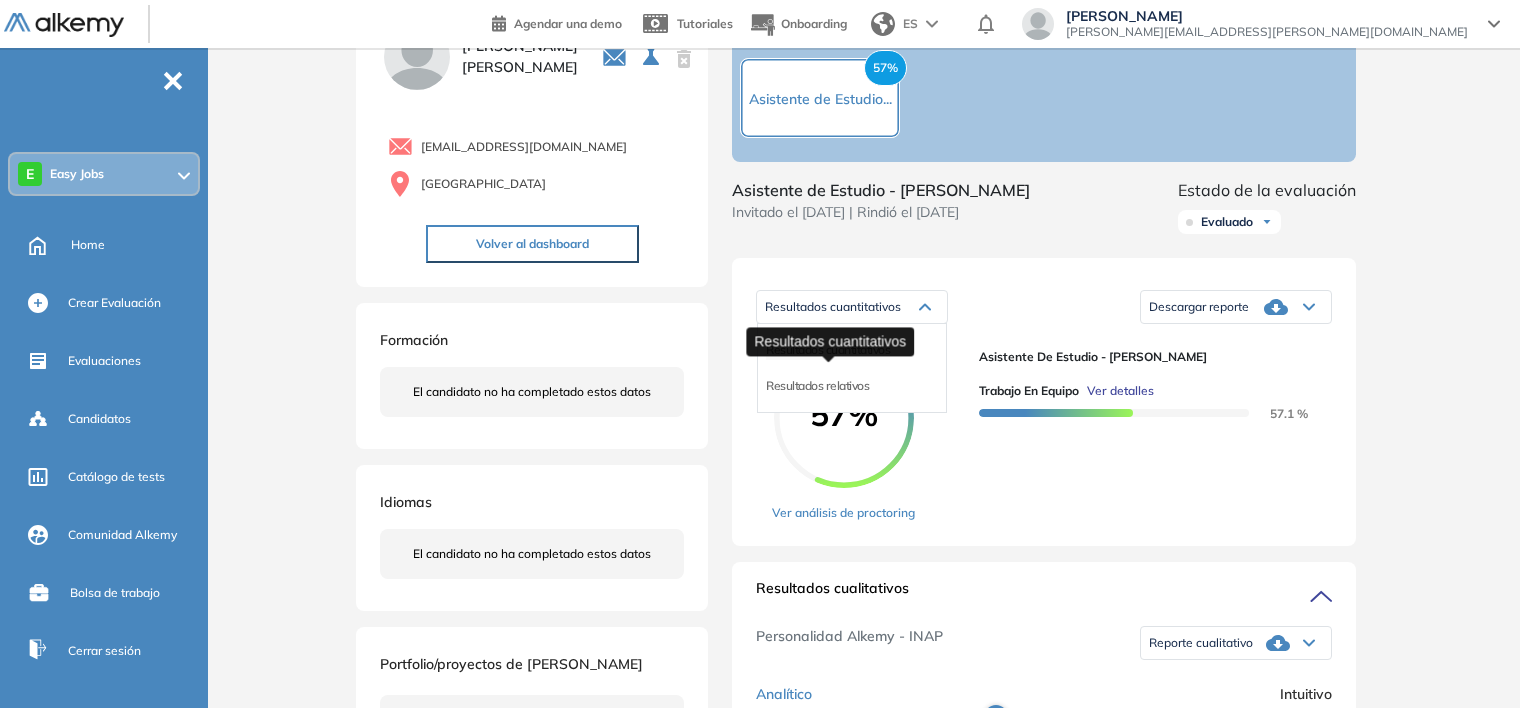 click on "Resultados cuantitativos" at bounding box center [828, 349] 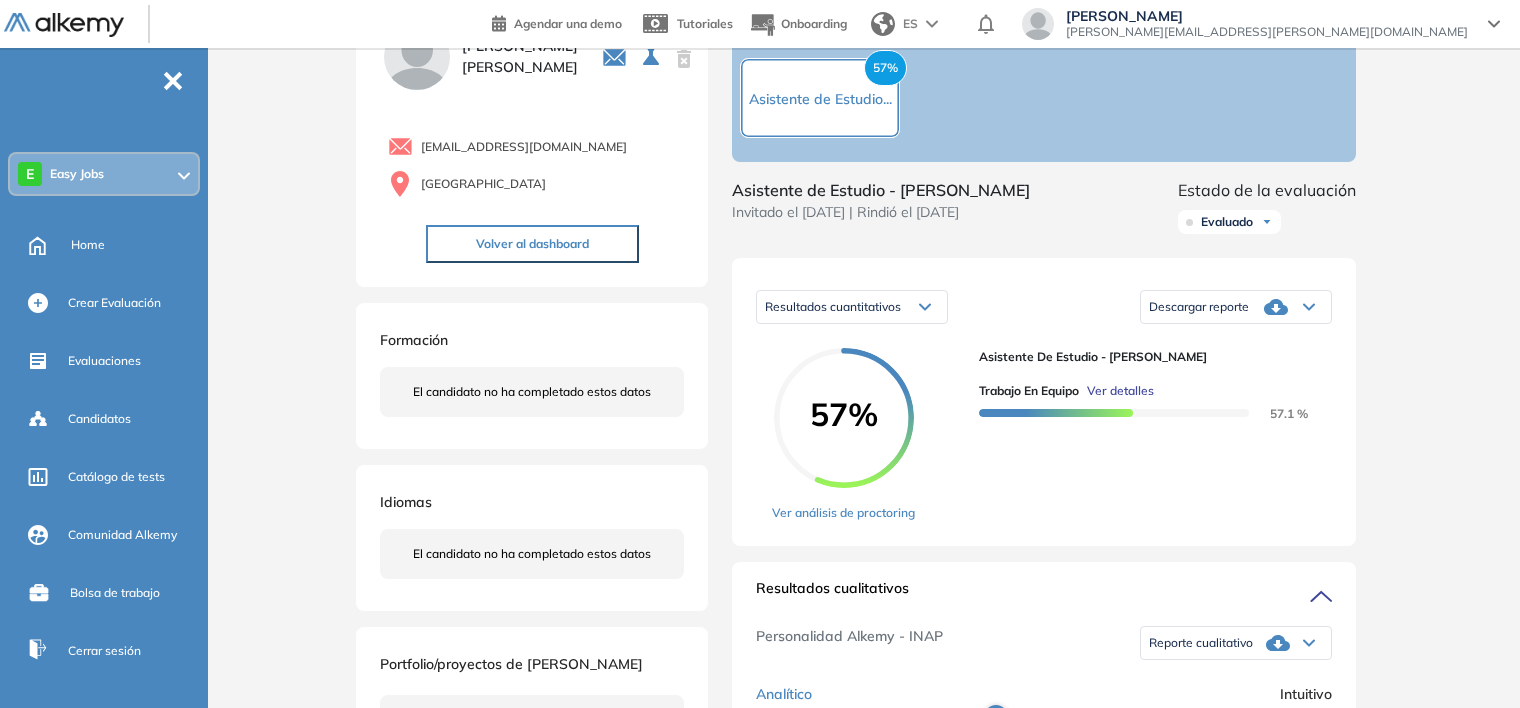 click on "57%" at bounding box center [885, 68] 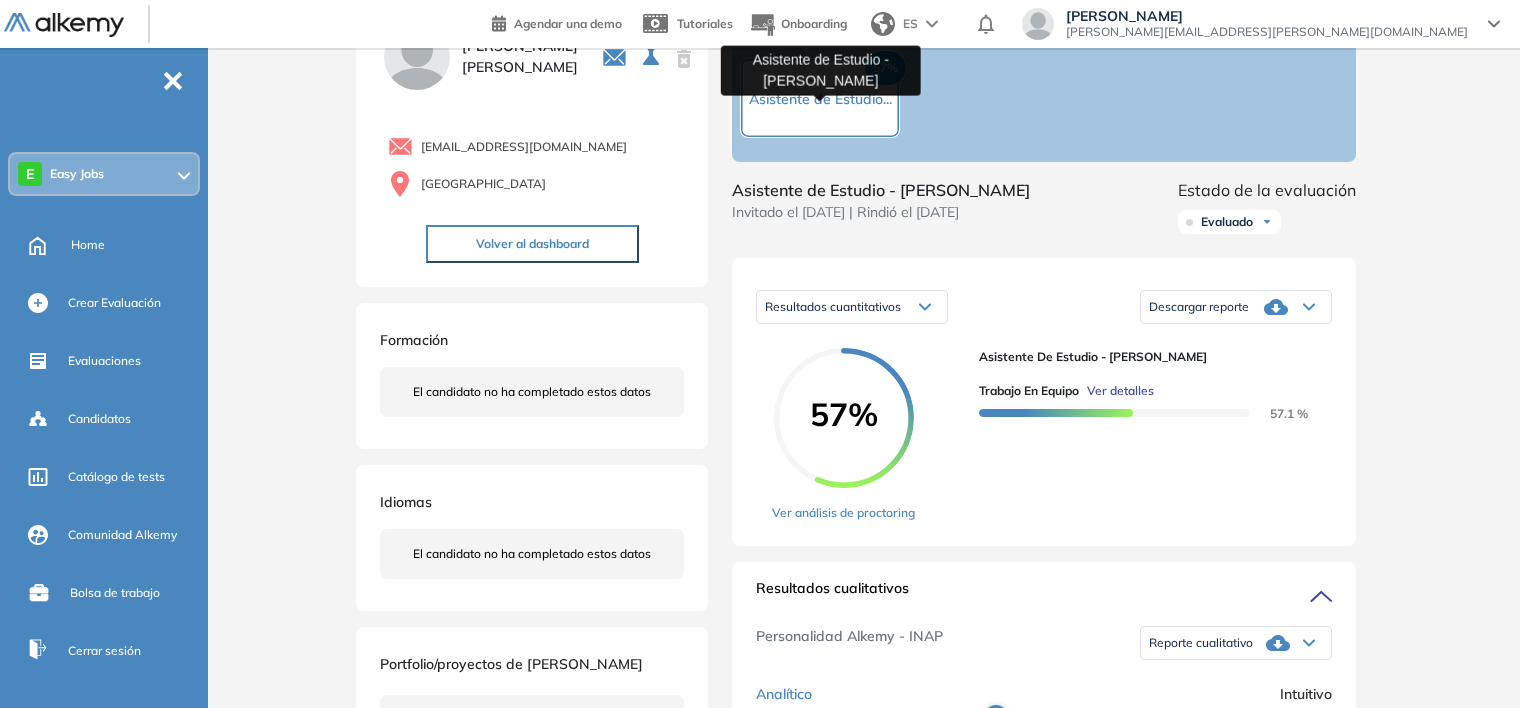 click on "Asistente de Estudio..." at bounding box center [820, 99] 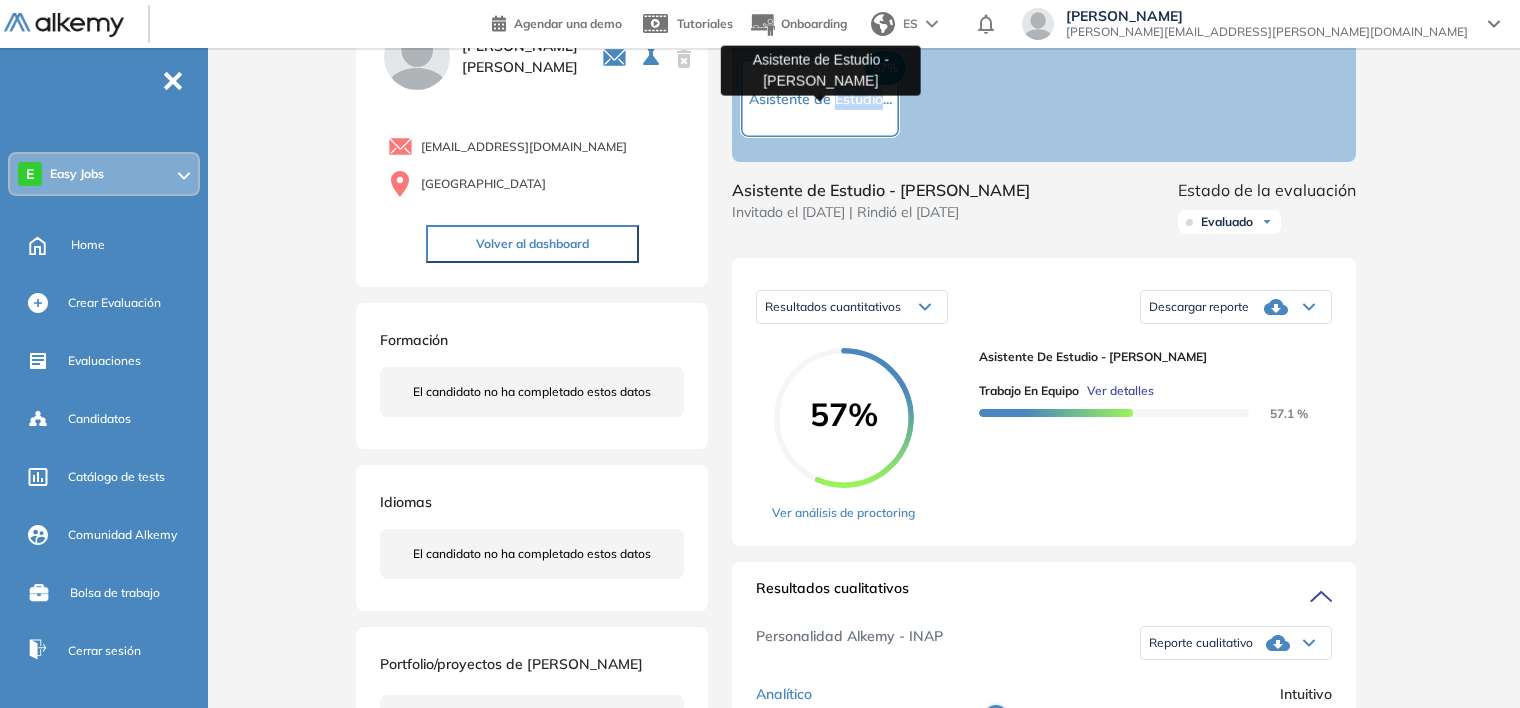 click on "Asistente de Estudio..." at bounding box center [820, 99] 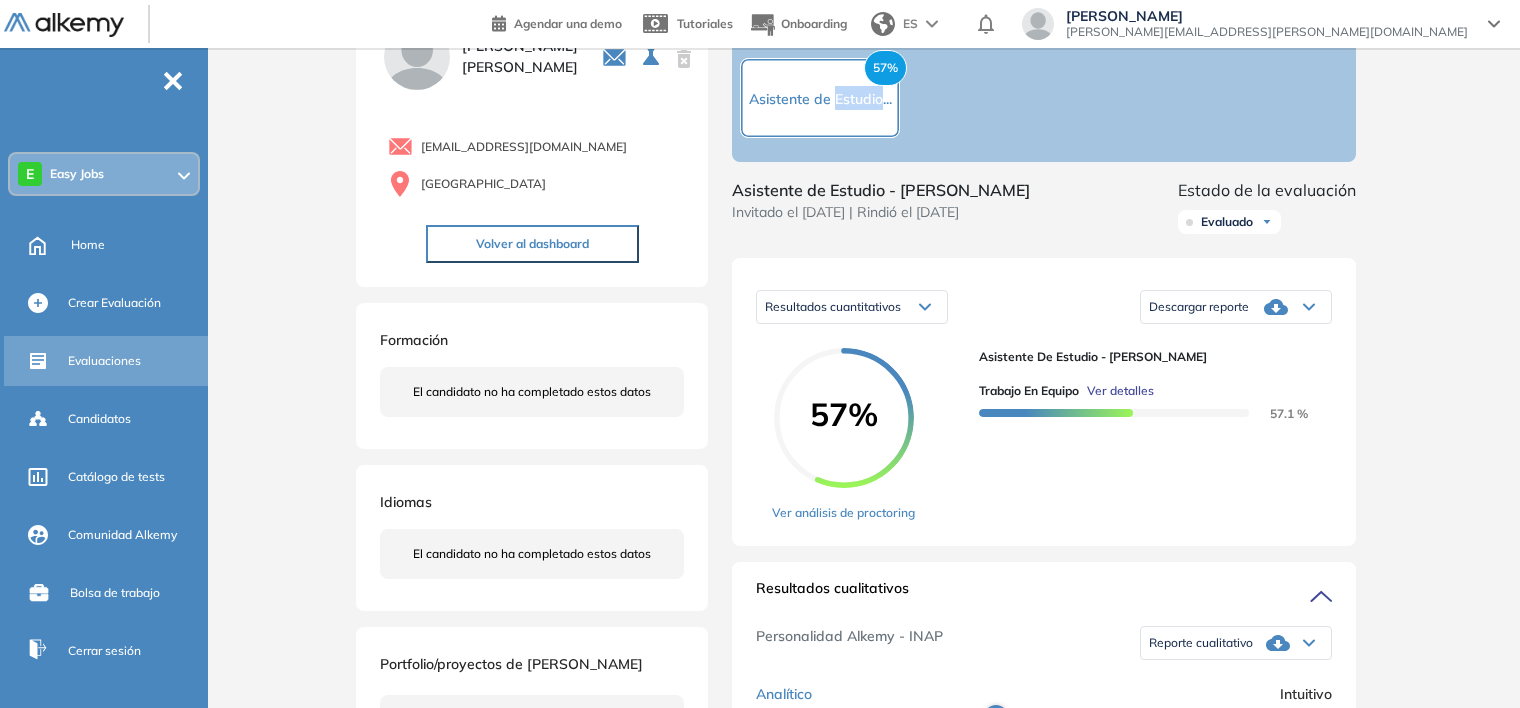 click on "Evaluaciones" at bounding box center [136, 361] 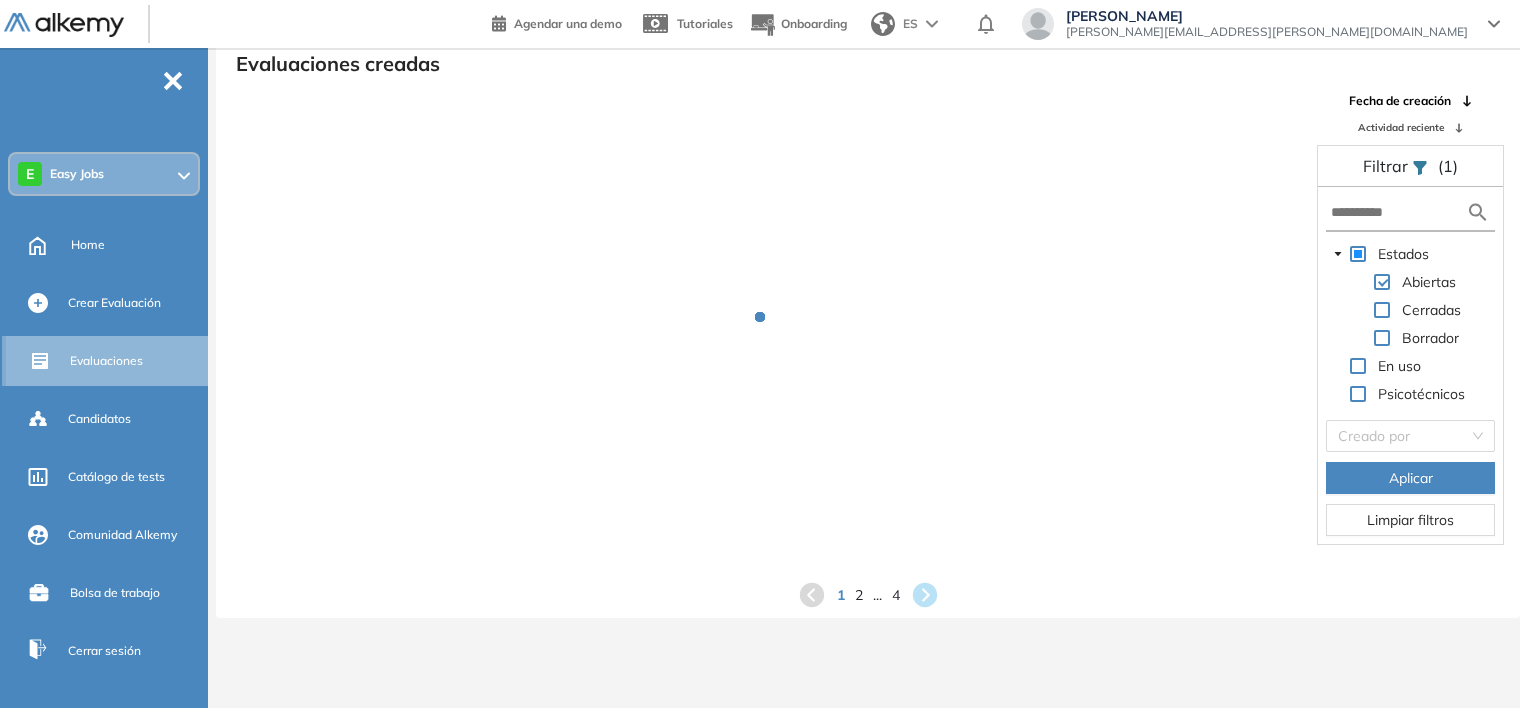 scroll, scrollTop: 48, scrollLeft: 0, axis: vertical 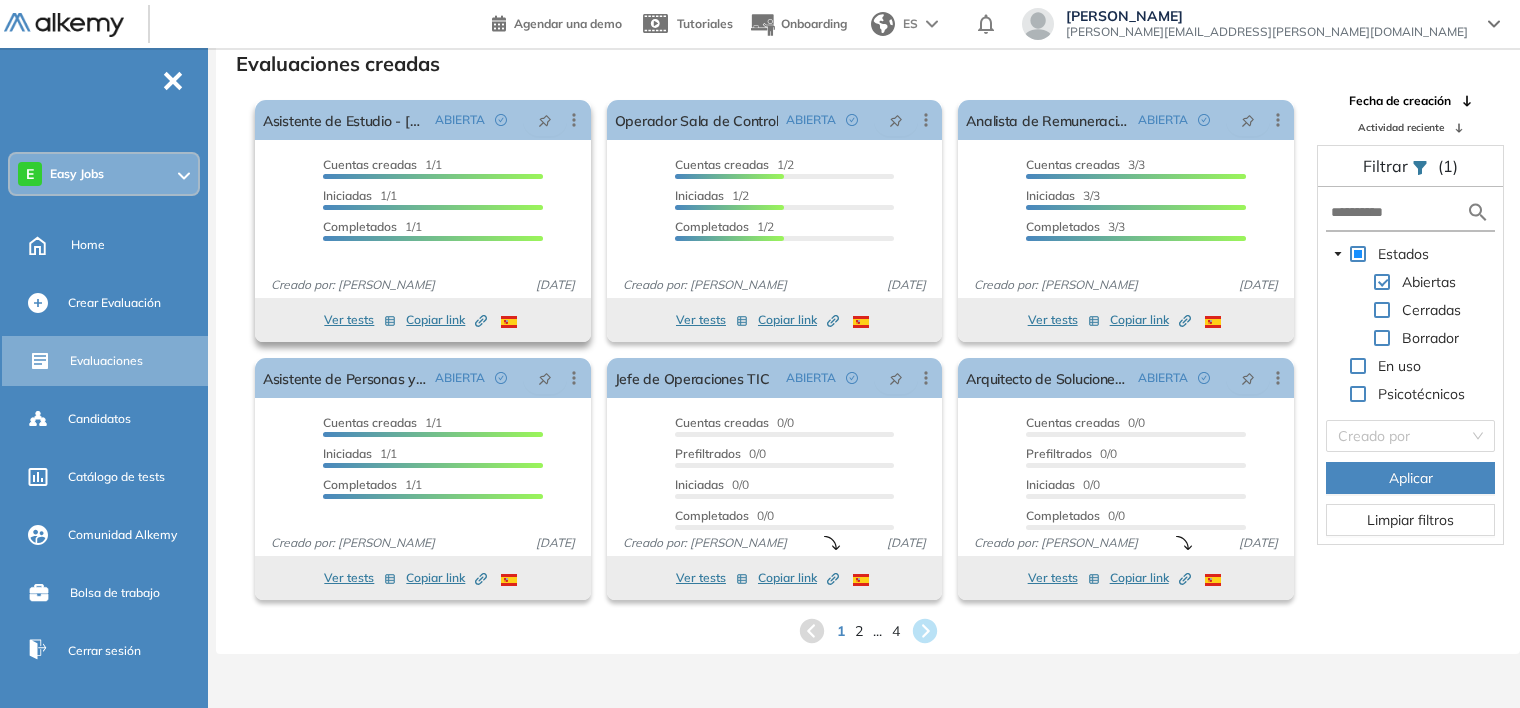click on "Completados" at bounding box center [360, 226] 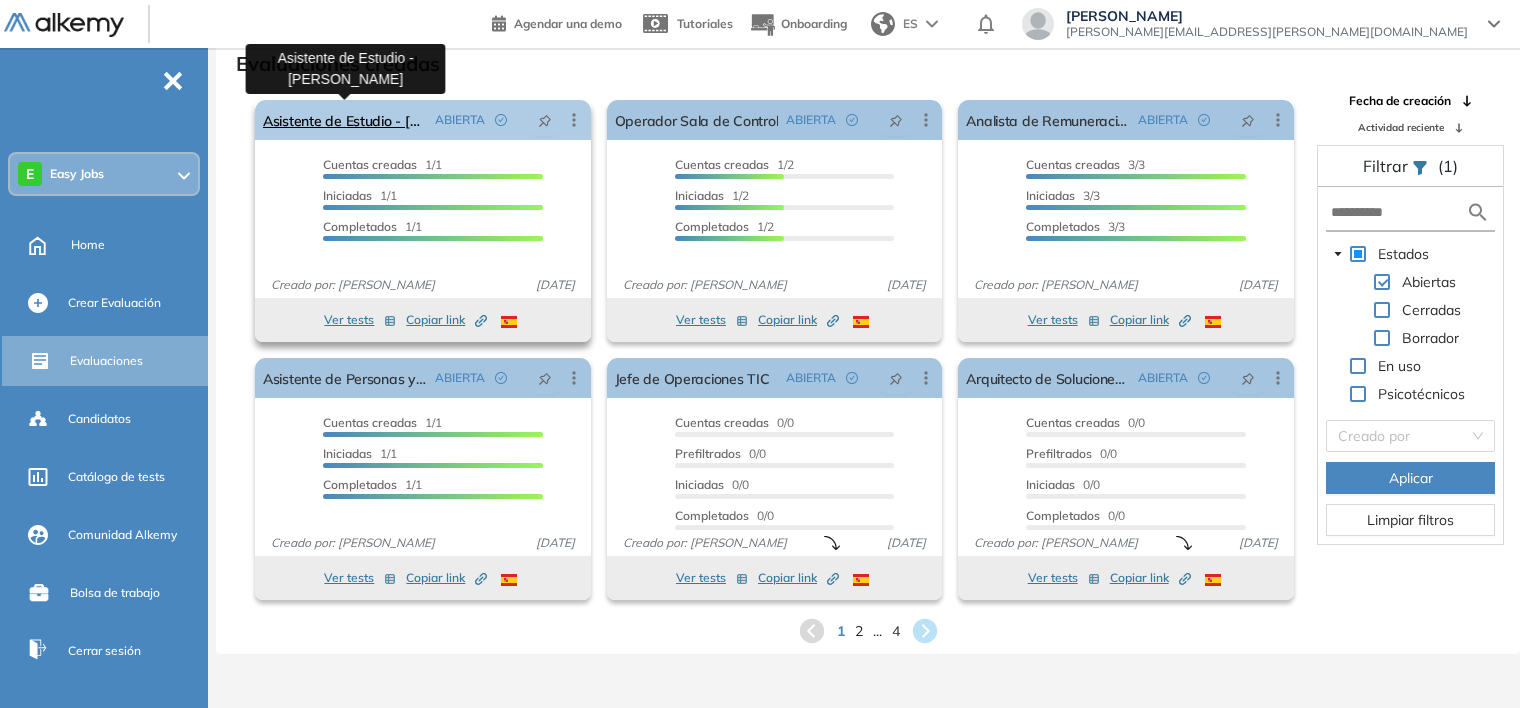 click on "Asistente de Estudio - [PERSON_NAME]" at bounding box center [345, 120] 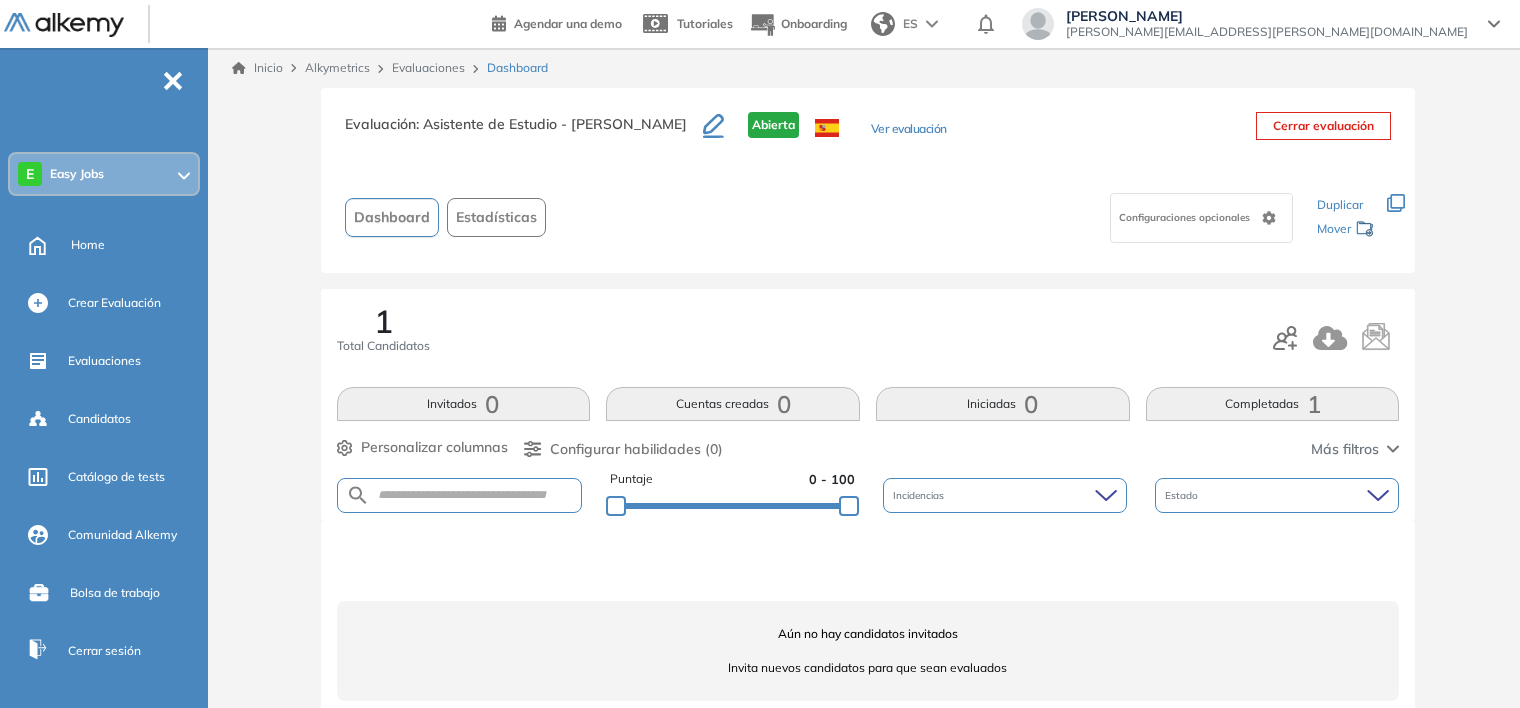 scroll, scrollTop: 32, scrollLeft: 0, axis: vertical 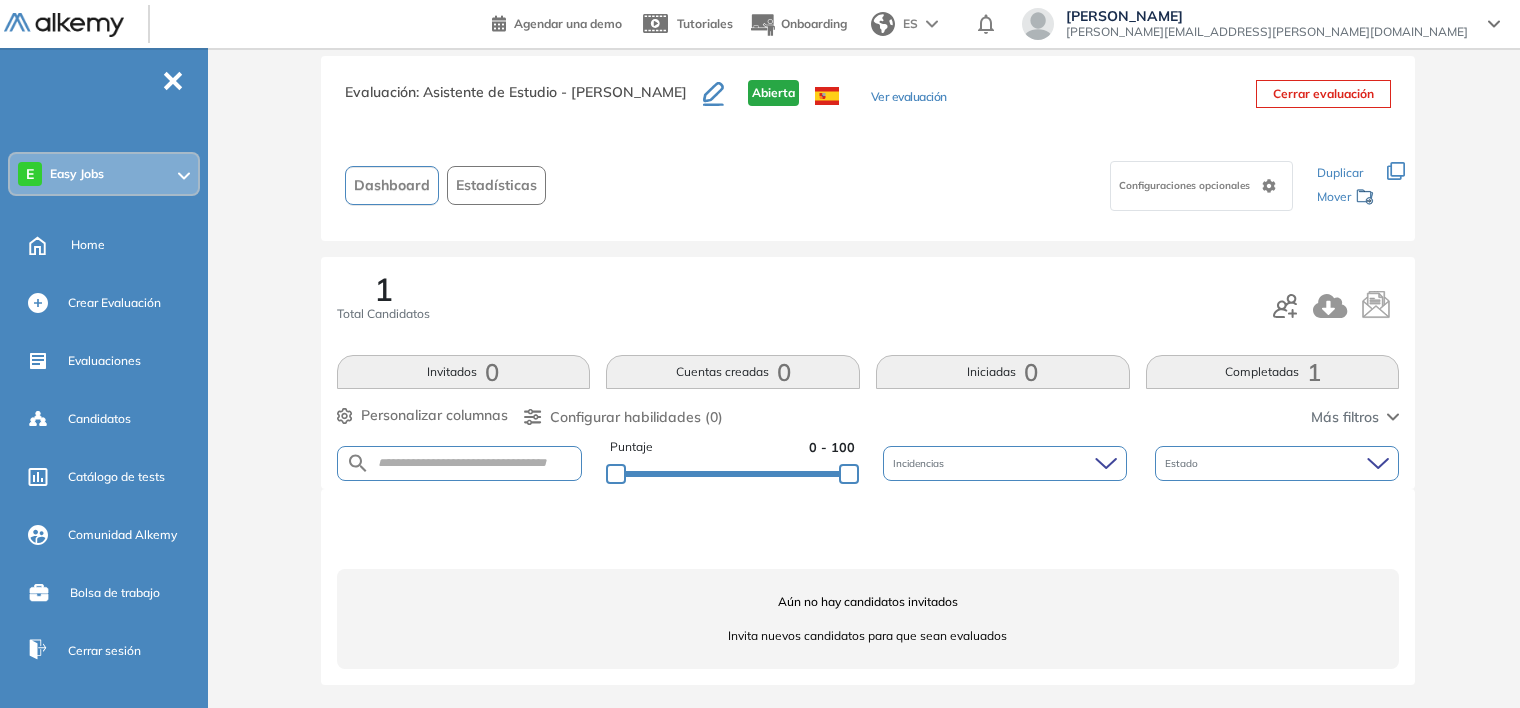 click on "Completadas 1" at bounding box center (1273, 372) 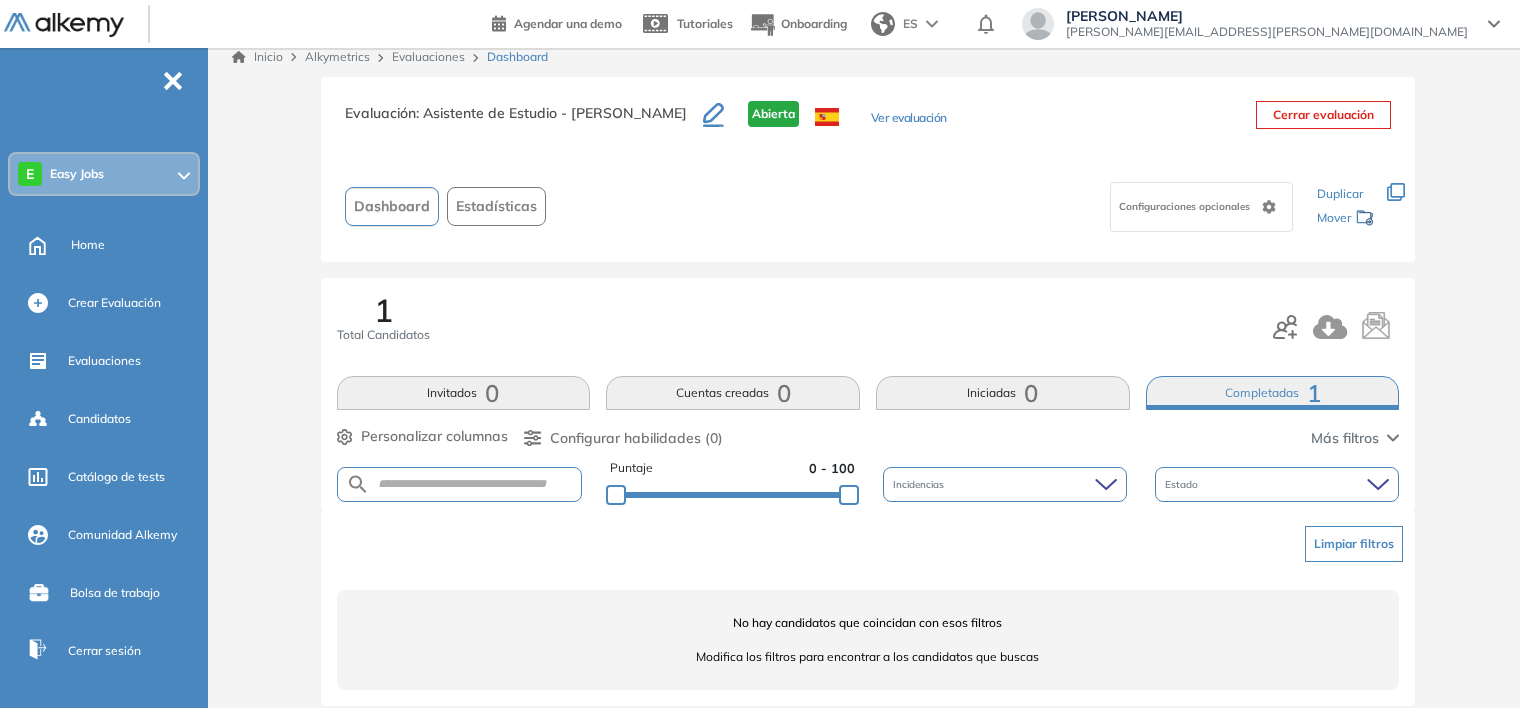 scroll, scrollTop: 0, scrollLeft: 0, axis: both 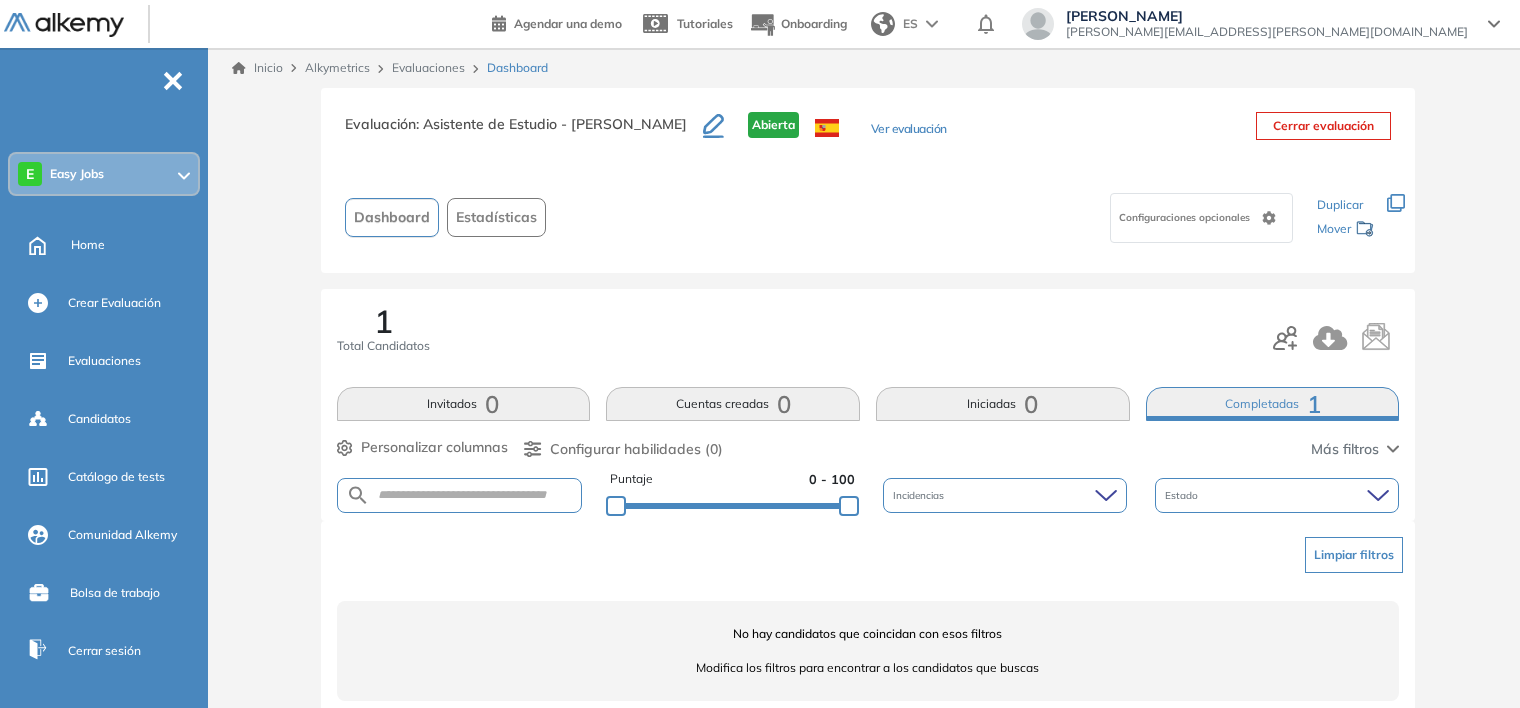 click on "Completadas 1" at bounding box center (1273, 404) 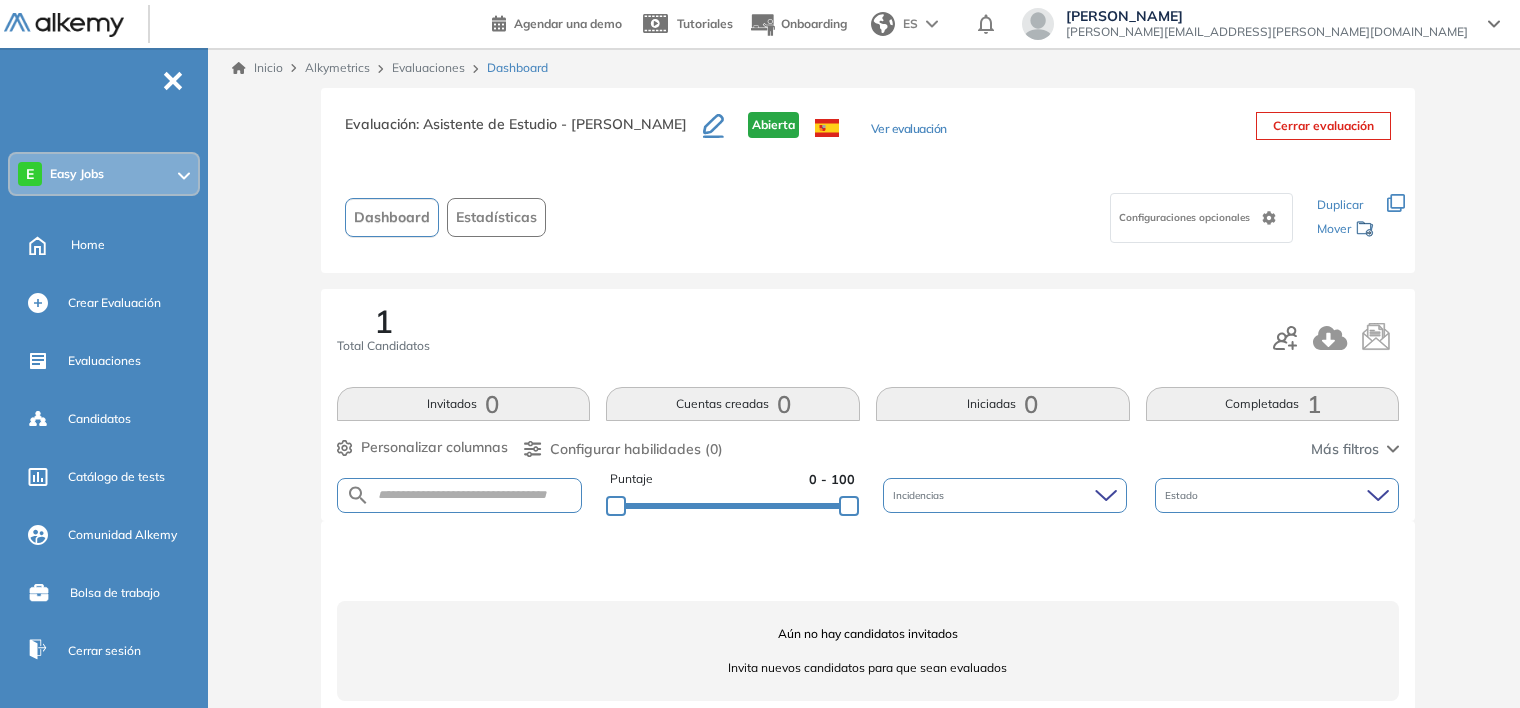 click on "Estadísticas" at bounding box center [496, 217] 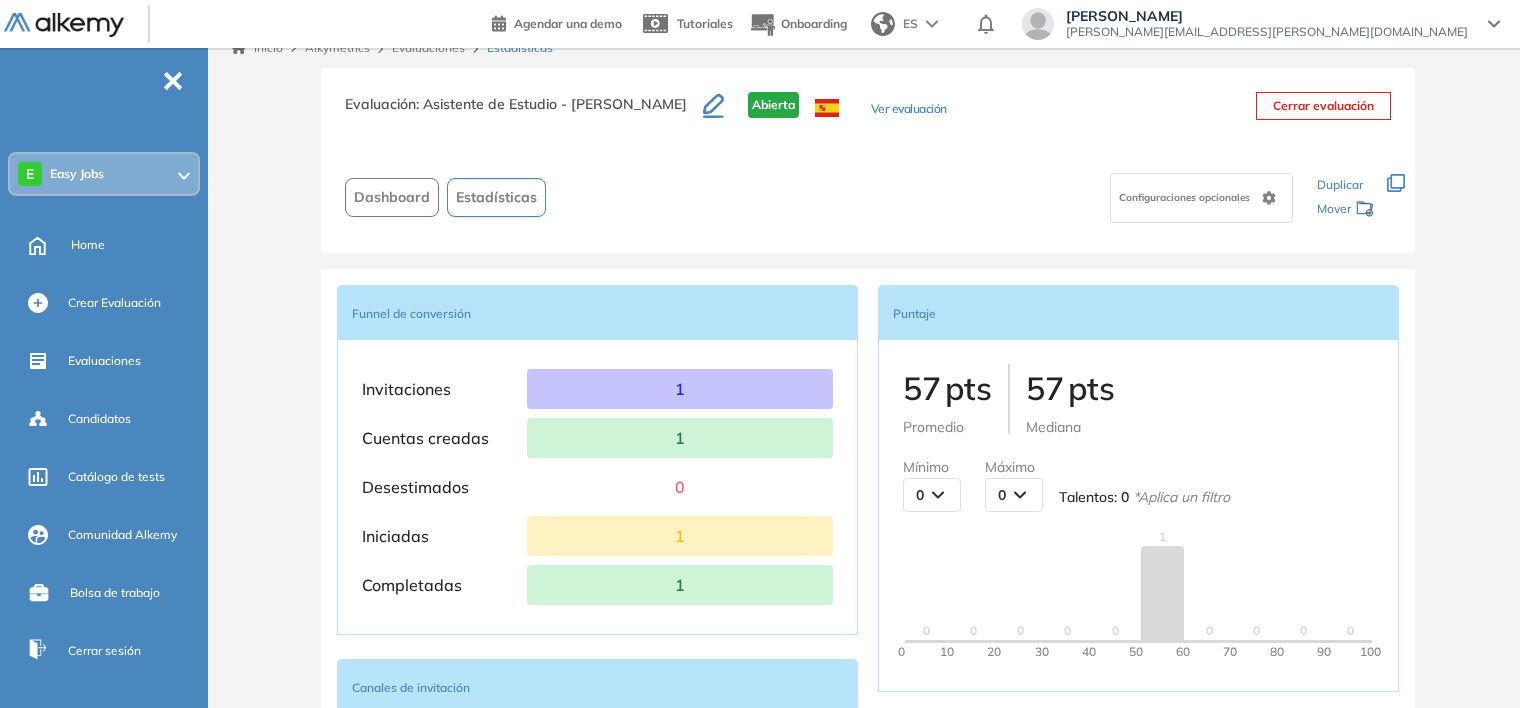 scroll, scrollTop: 0, scrollLeft: 0, axis: both 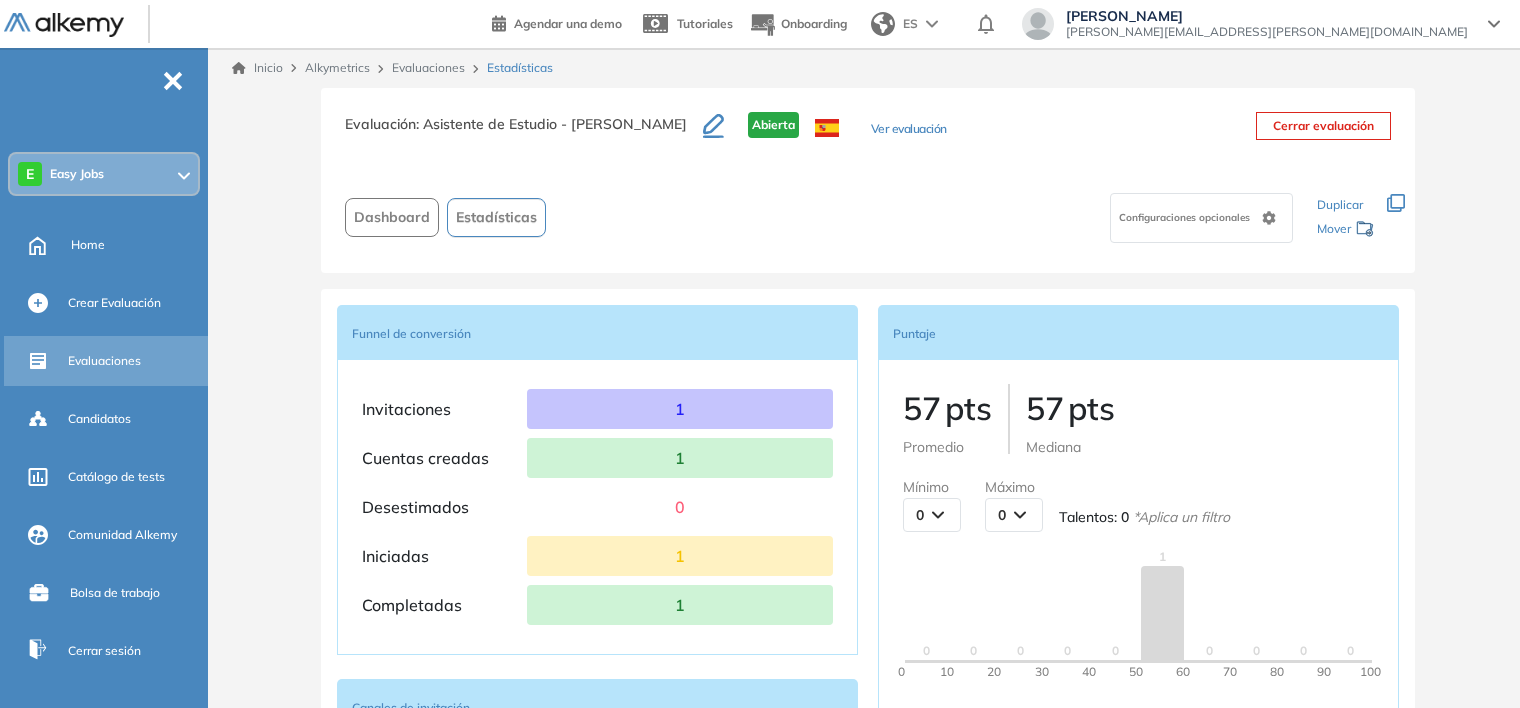 click on "Evaluaciones" at bounding box center (104, 361) 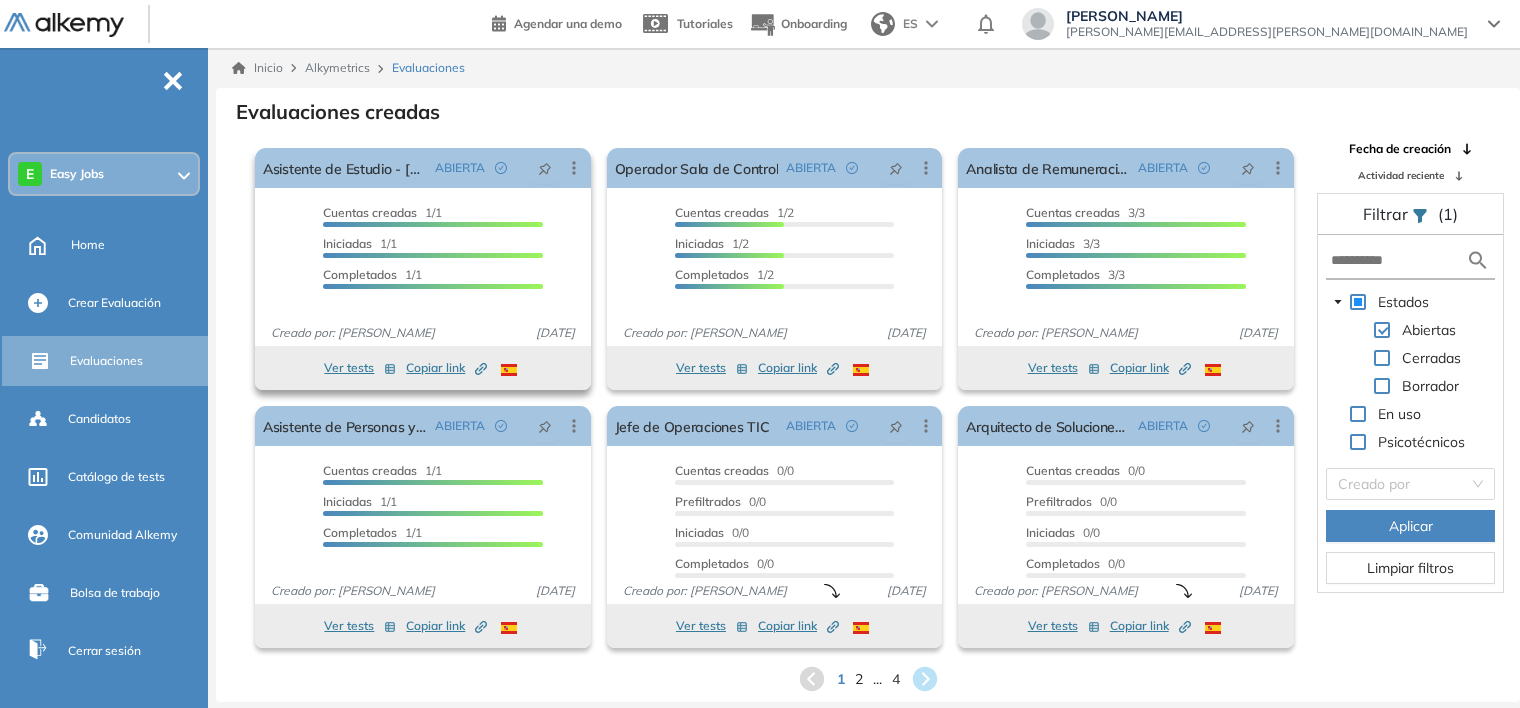 click on "Completados" at bounding box center (360, 274) 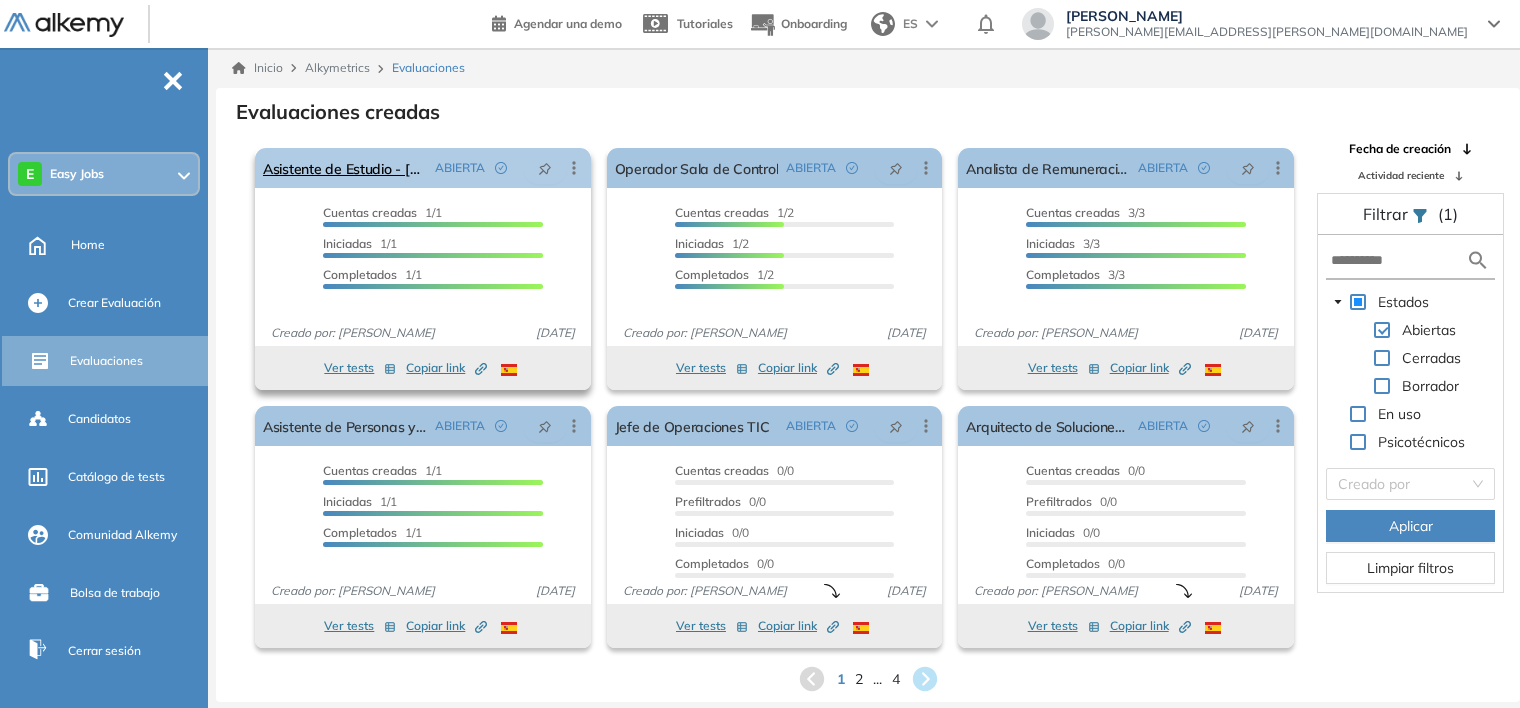 click 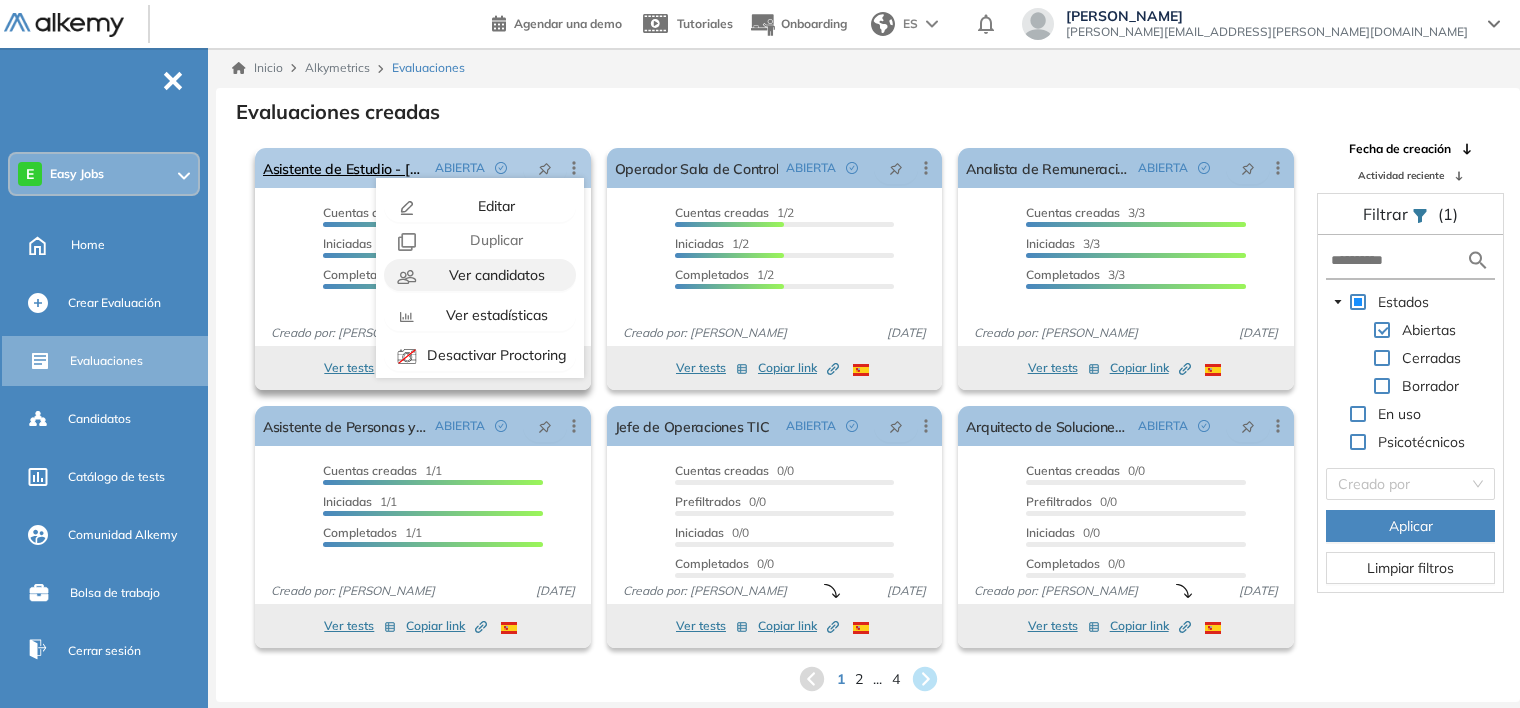 click on "Ver candidatos" at bounding box center (495, 275) 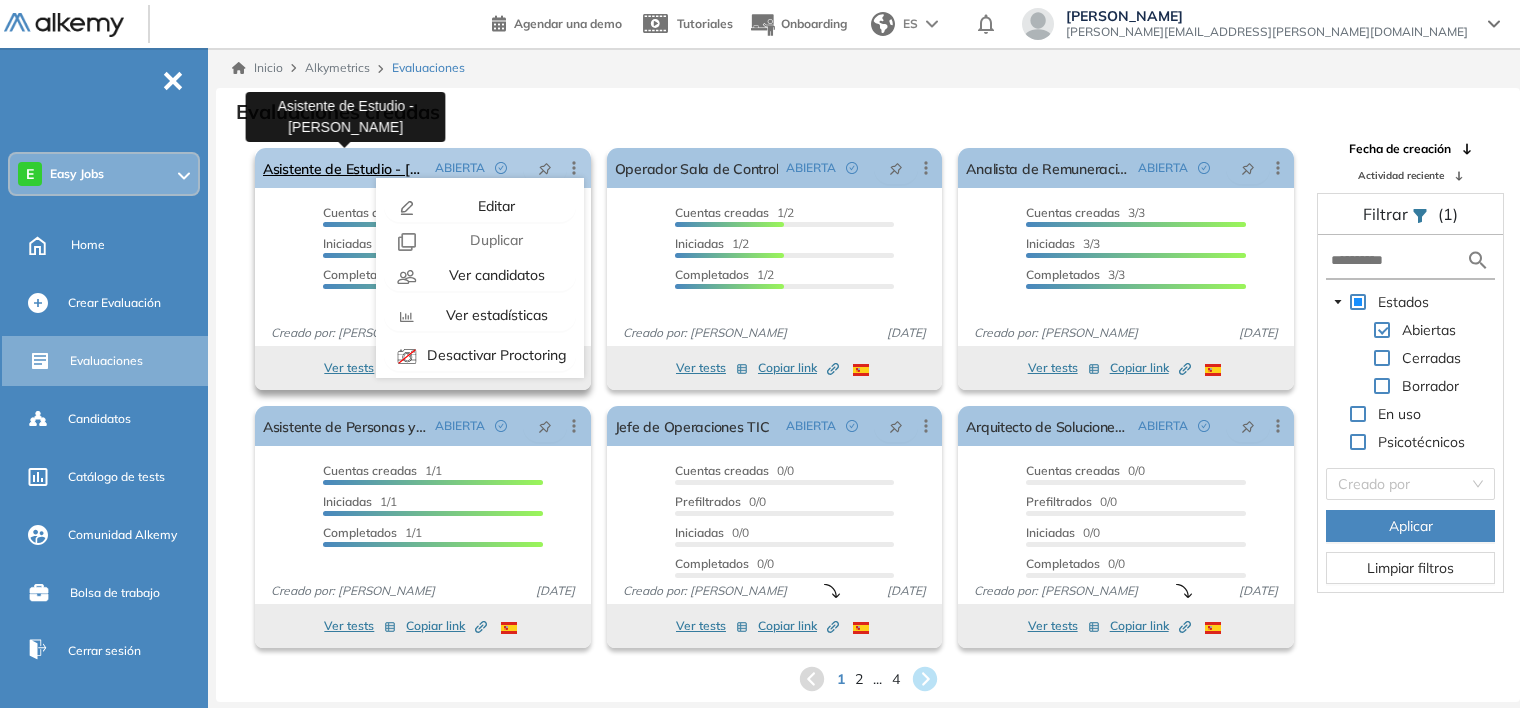 click on "Asistente de Estudio - [PERSON_NAME]" at bounding box center [345, 168] 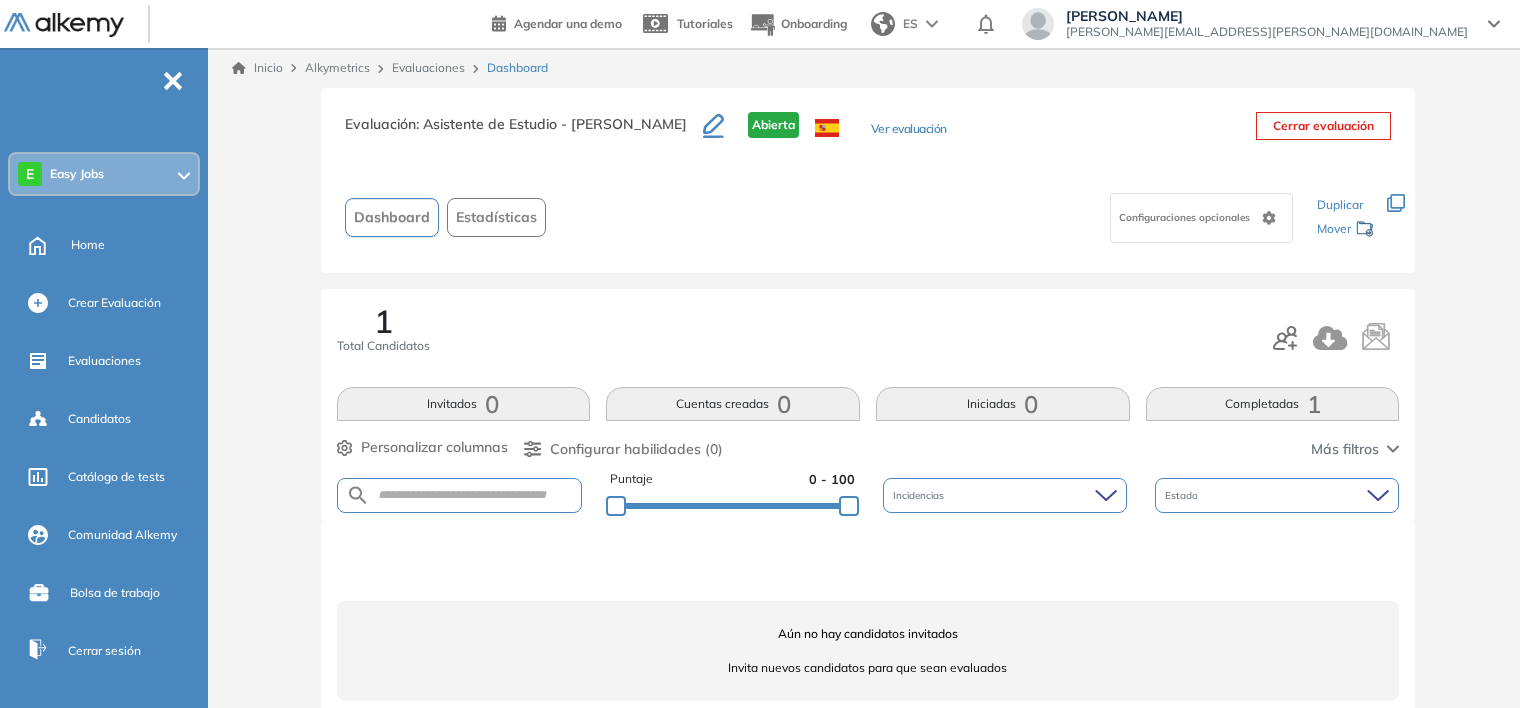 scroll, scrollTop: 32, scrollLeft: 0, axis: vertical 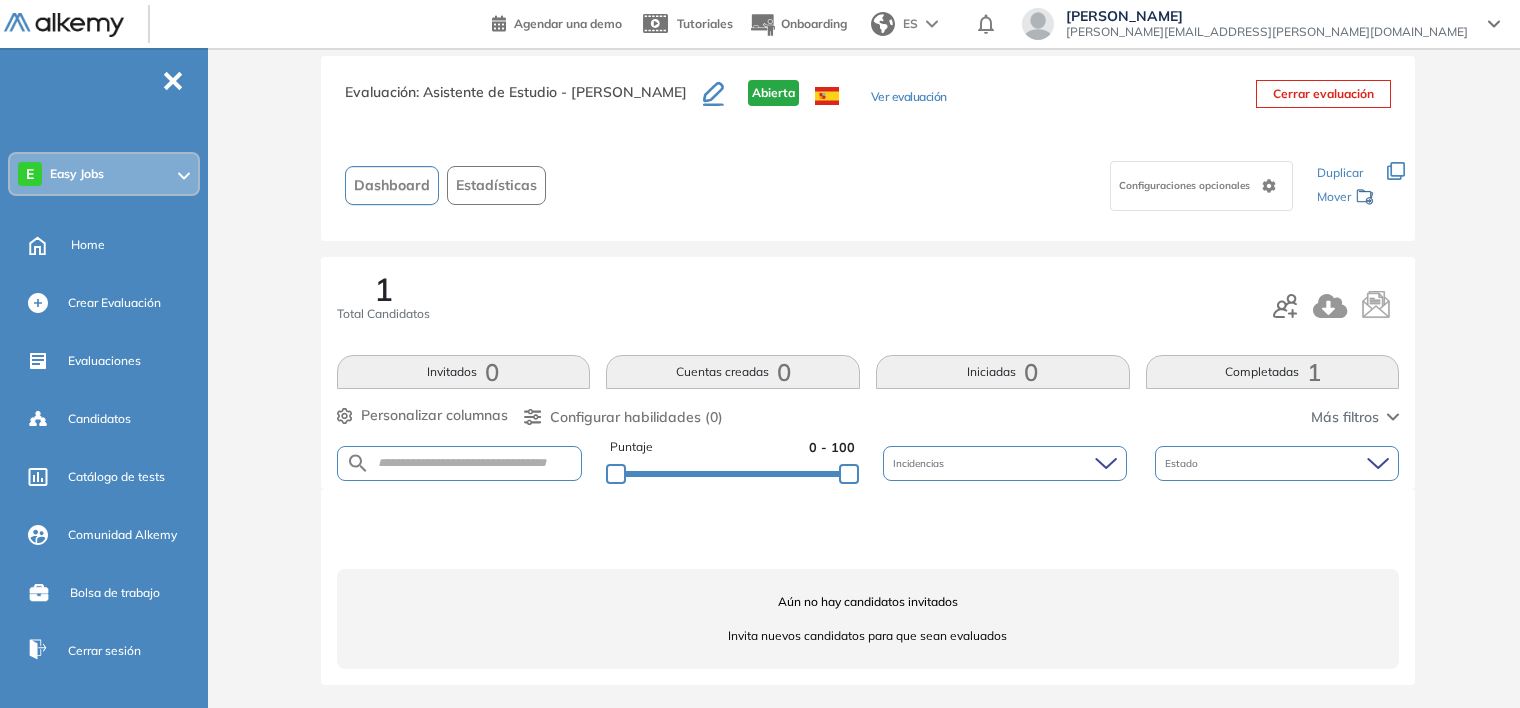 click on "Estado" at bounding box center [1183, 463] 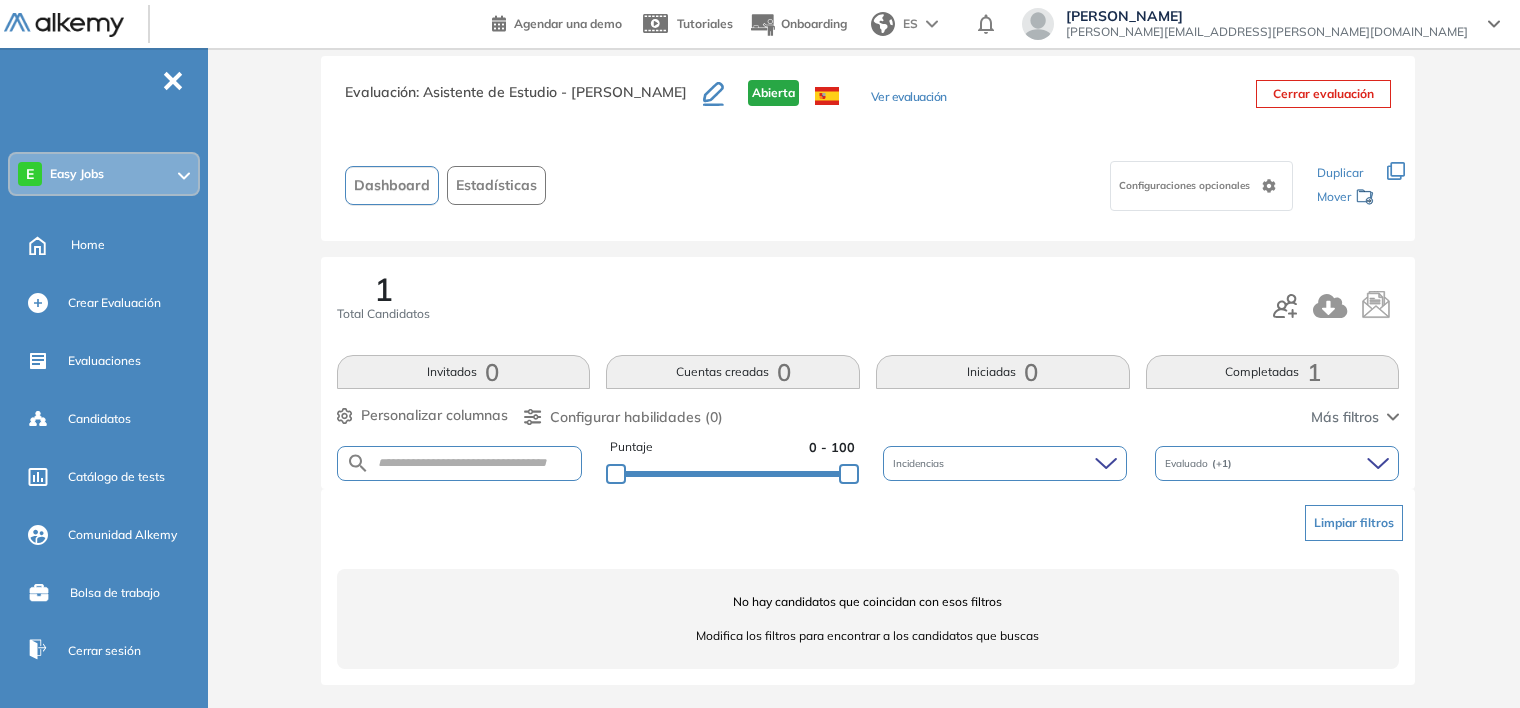 click on "Limpiar filtros" at bounding box center (872, 523) 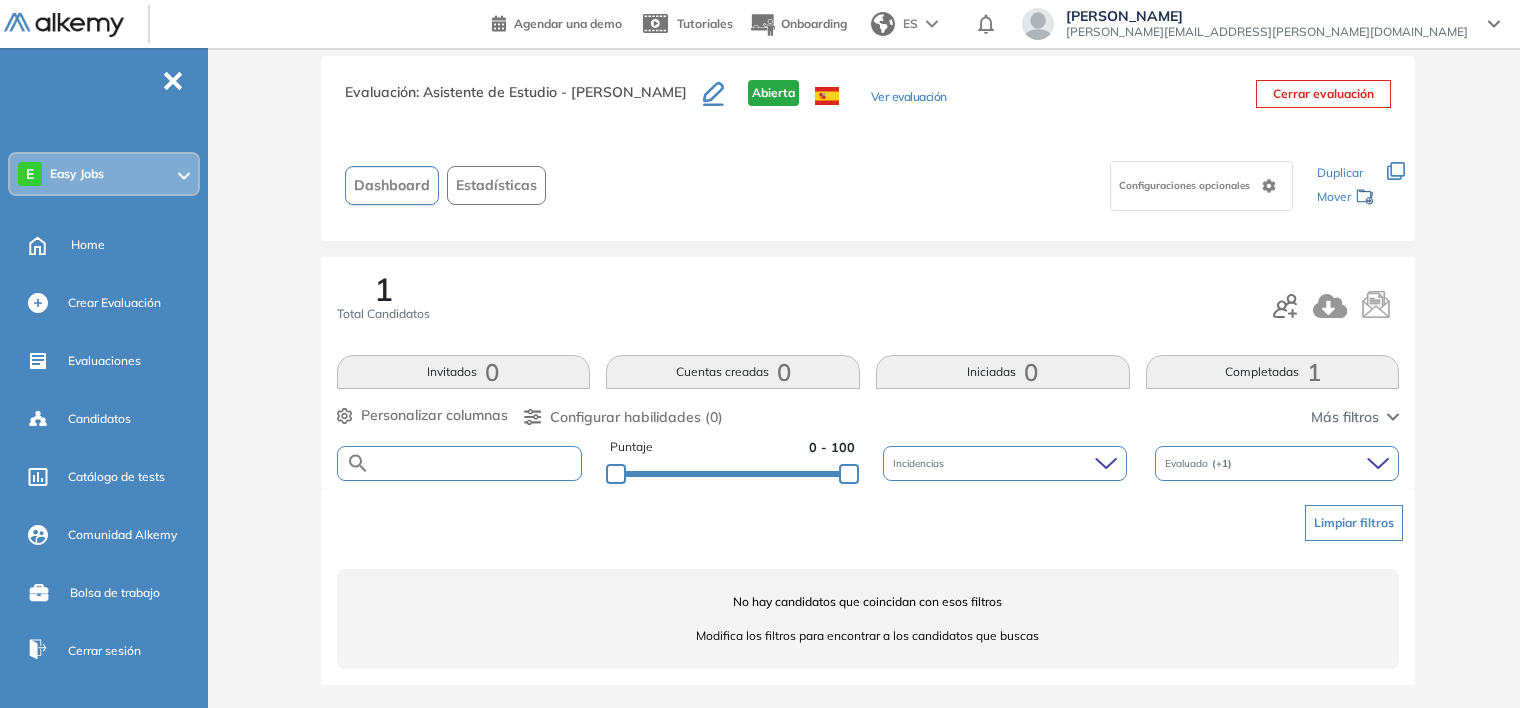 click at bounding box center (476, 463) 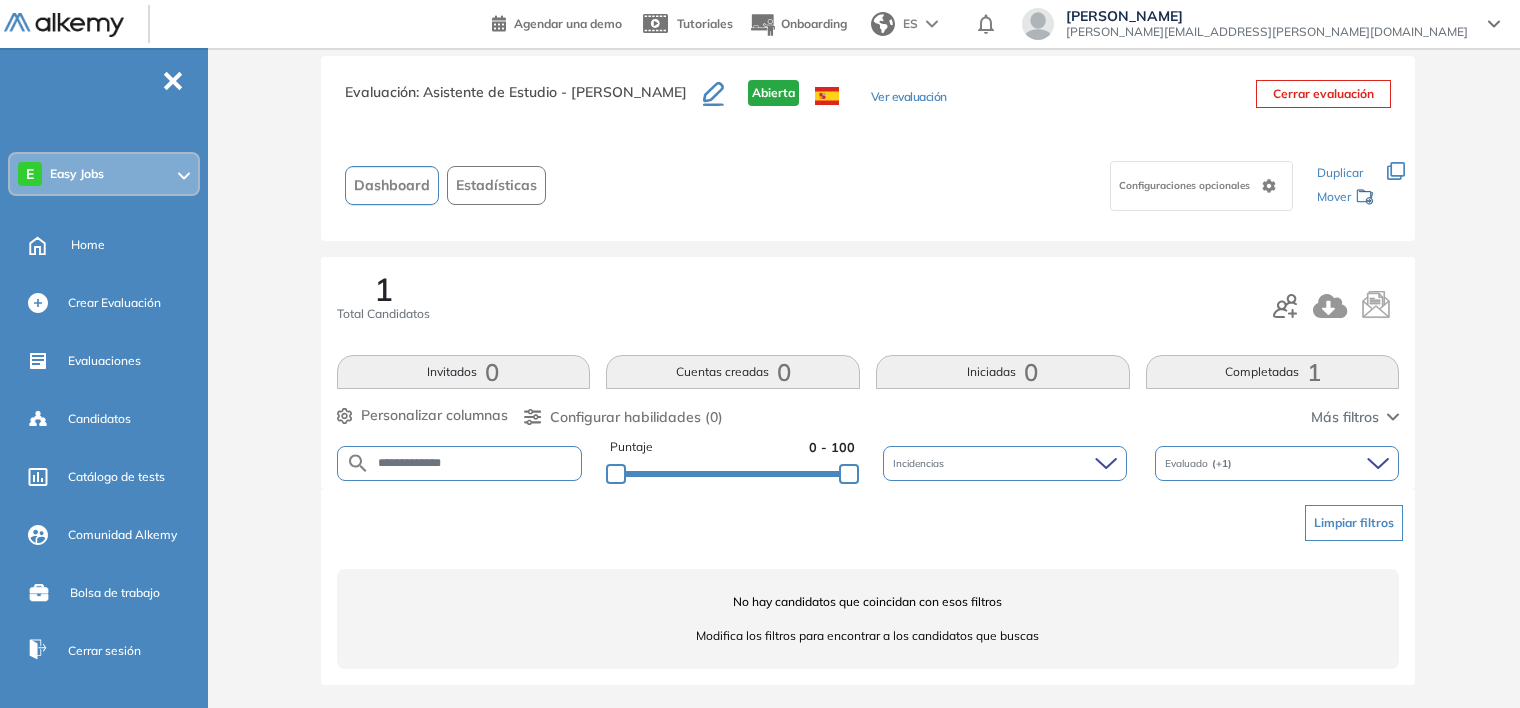 type on "**********" 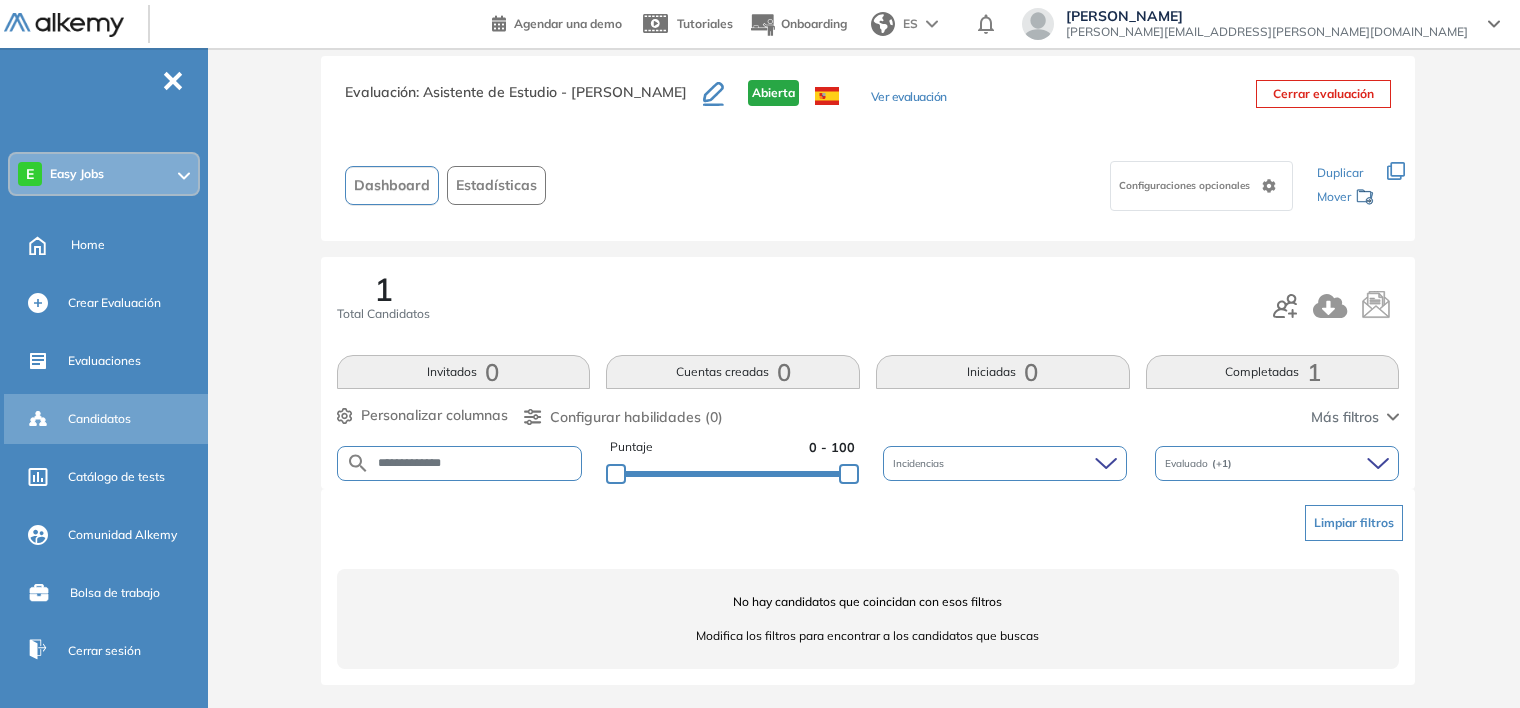 click on "Candidatos" at bounding box center (99, 419) 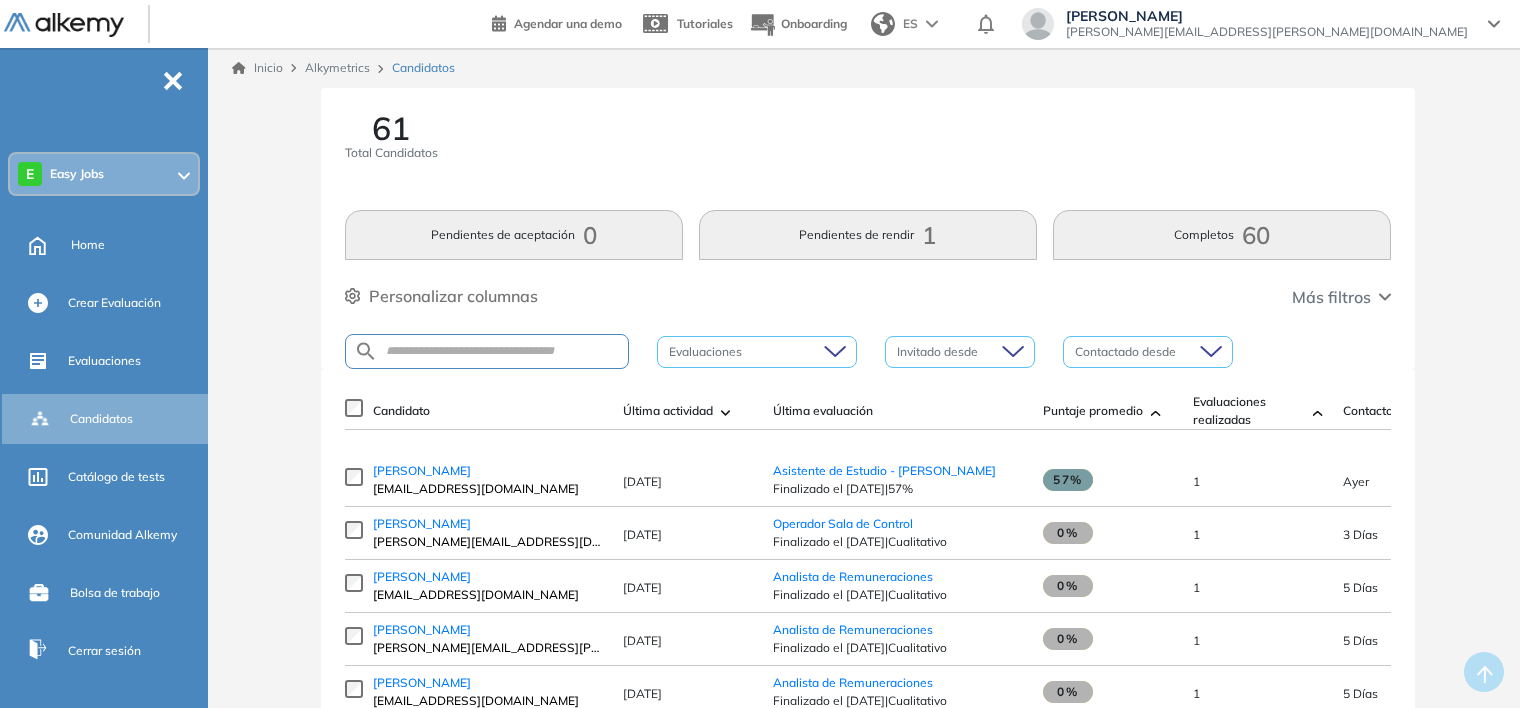 scroll, scrollTop: 100, scrollLeft: 0, axis: vertical 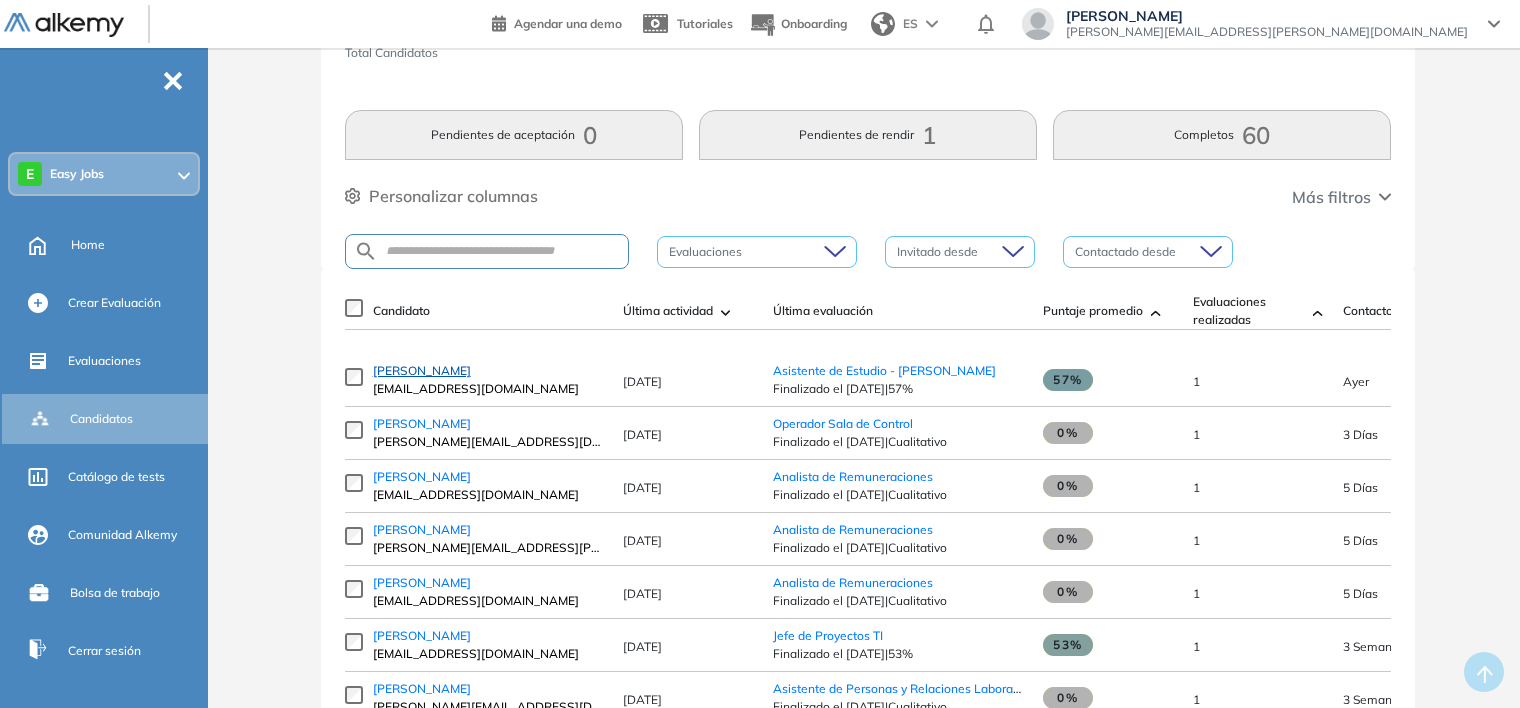 click on "[PERSON_NAME]" at bounding box center [422, 370] 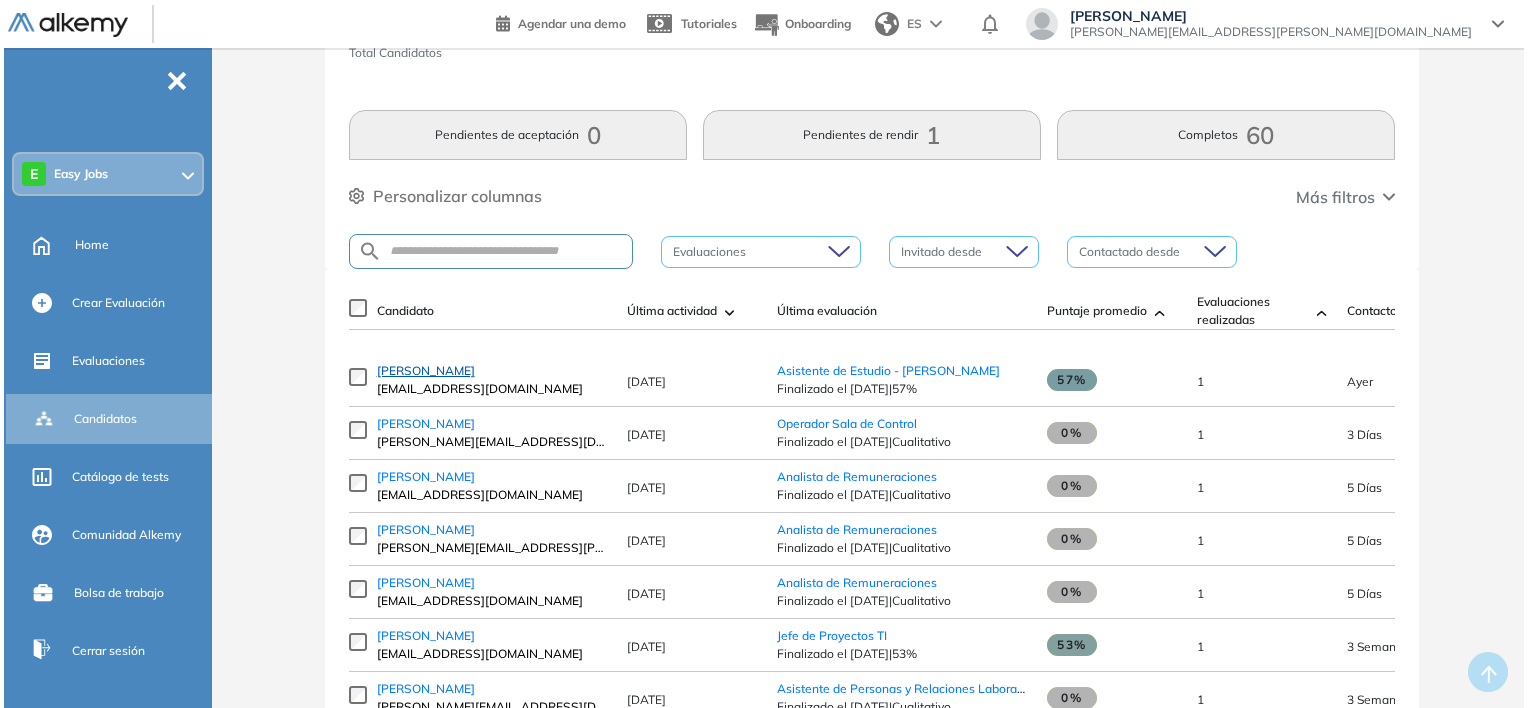 scroll, scrollTop: 0, scrollLeft: 0, axis: both 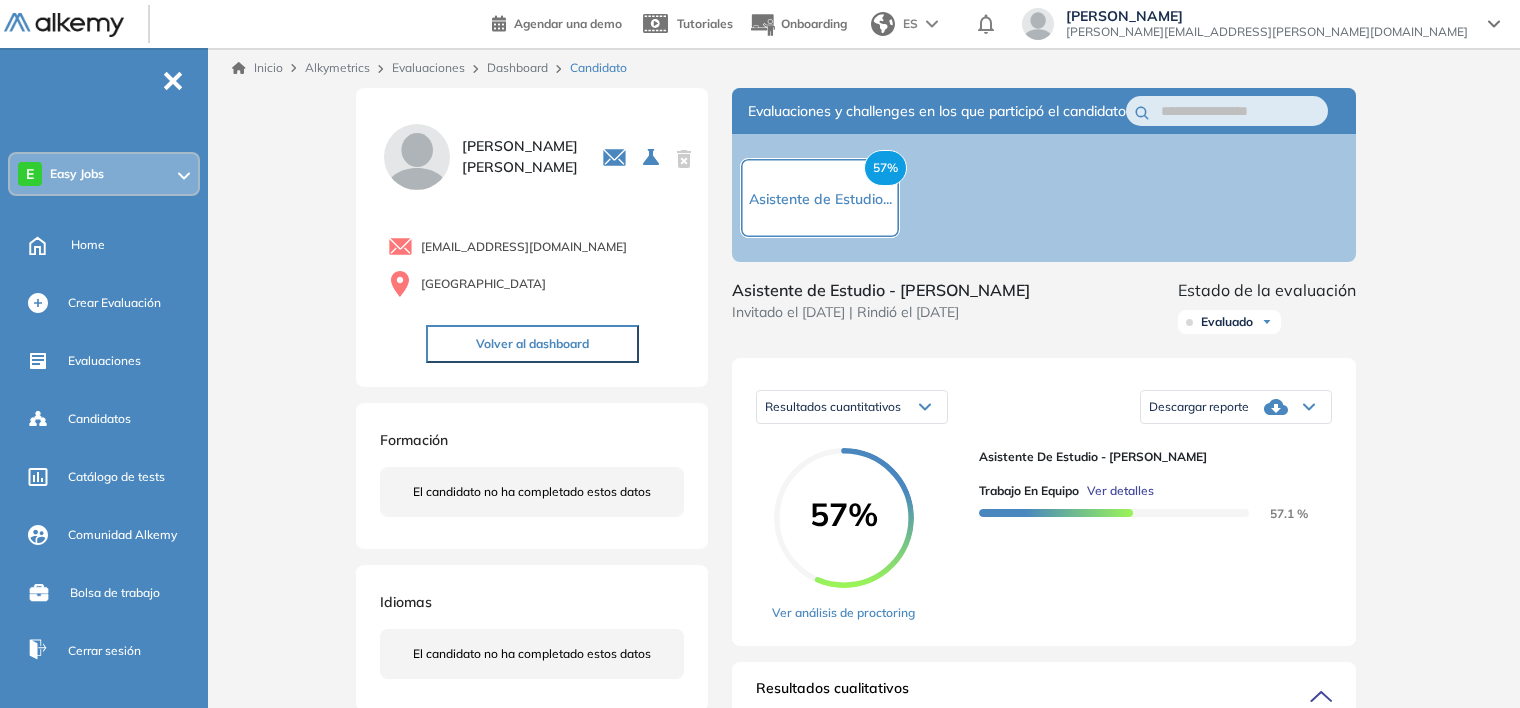 click on "Ver detalles" at bounding box center (1120, 491) 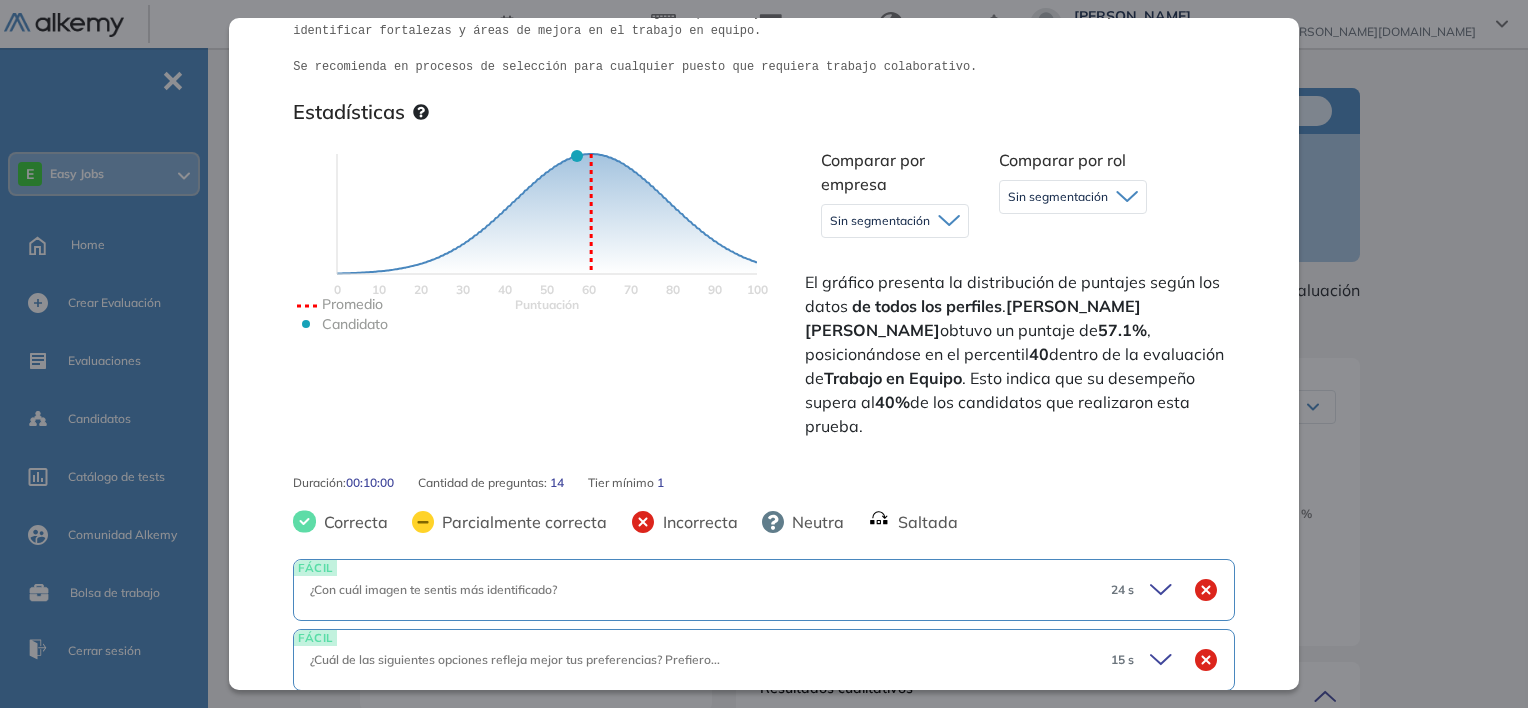 scroll, scrollTop: 300, scrollLeft: 0, axis: vertical 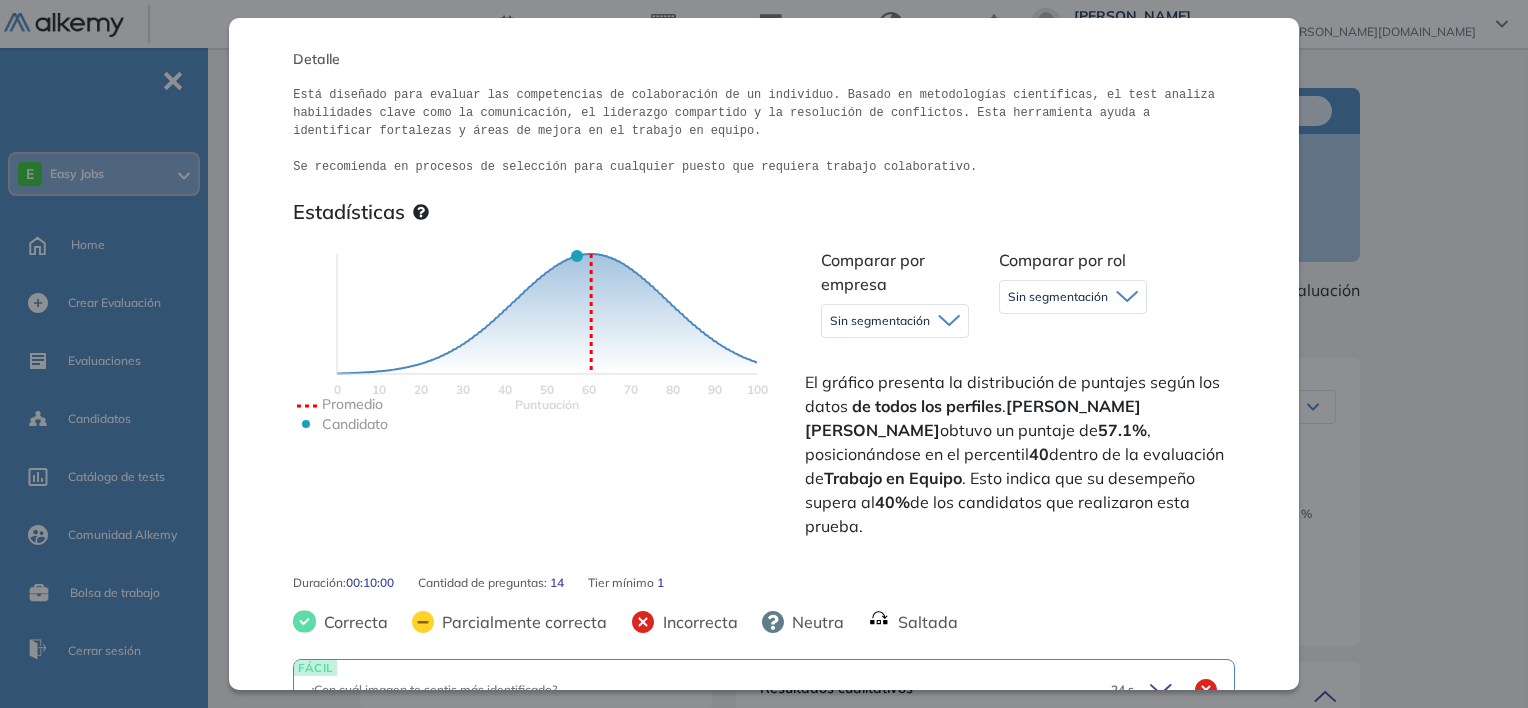 drag, startPoint x: 805, startPoint y: 376, endPoint x: 1096, endPoint y: 493, distance: 313.63992 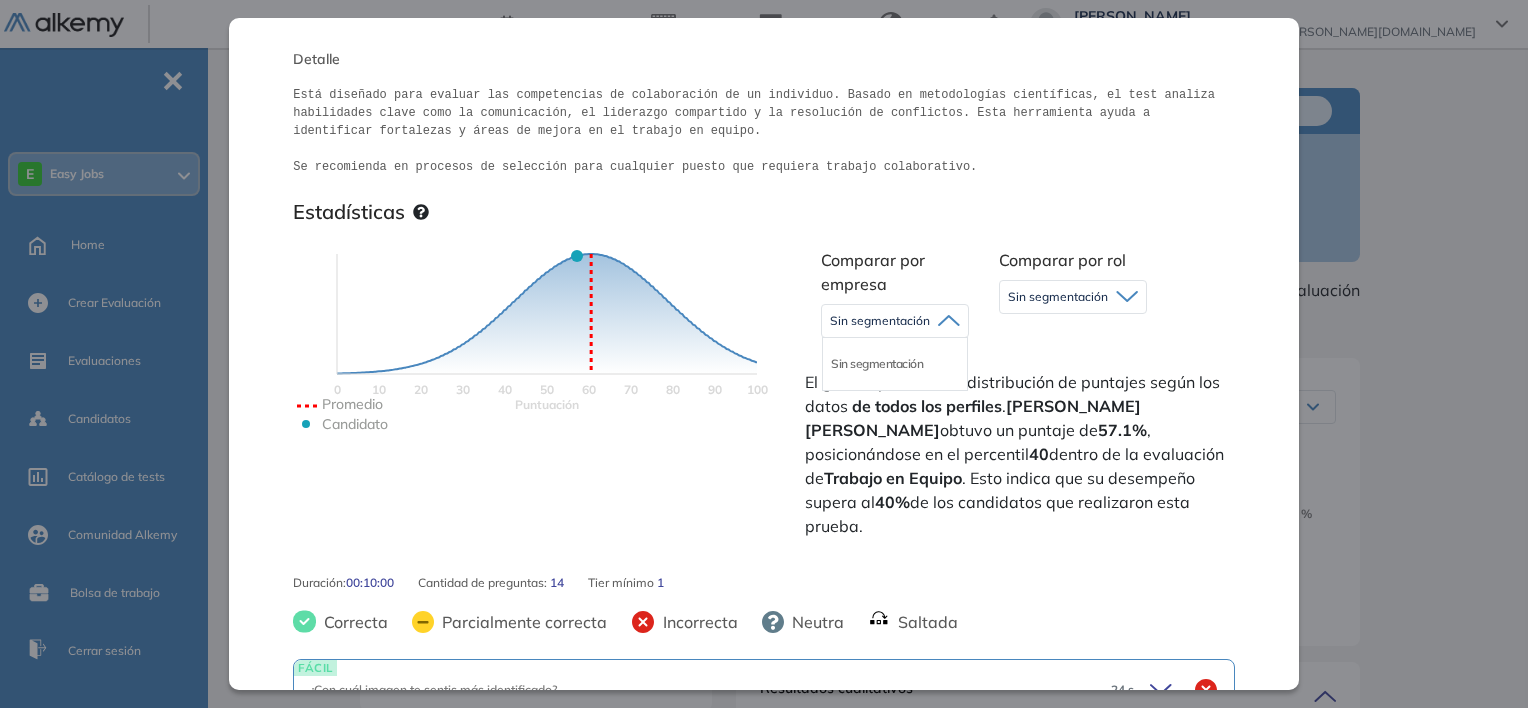 click on "Sin segmentación" at bounding box center (880, 321) 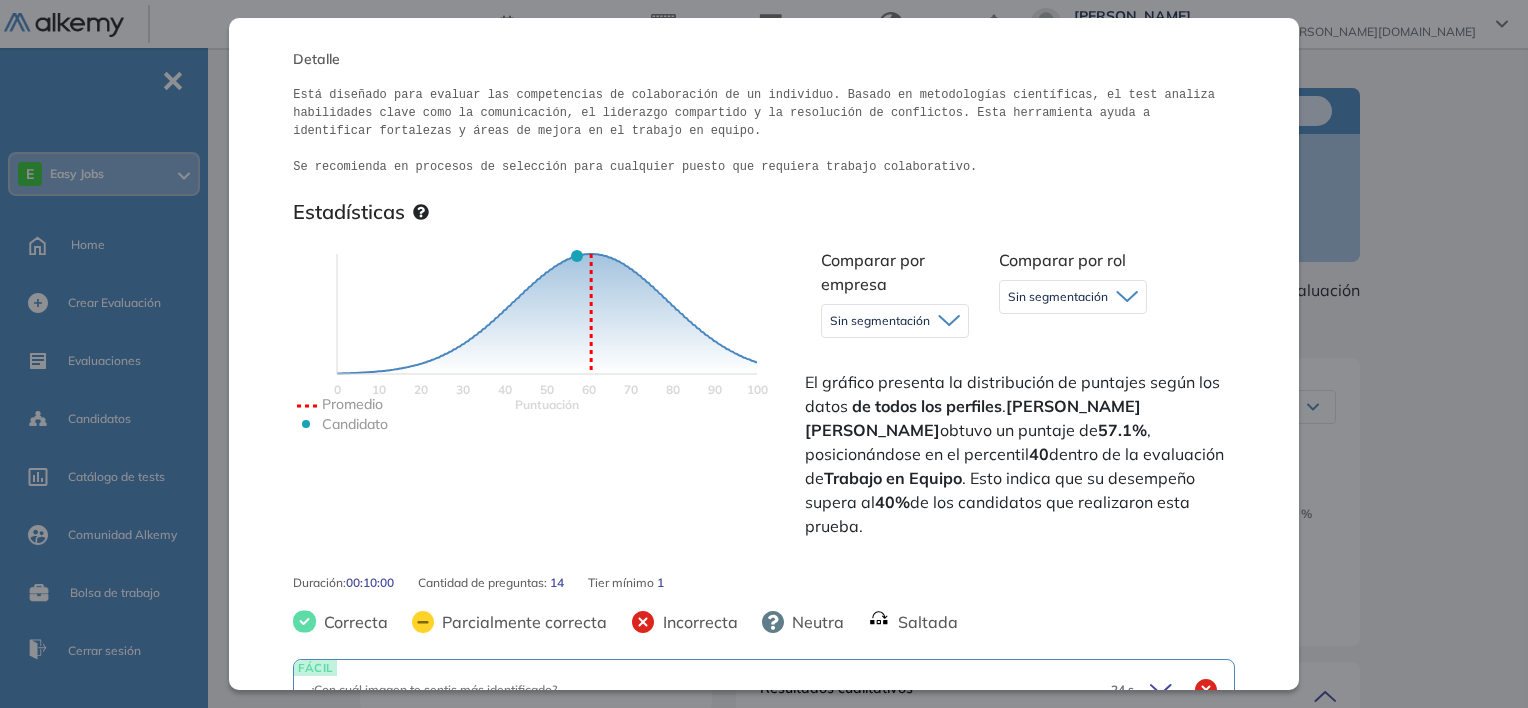 click on "Sin segmentación" at bounding box center [1058, 297] 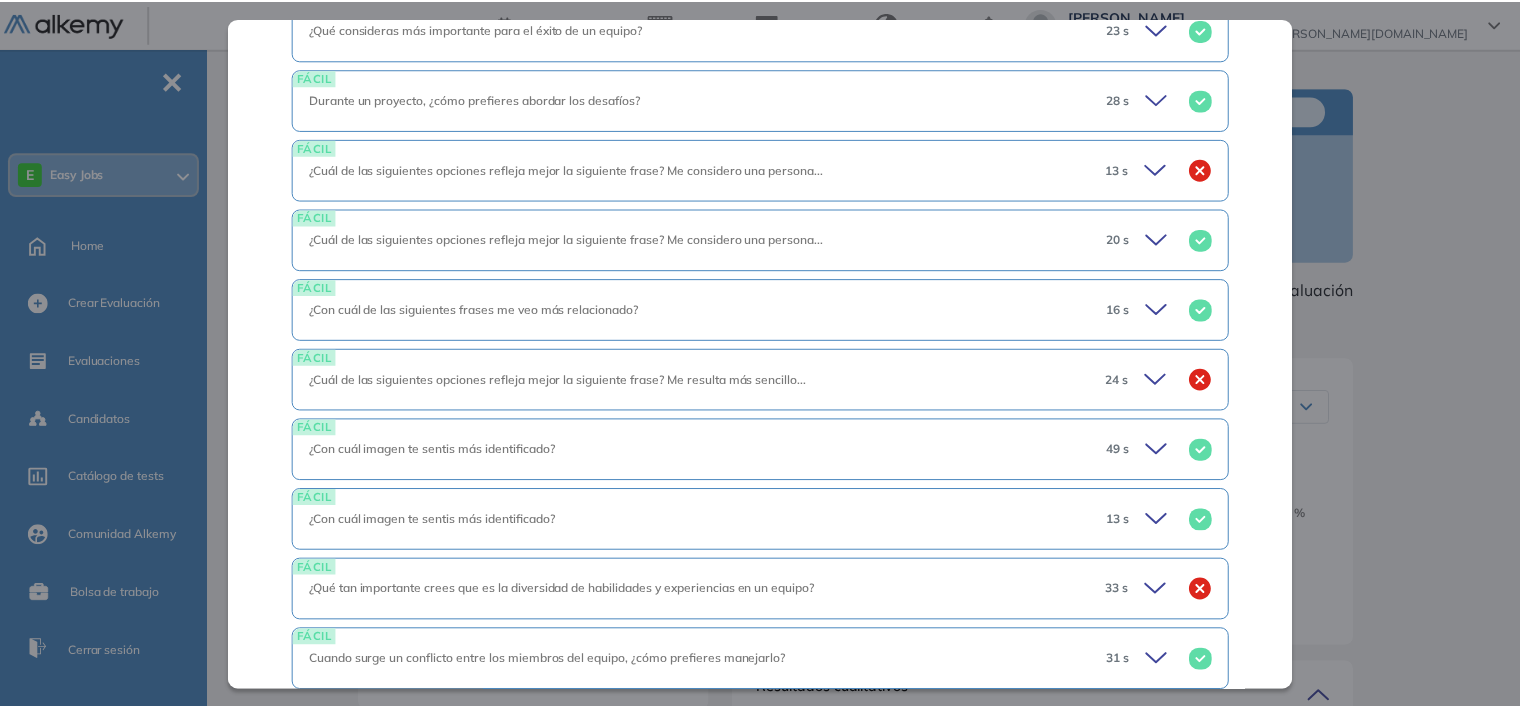 scroll, scrollTop: 1293, scrollLeft: 0, axis: vertical 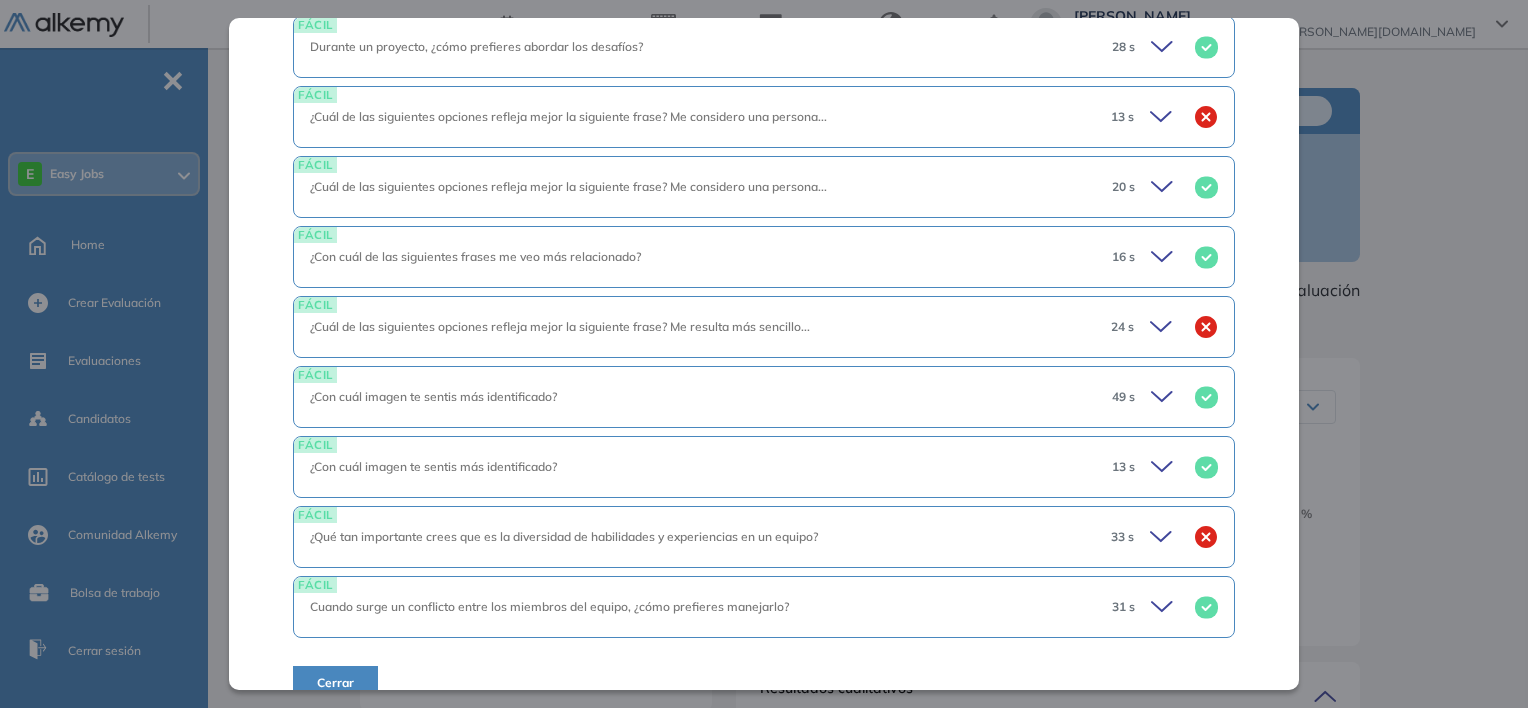 click on "Cerrar" at bounding box center [335, 683] 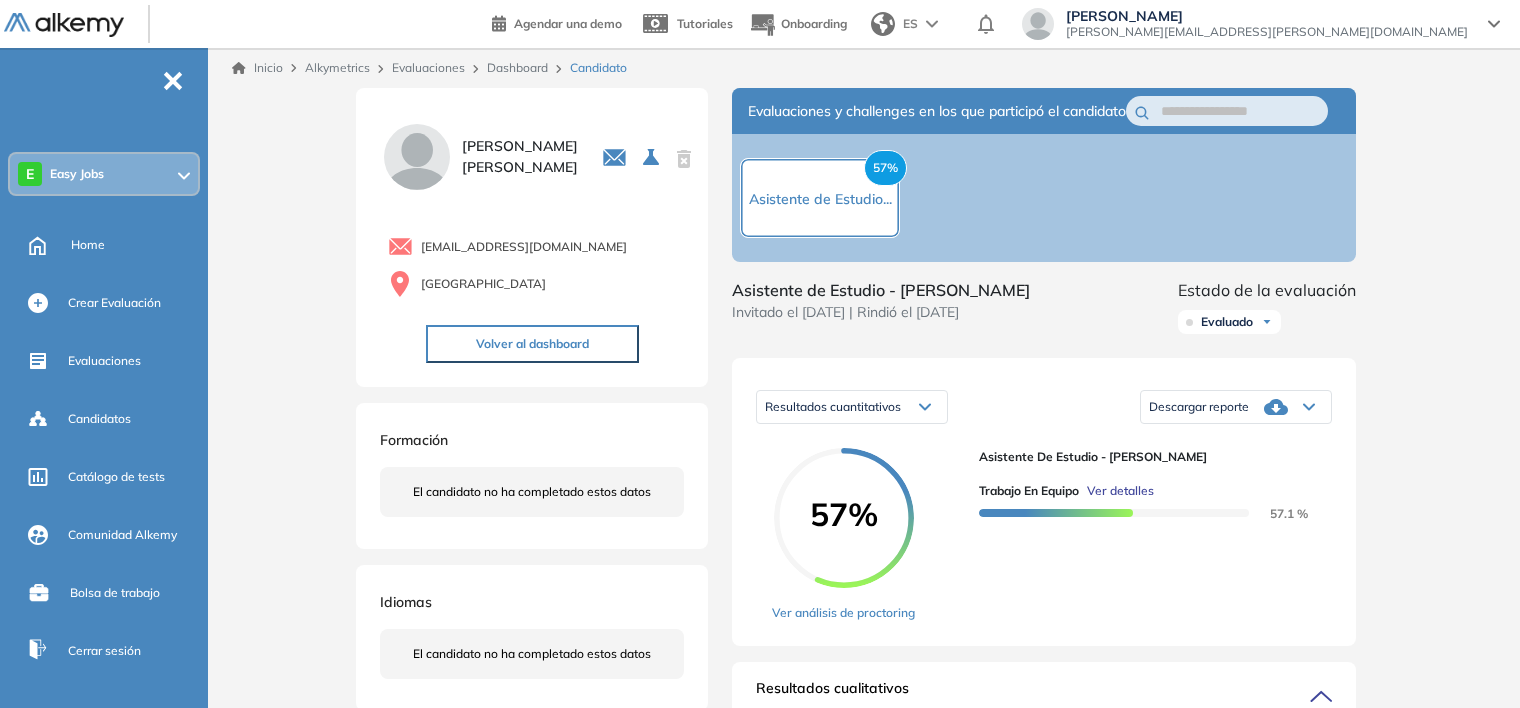scroll, scrollTop: 502, scrollLeft: 0, axis: vertical 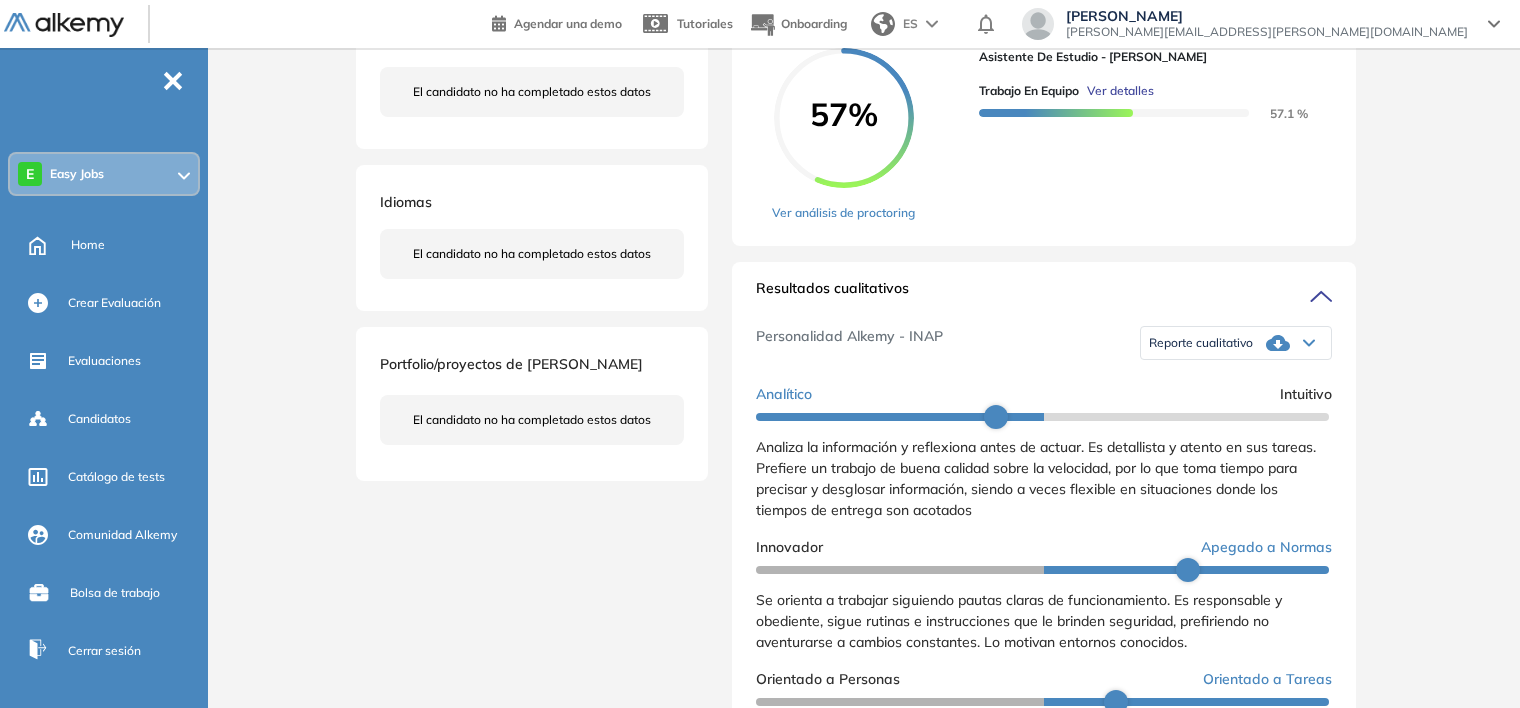 click on "Reporte cualitativo" at bounding box center (1236, 343) 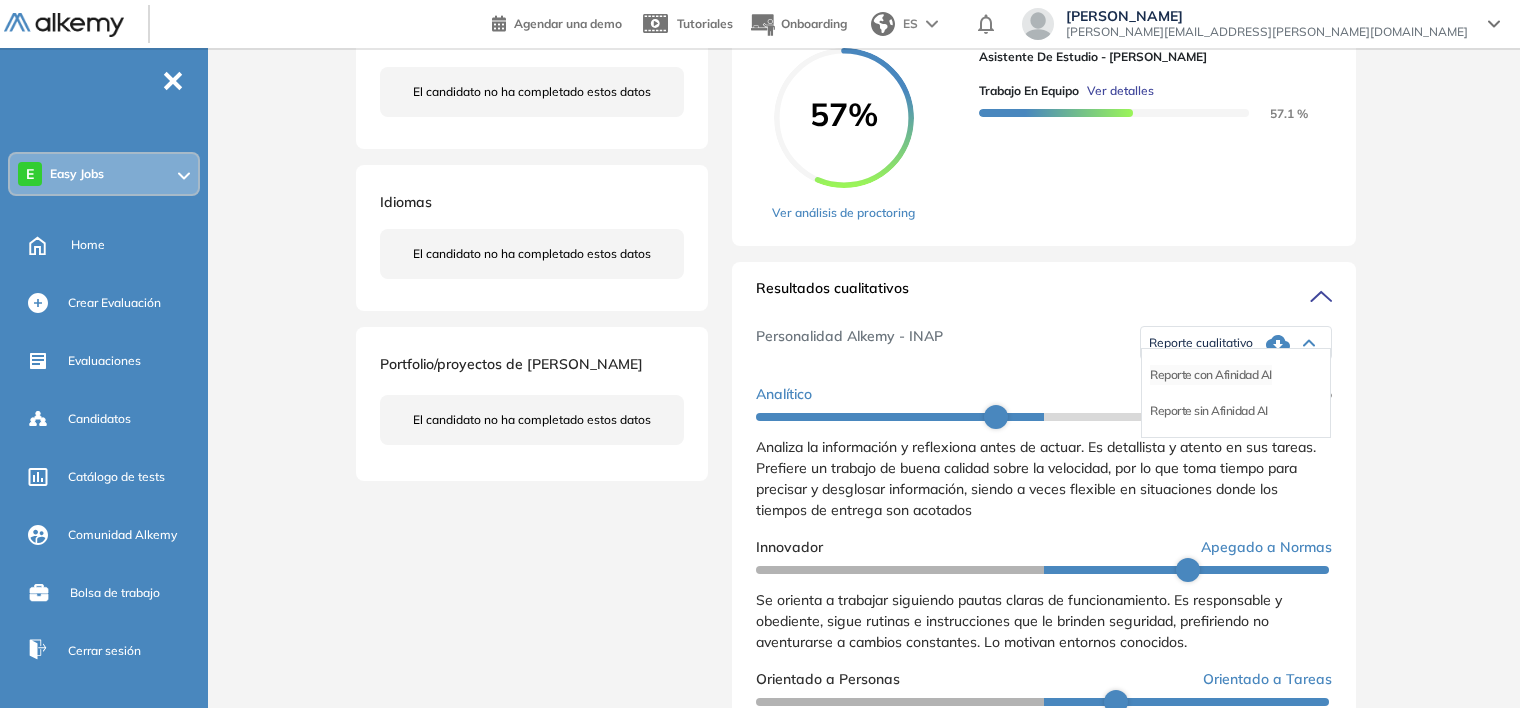 click on "Reporte con Afinidad AI" at bounding box center (1211, 375) 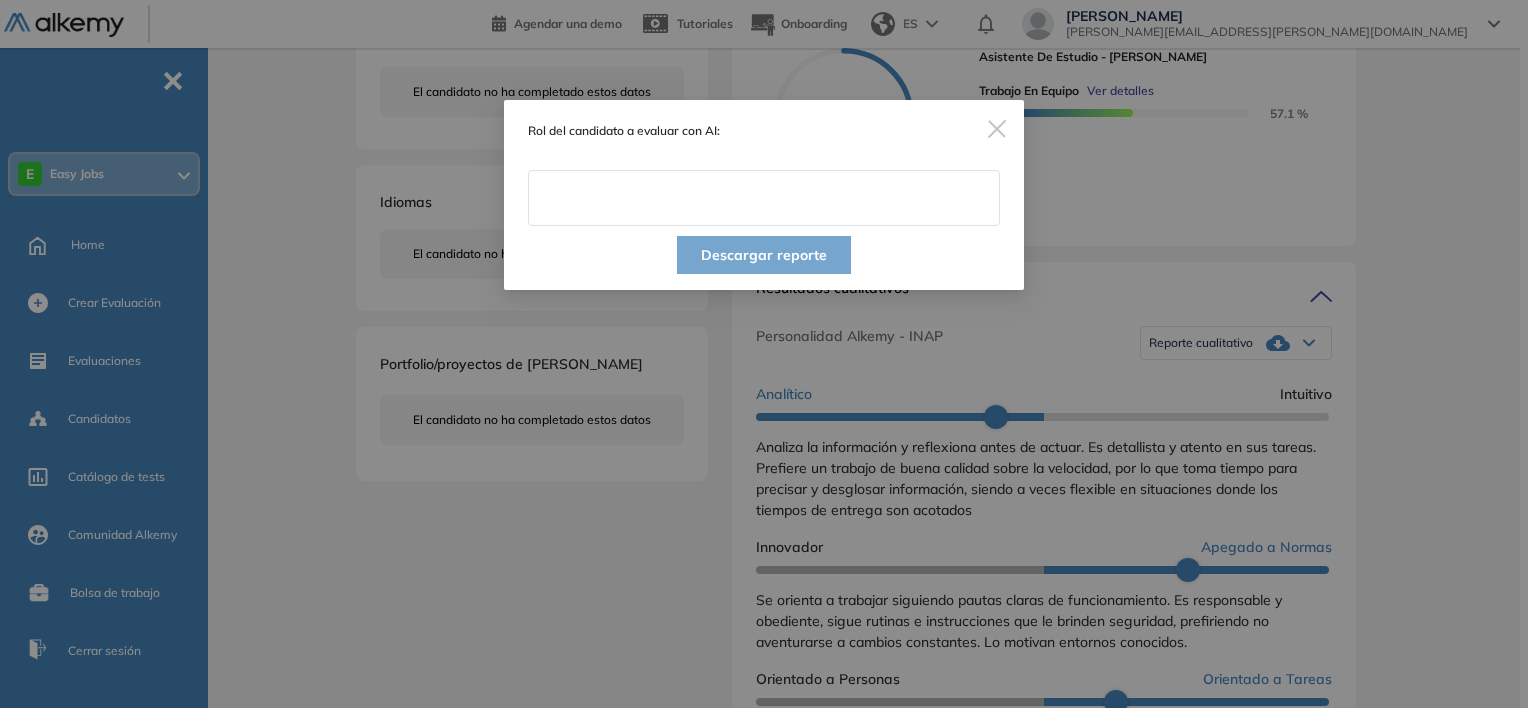 click at bounding box center (764, 198) 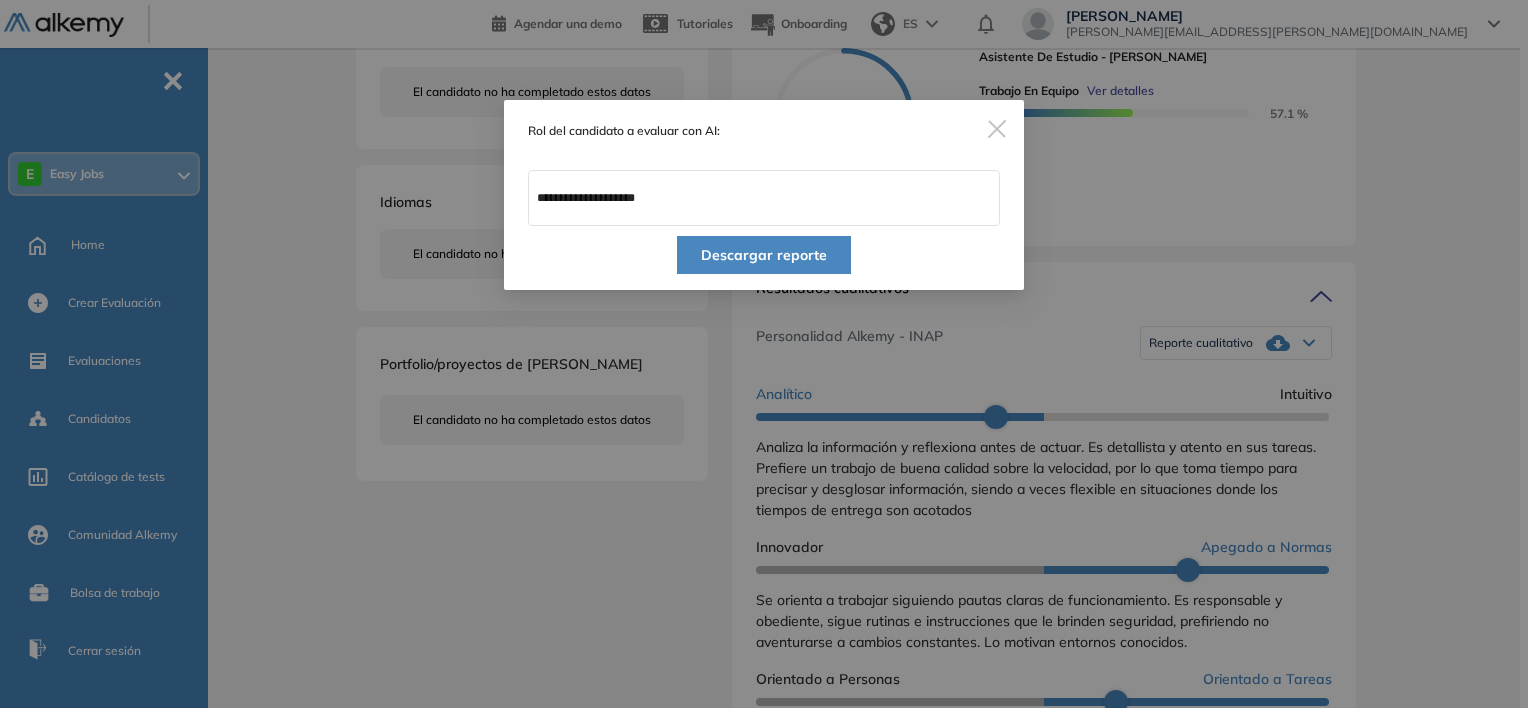 type on "**********" 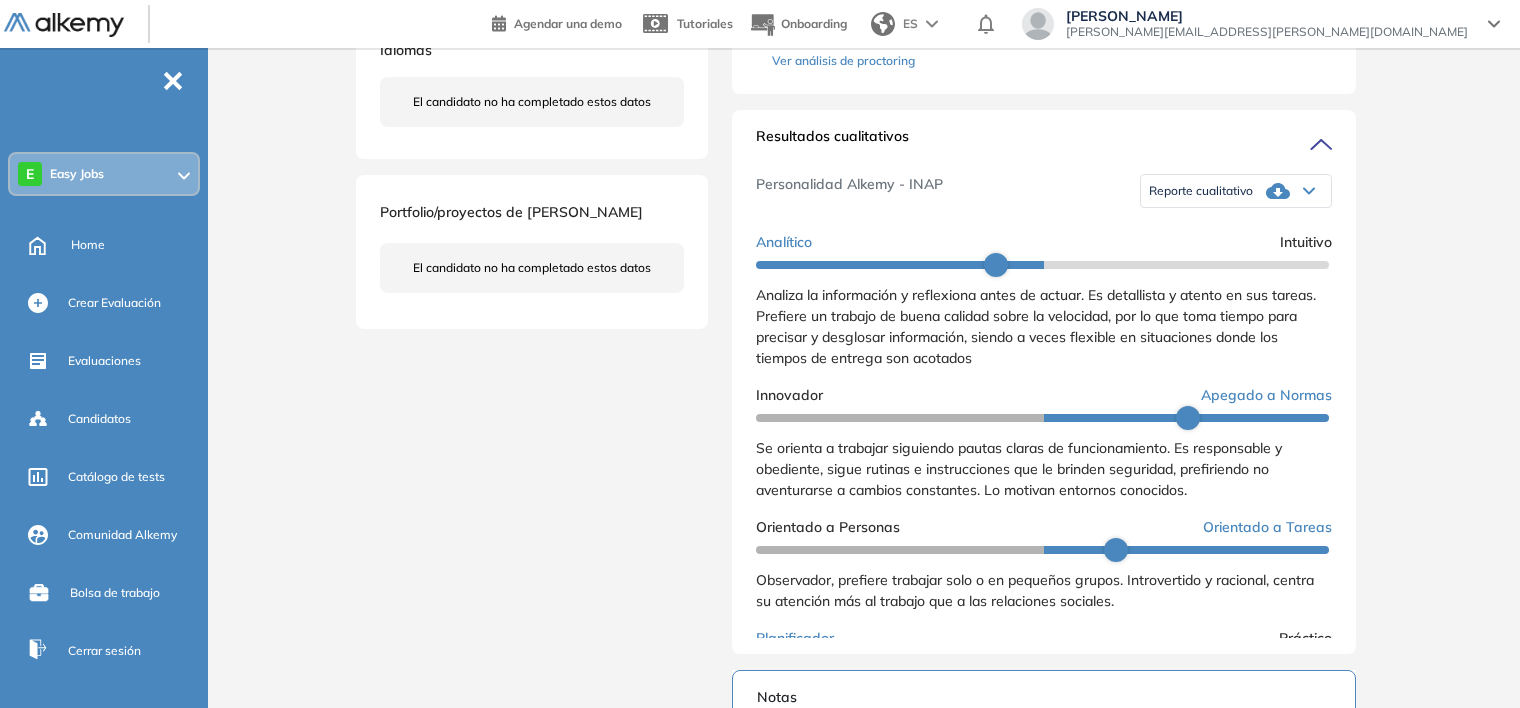 scroll, scrollTop: 600, scrollLeft: 0, axis: vertical 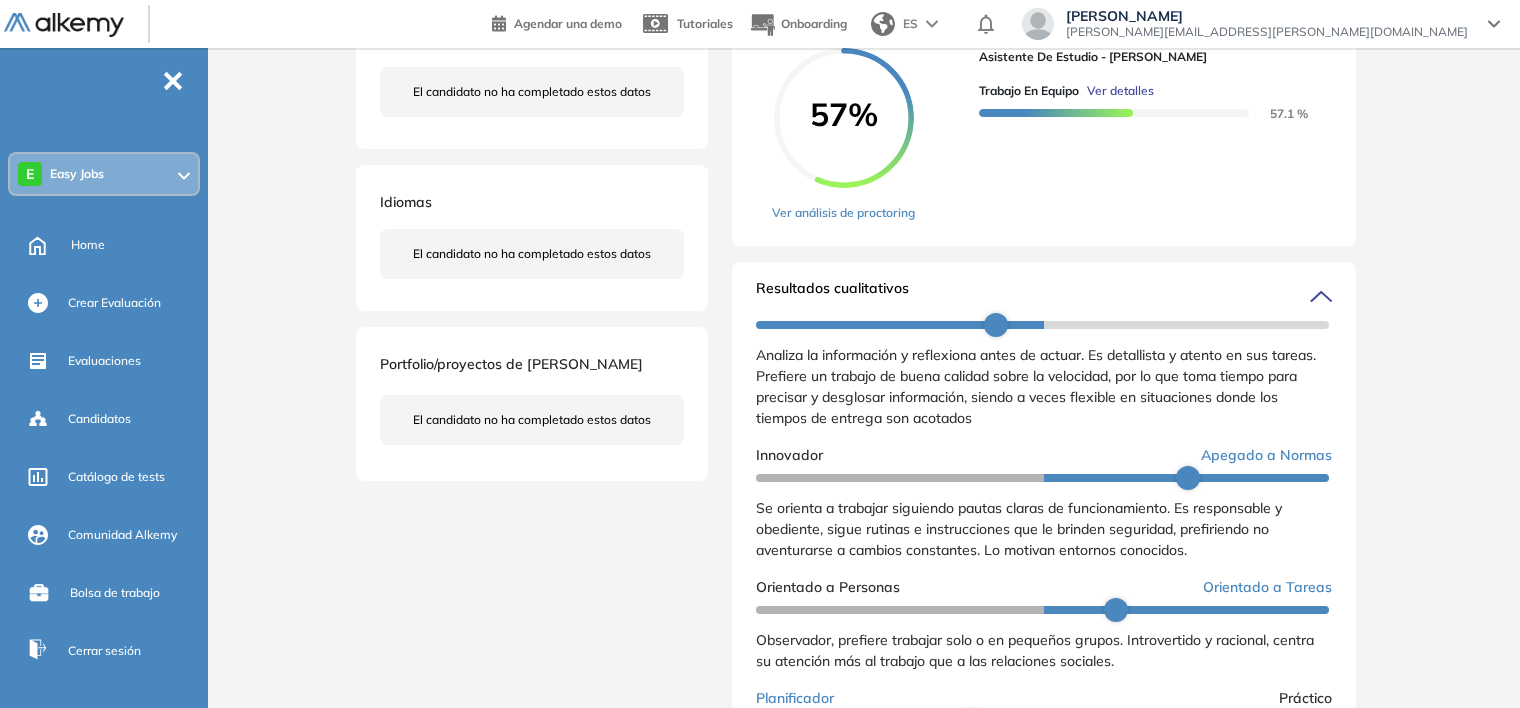 click on "Resultados cualitativos" at bounding box center (832, 294) 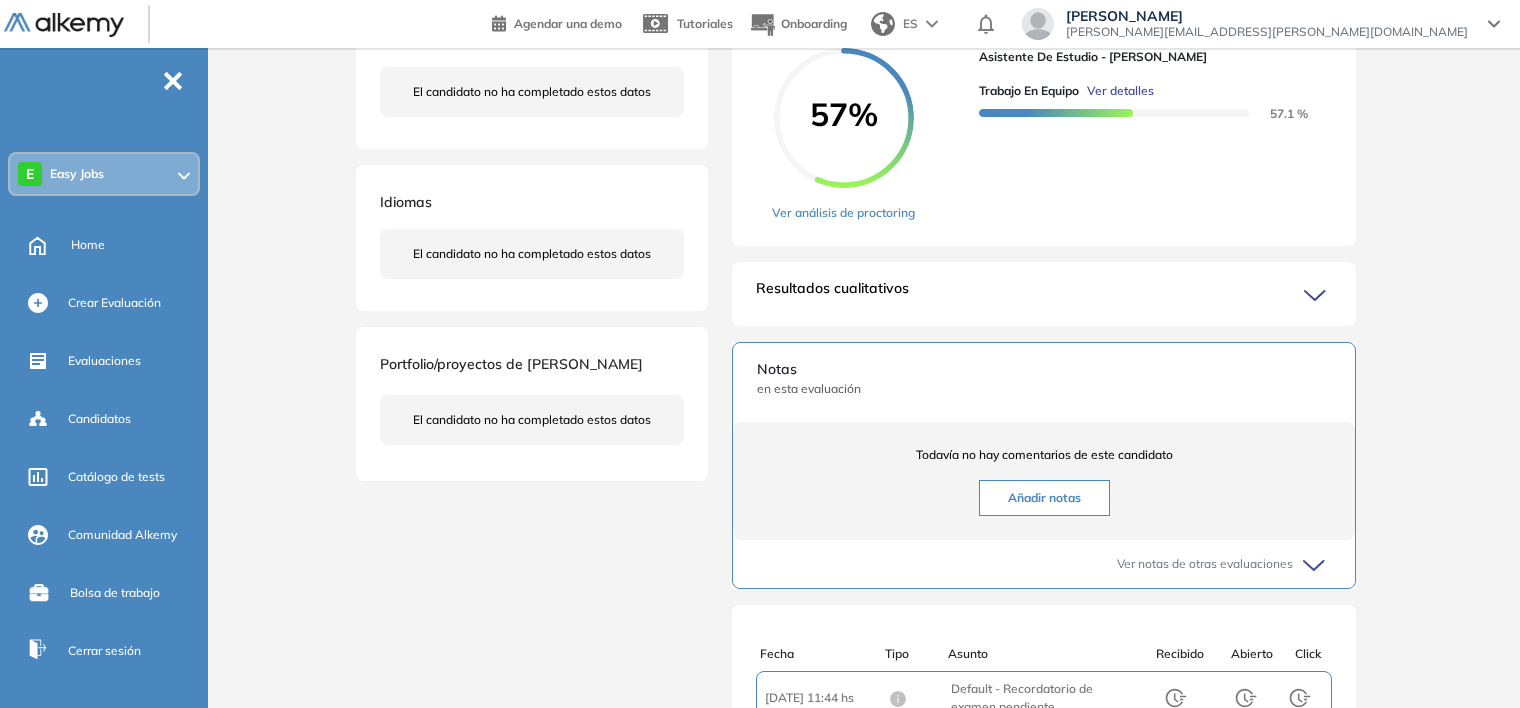 click on "Resultados cualitativos" at bounding box center (832, 294) 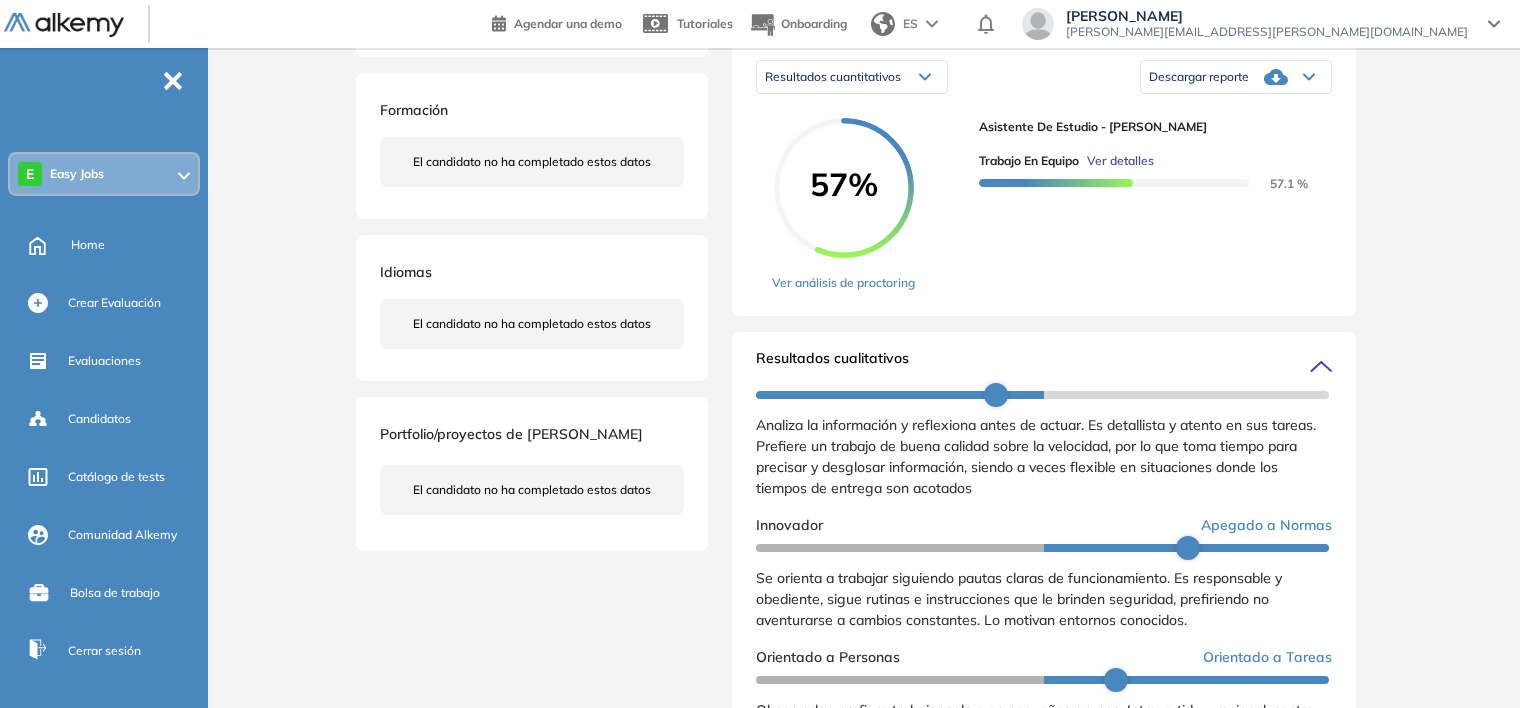 scroll, scrollTop: 300, scrollLeft: 0, axis: vertical 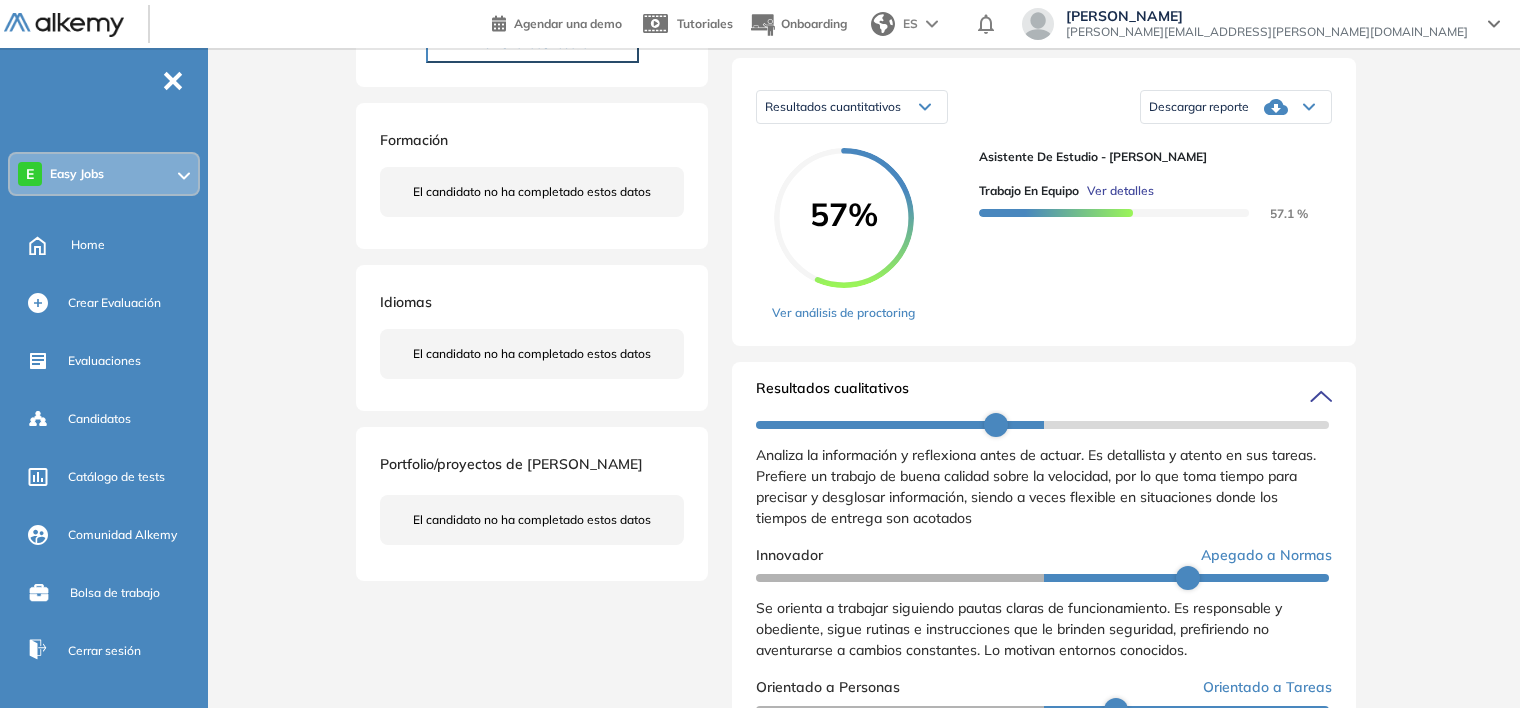 click 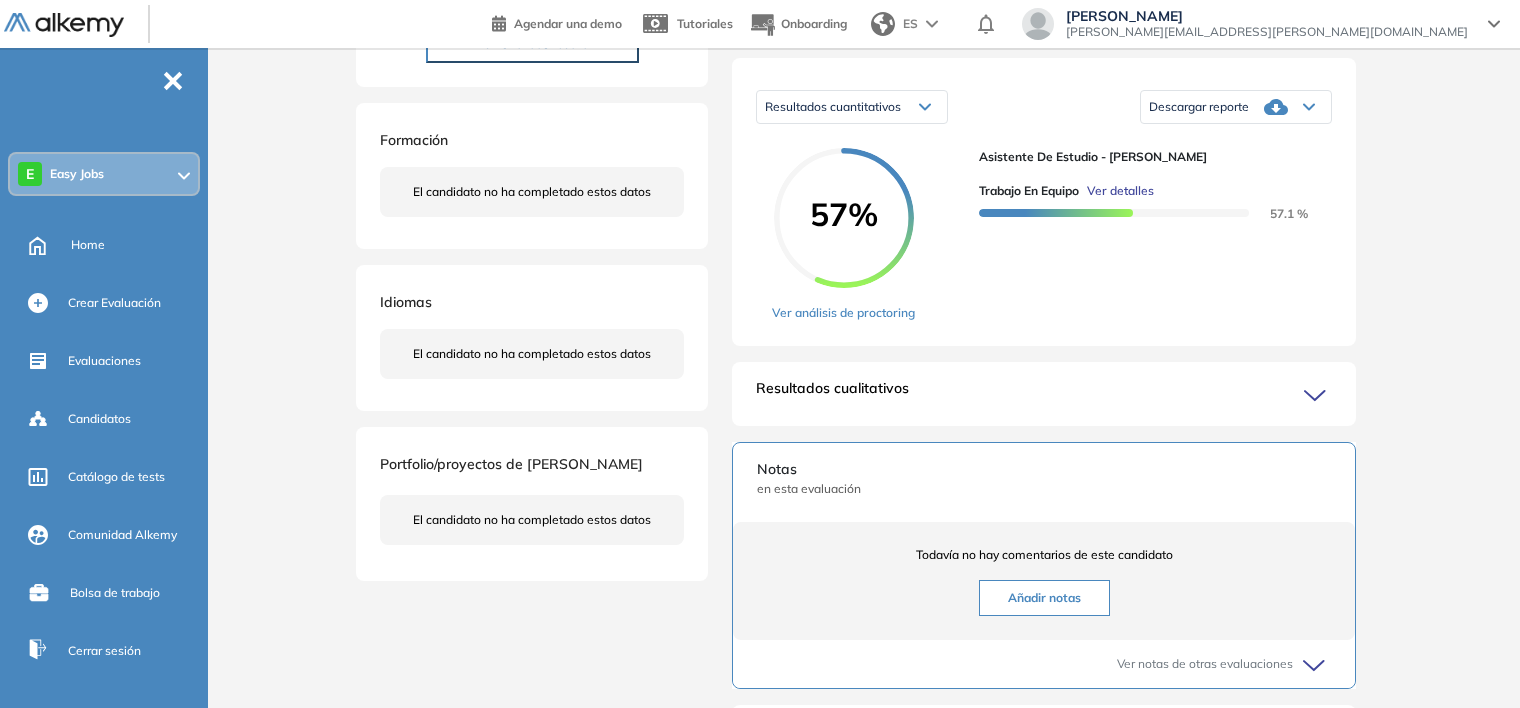 click 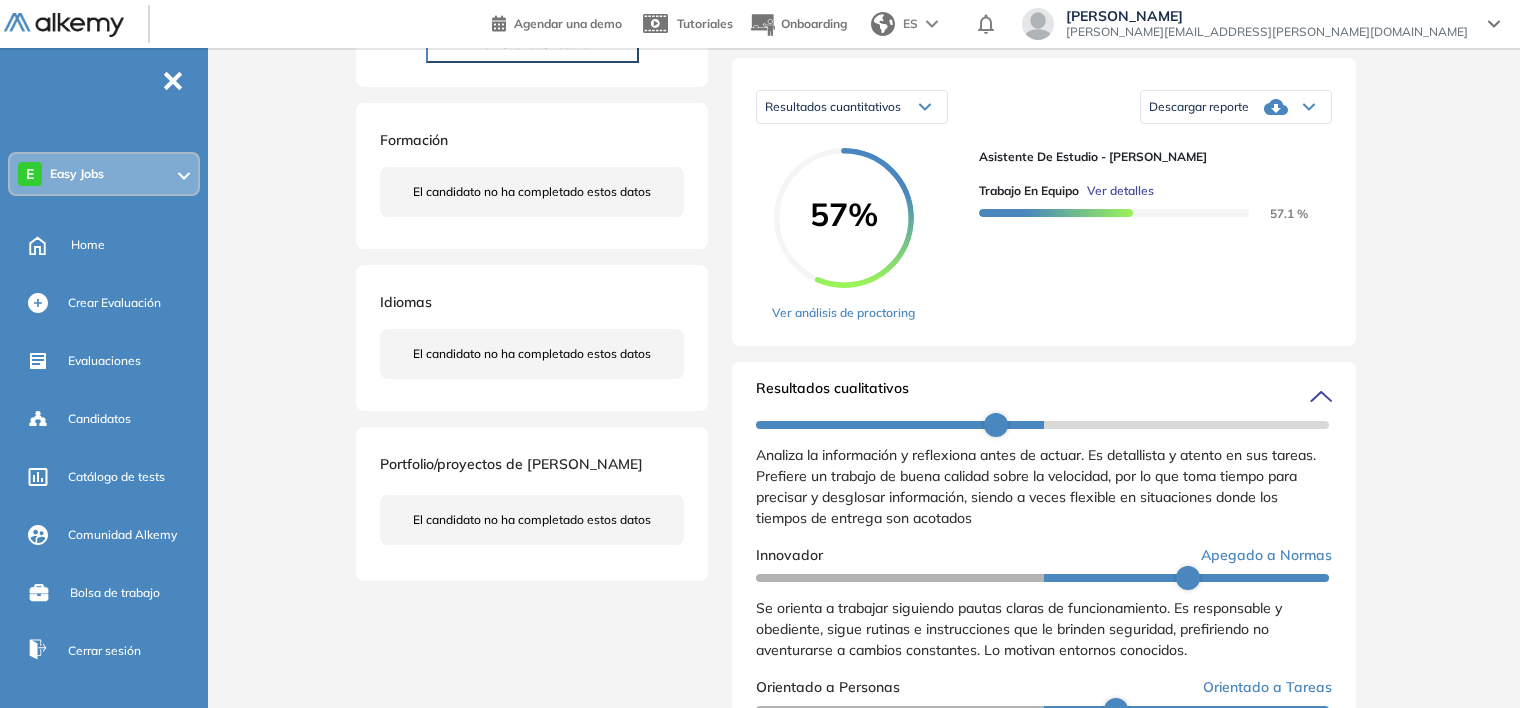click on "Analiza la información y reflexiona antes de actuar. Es detallista y atento en sus tareas. Prefiere un trabajo de buena calidad sobre la velocidad, por lo que toma tiempo para precisar y desglosar información, siendo a veces flexible en situaciones donde los tiempos de entrega son acotados" at bounding box center (1044, 487) 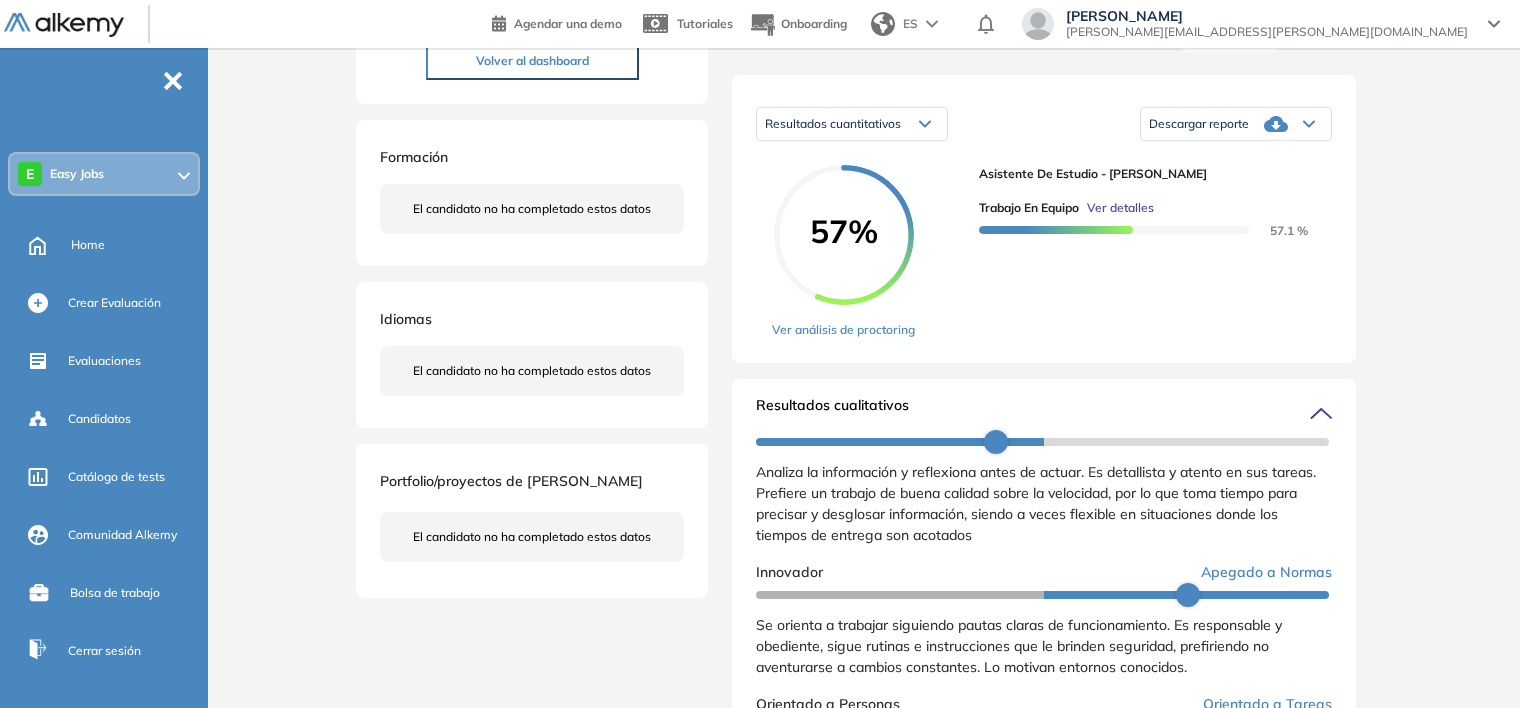 scroll, scrollTop: 0, scrollLeft: 0, axis: both 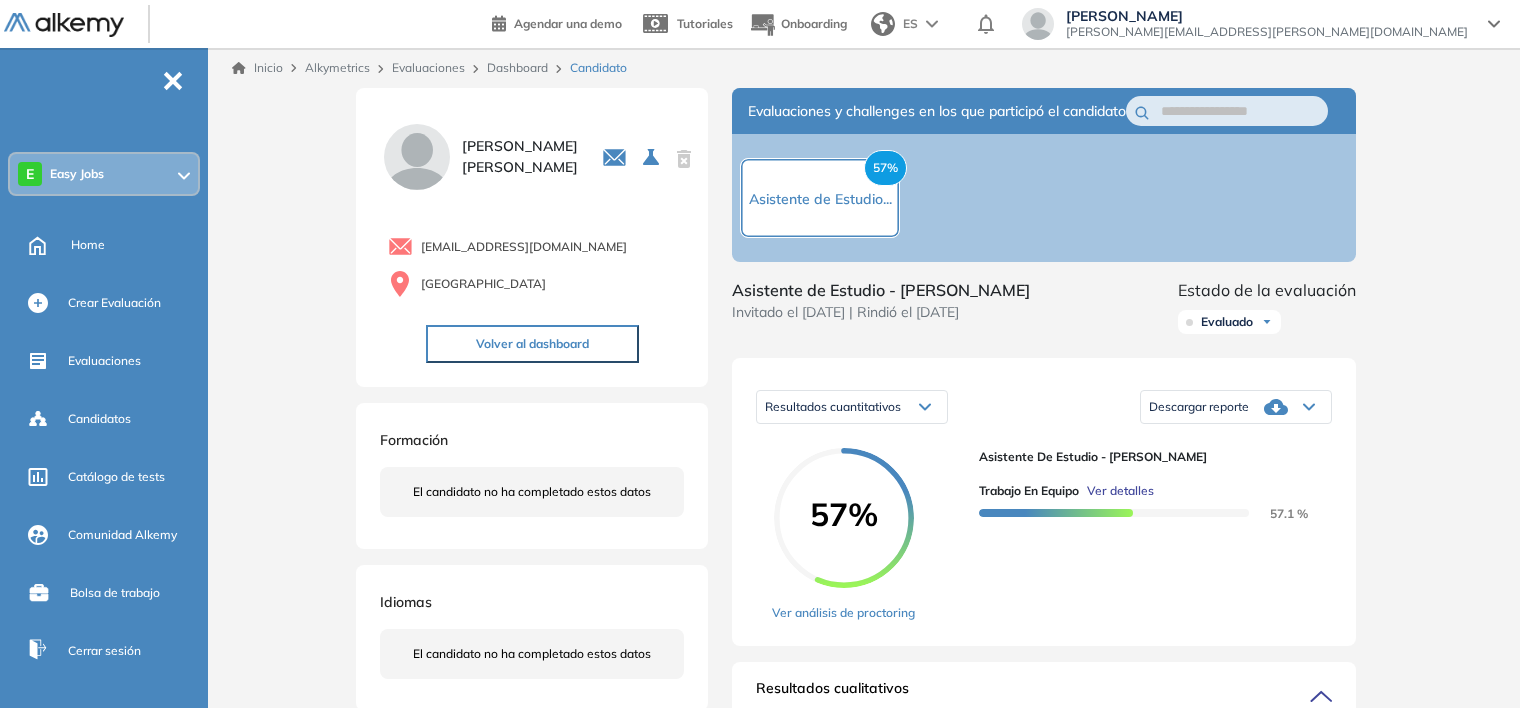 click on "Resultados cuantitativos" at bounding box center (852, 407) 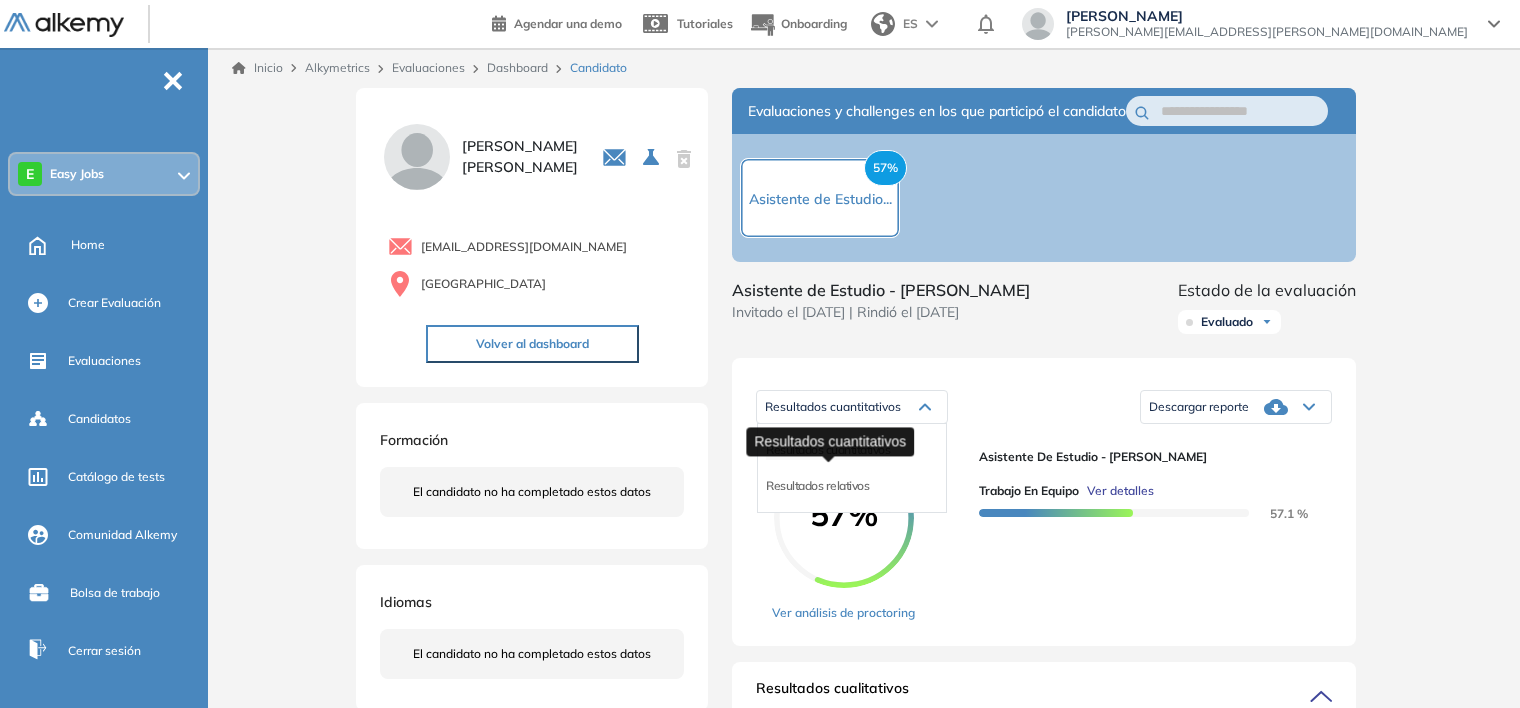 click on "Resultados cuantitativos" at bounding box center [828, 449] 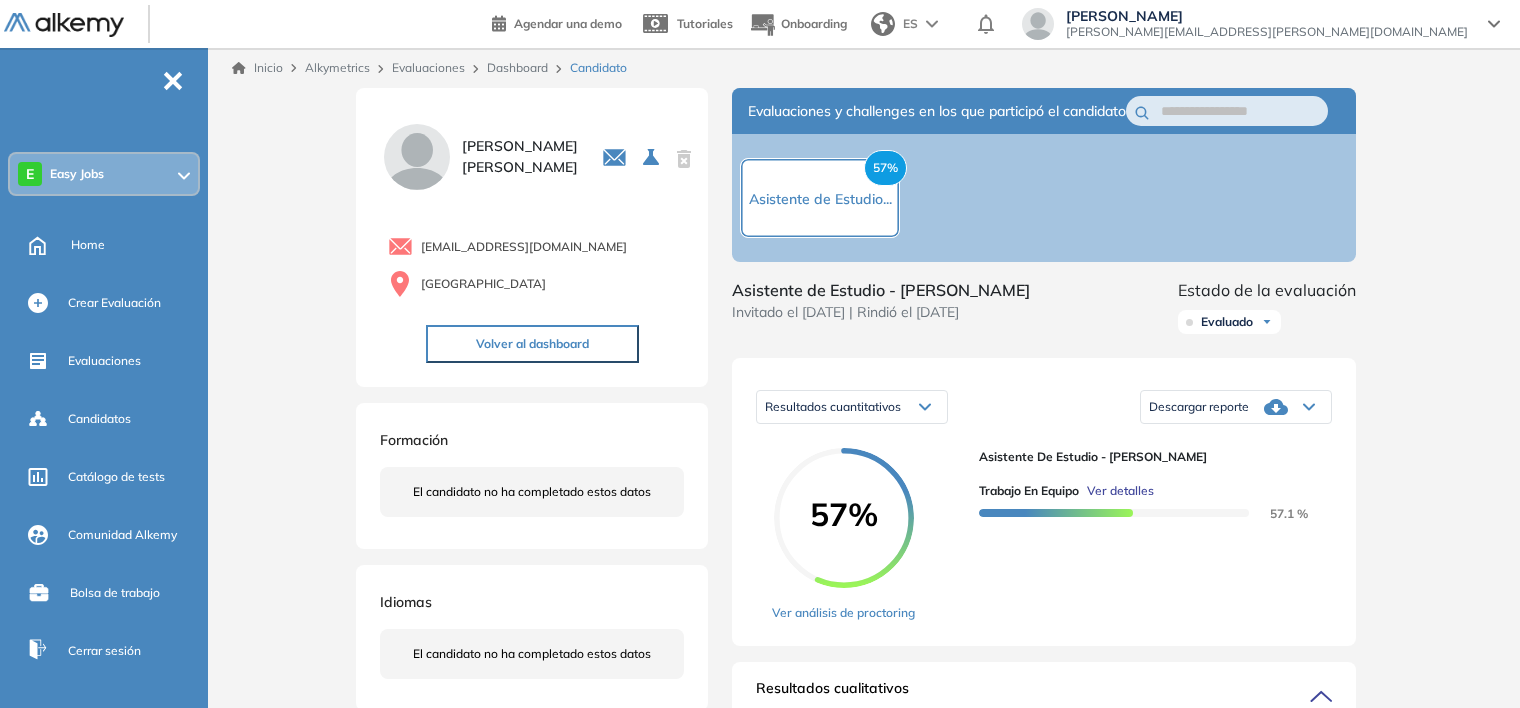 click on "Descargar reporte" at bounding box center (1199, 407) 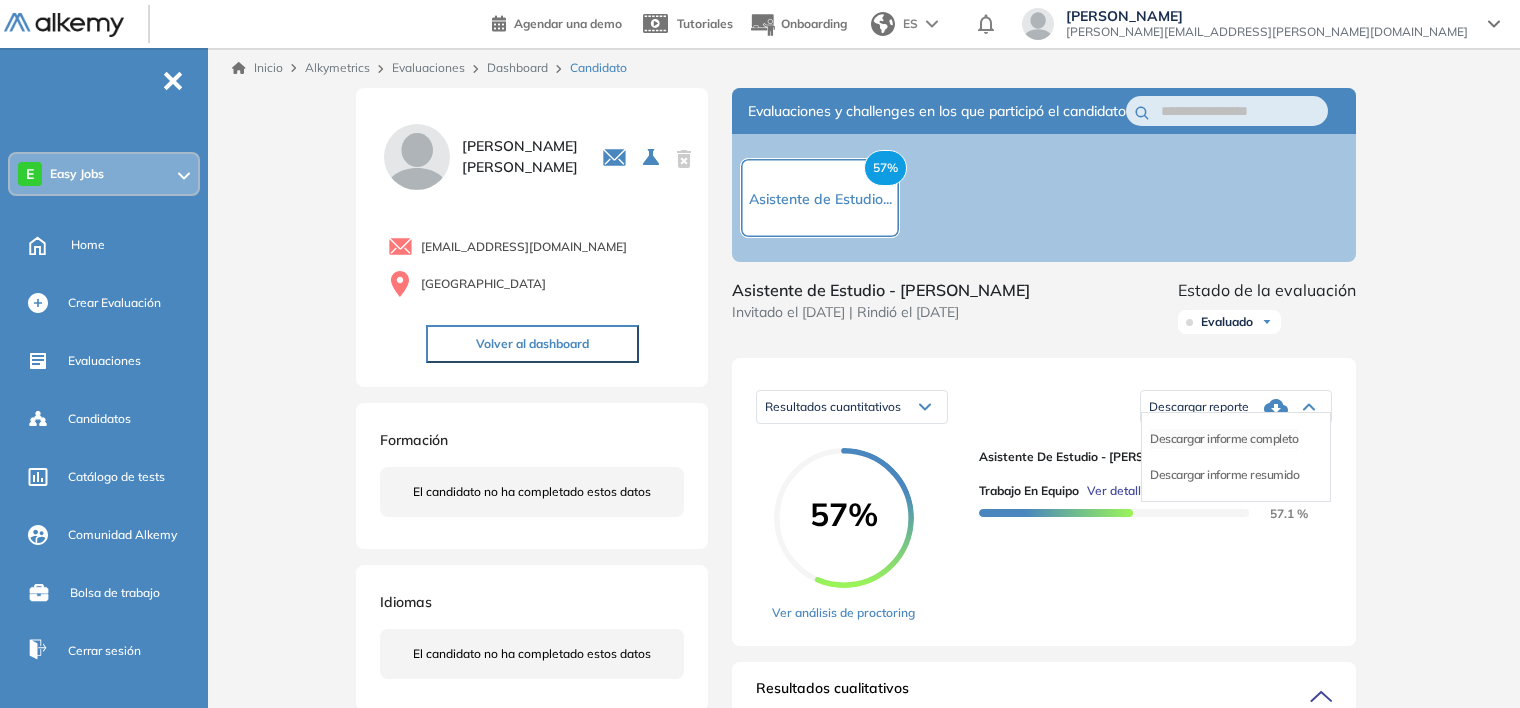click on "Descargar informe completo" at bounding box center (1224, 439) 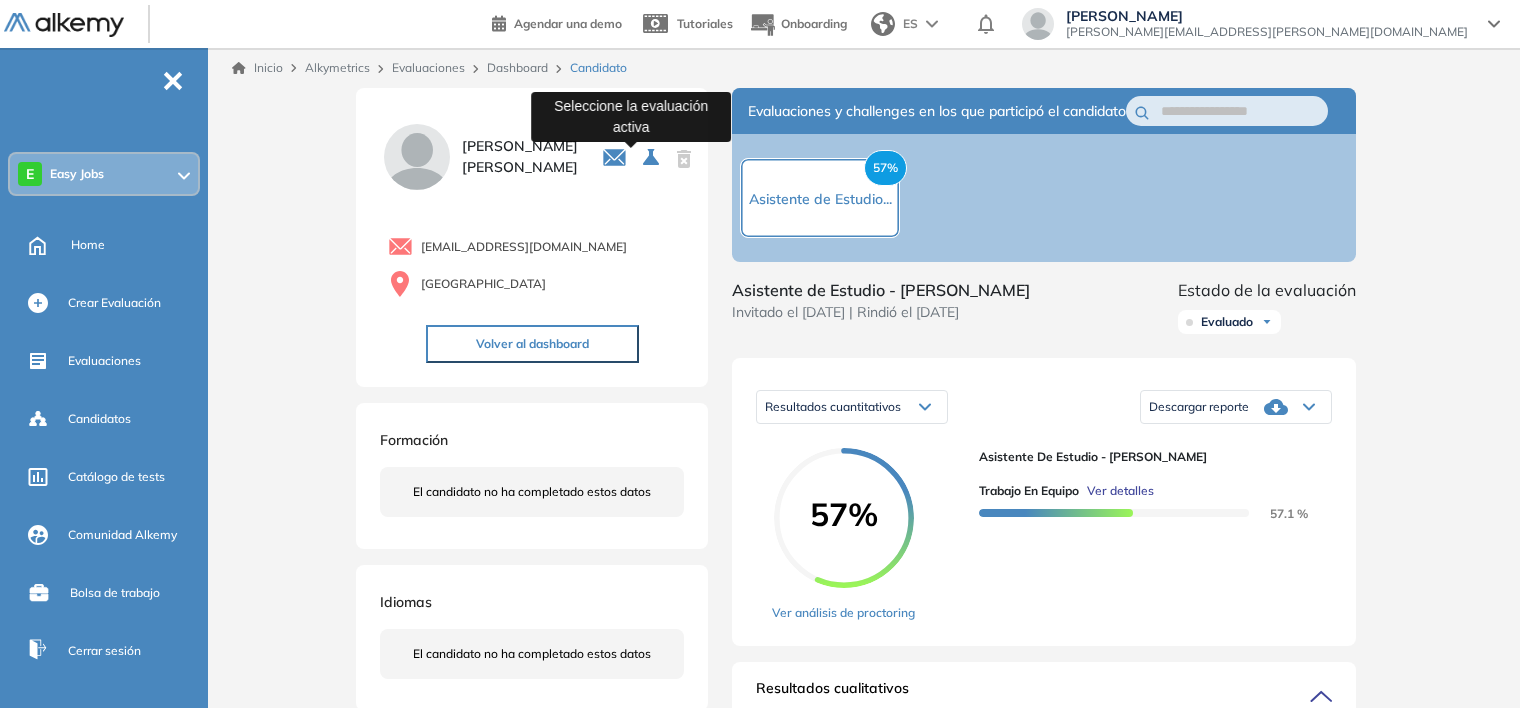 click 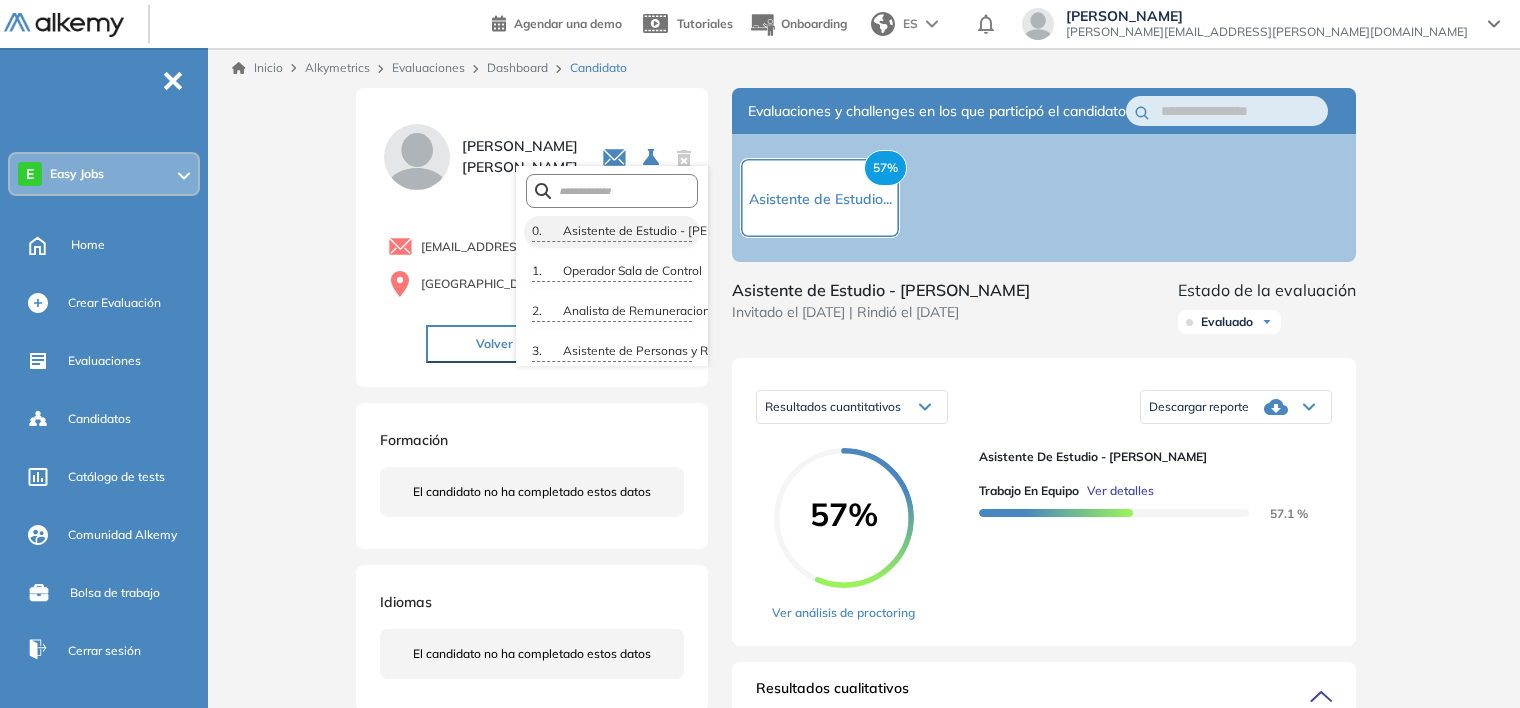 click on "0 . Asistente de Estudio - [PERSON_NAME]" at bounding box center [612, 232] 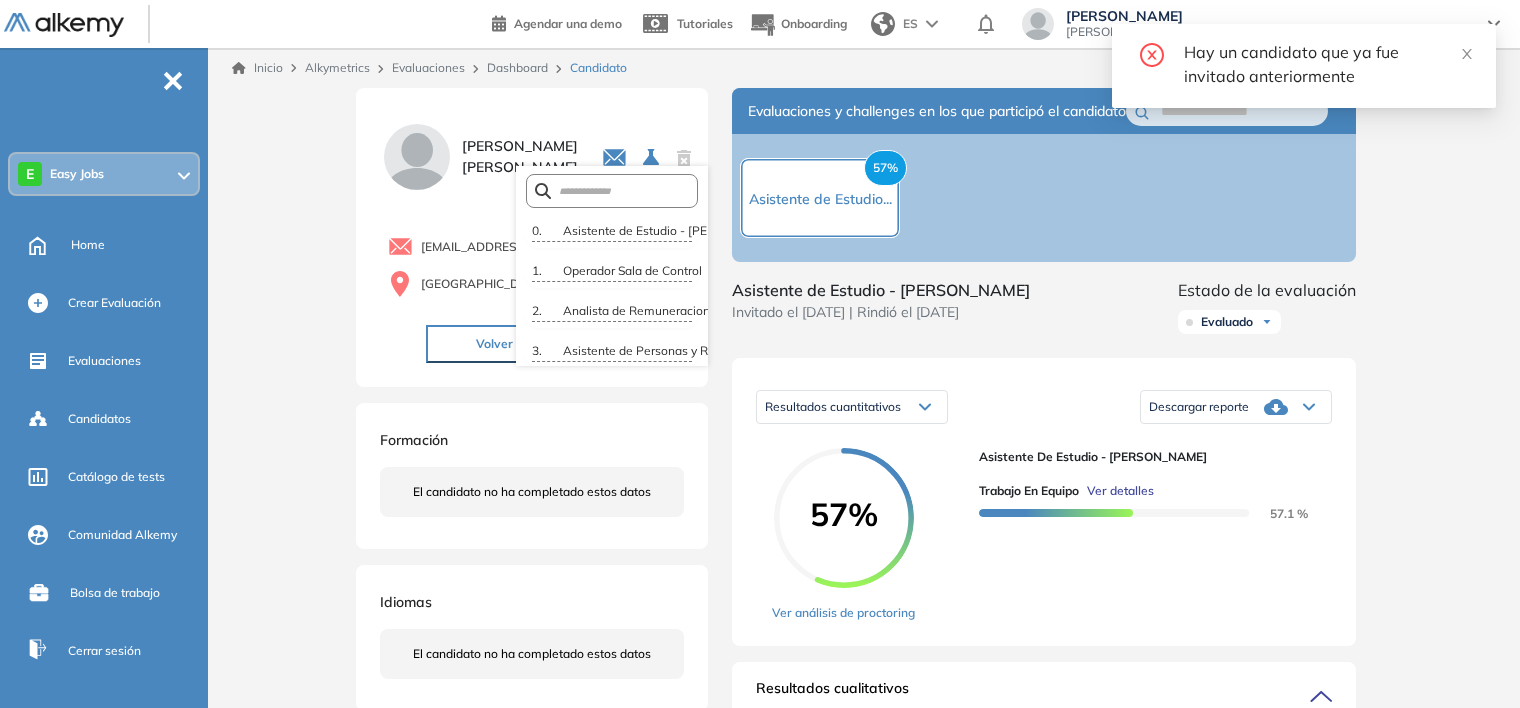 click on "Formación El candidato no ha completado estos datos" at bounding box center (532, 476) 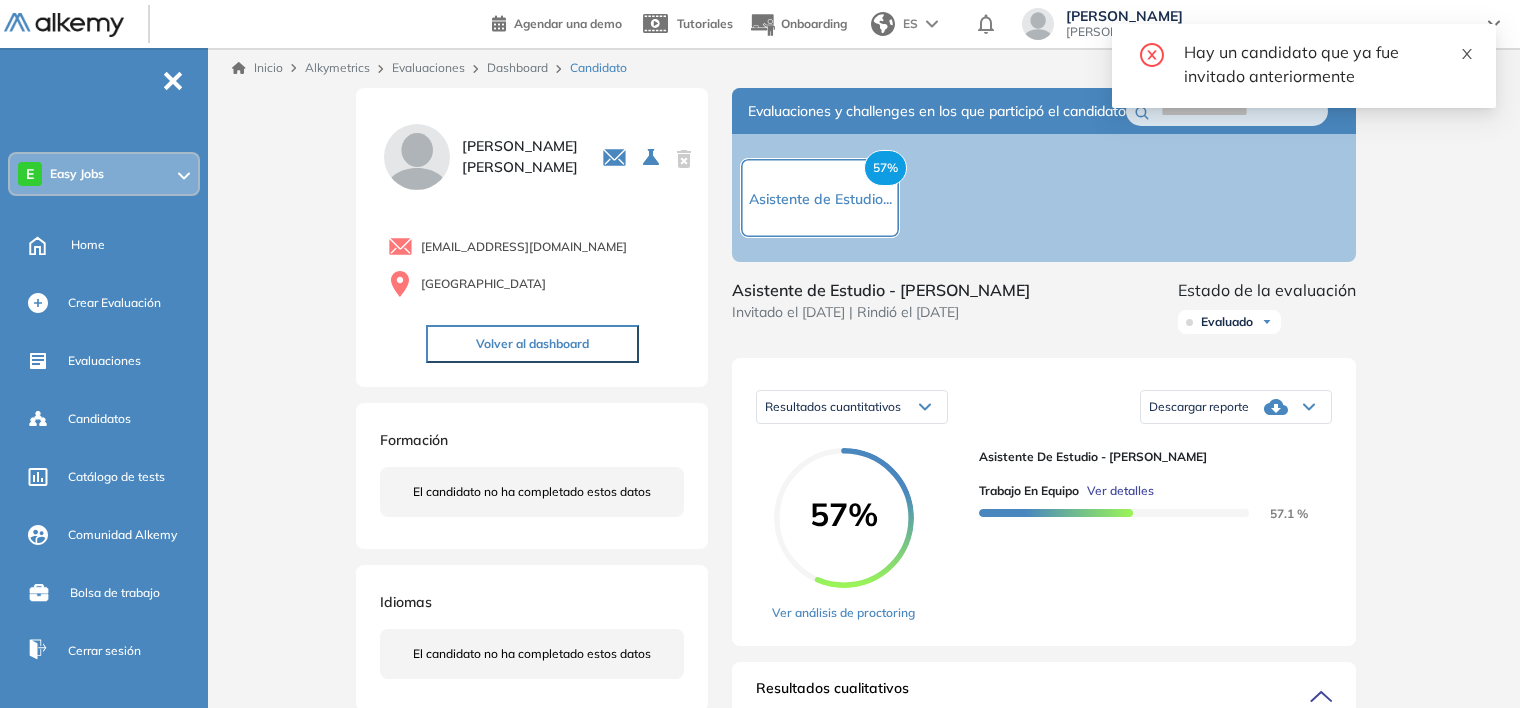 click 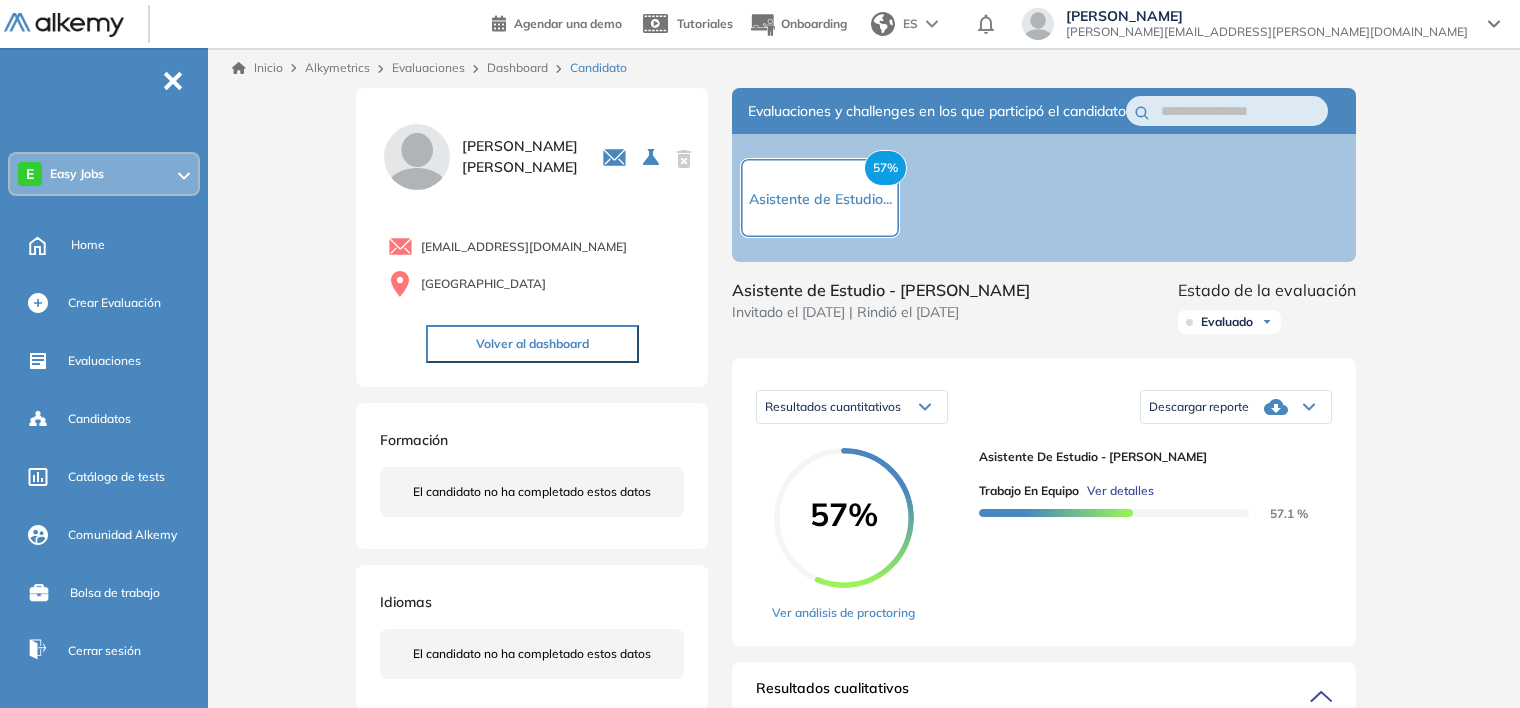 click on "57% Asistente de Estudio..." at bounding box center (820, 198) 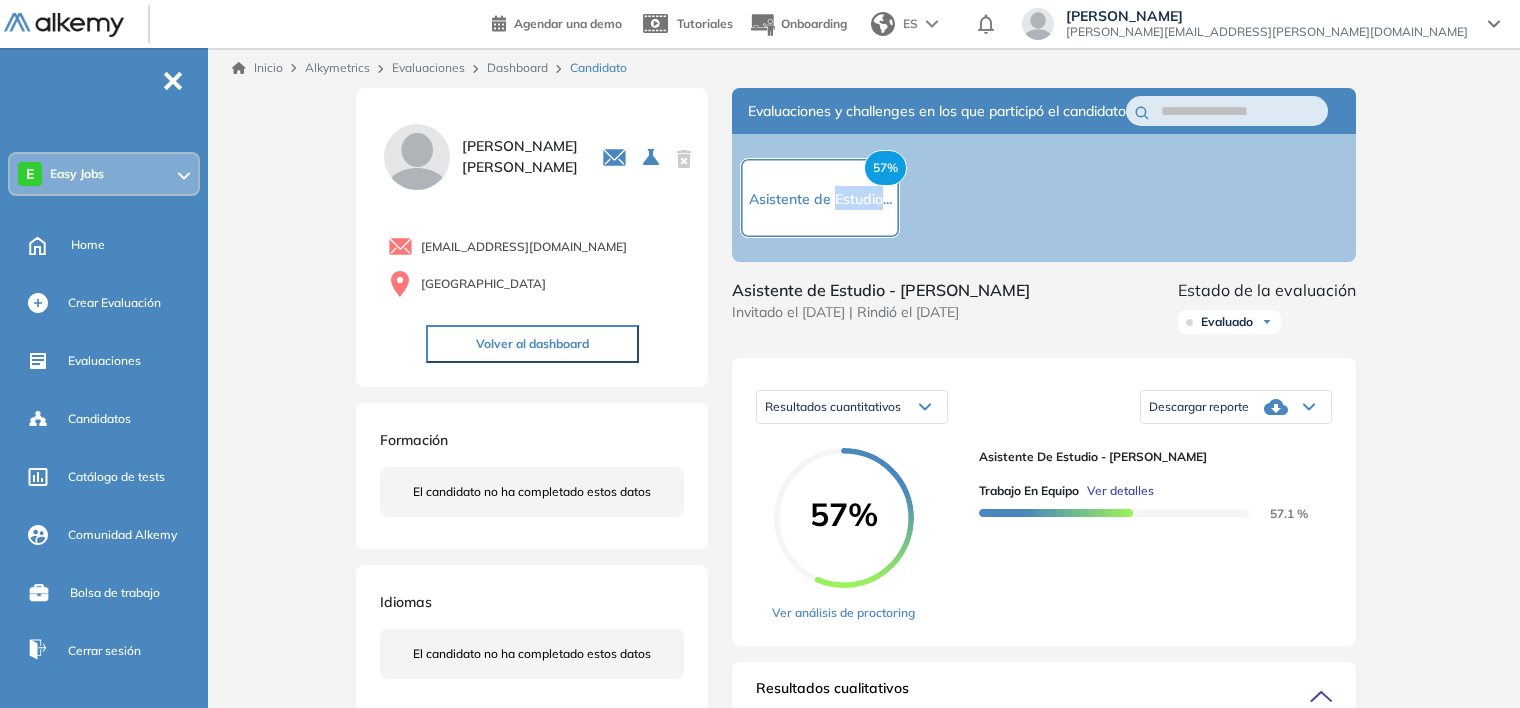 click on "57% Asistente de Estudio..." at bounding box center (820, 198) 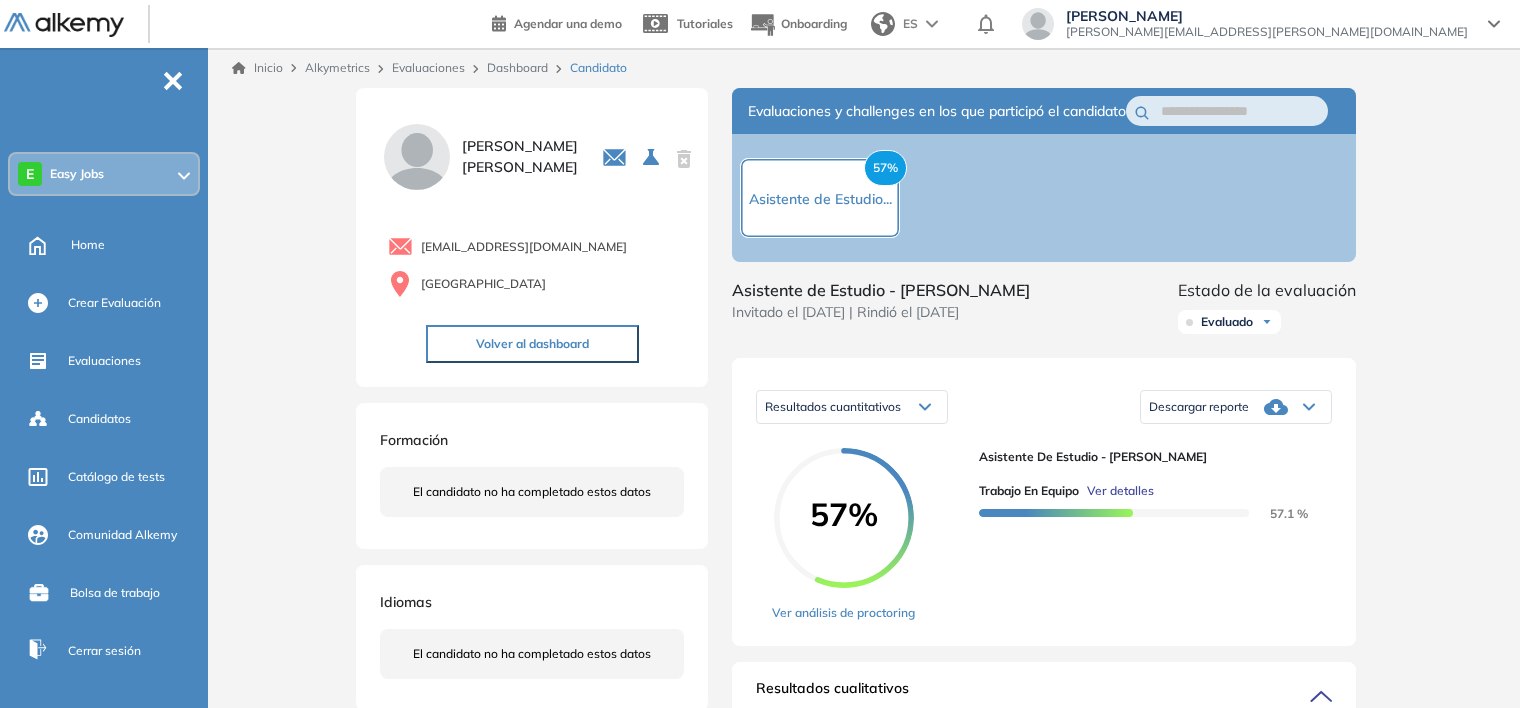 drag, startPoint x: 844, startPoint y: 200, endPoint x: 835, endPoint y: 212, distance: 15 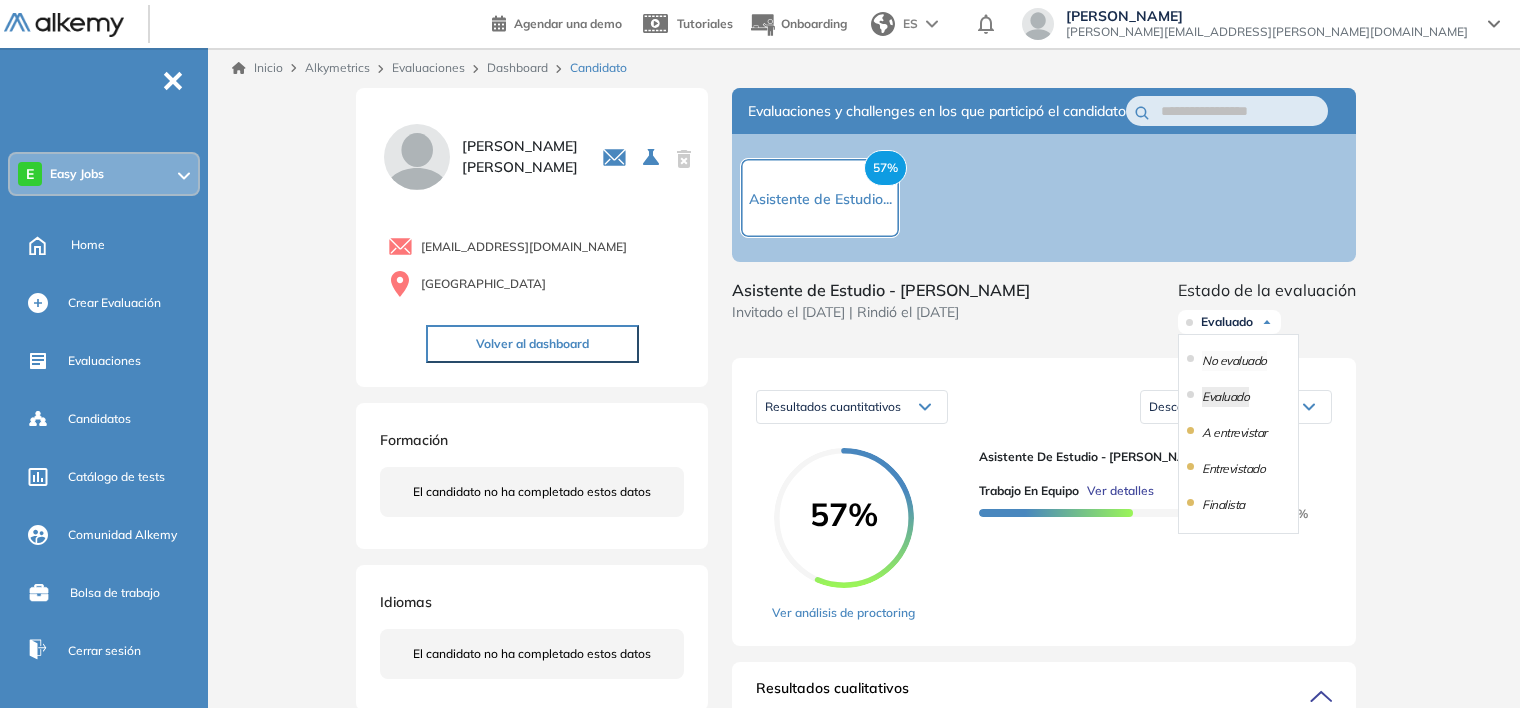 click on "No evaluado" at bounding box center (1234, 361) 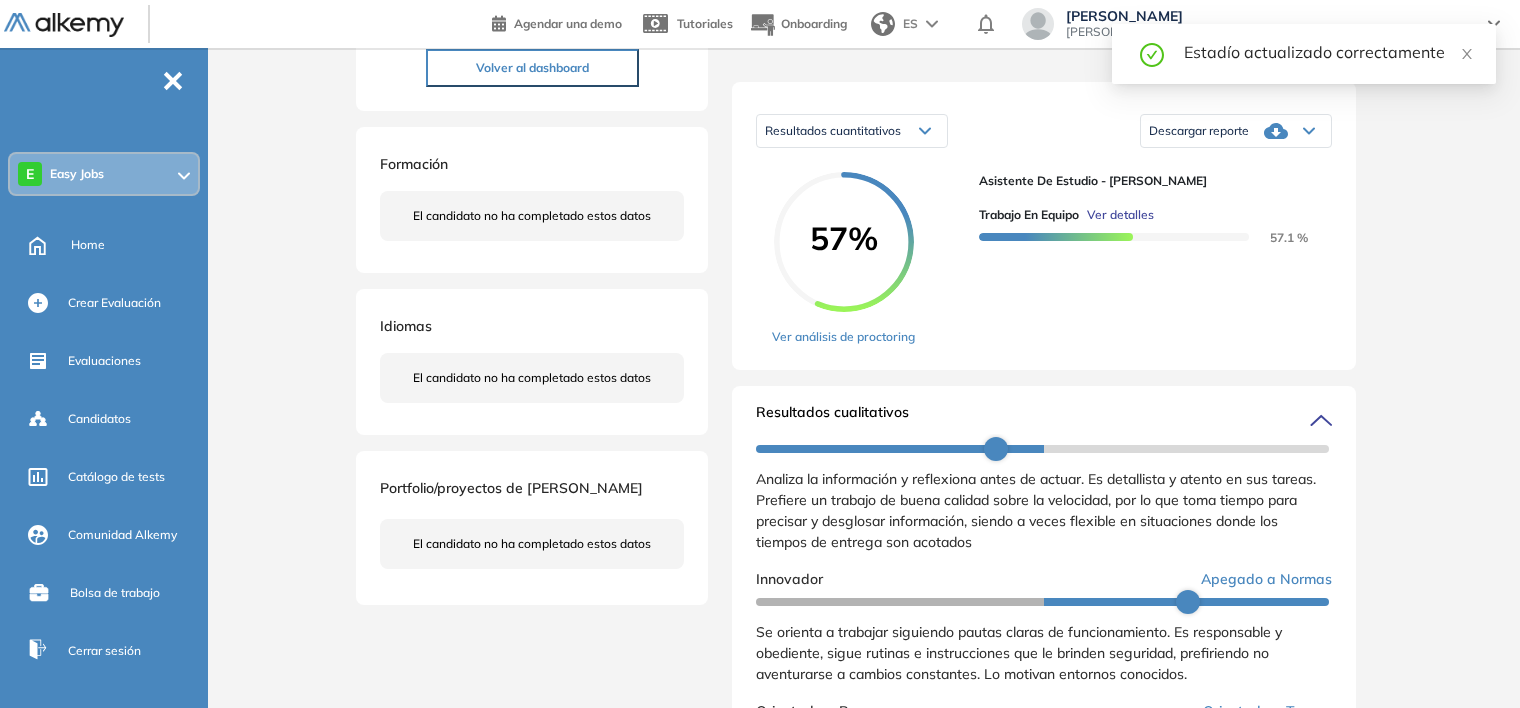 scroll, scrollTop: 400, scrollLeft: 0, axis: vertical 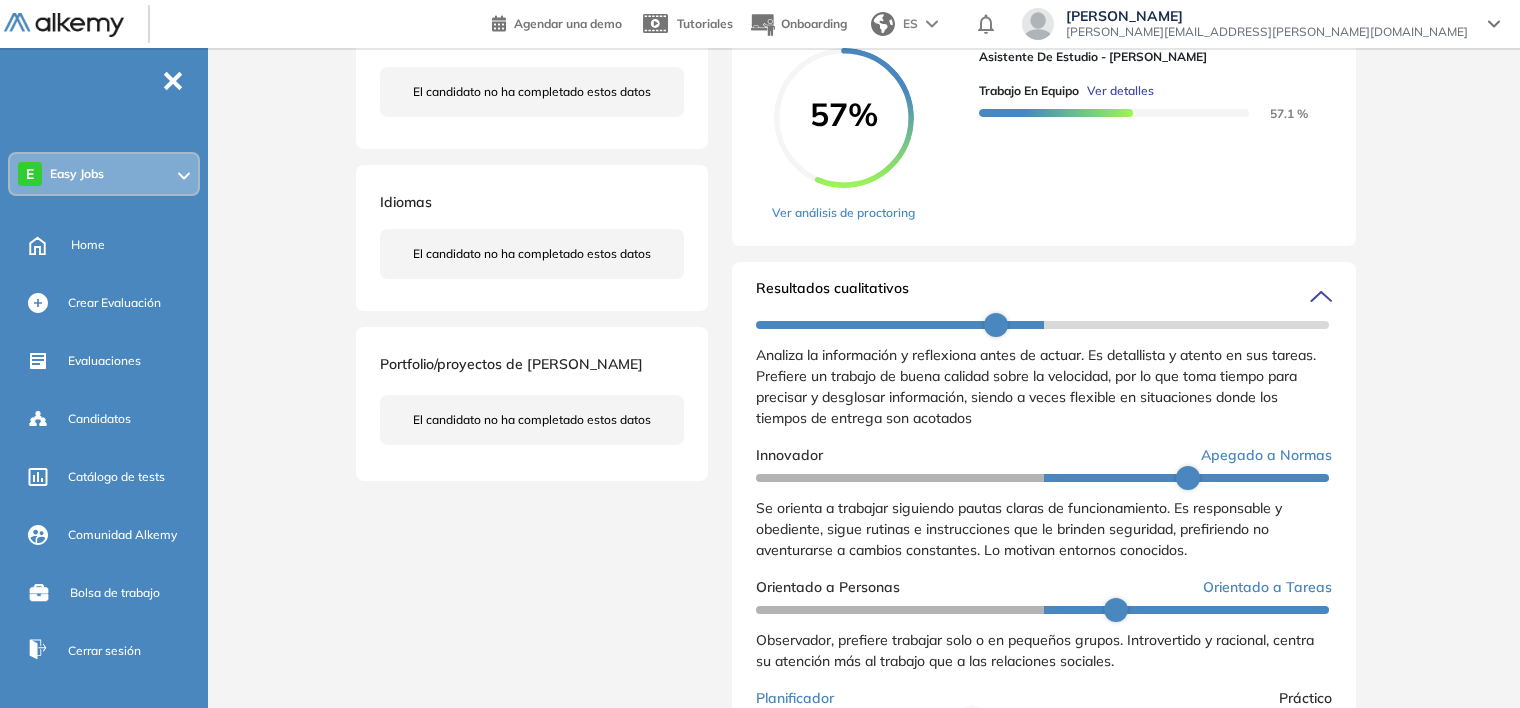 click on "Resultados cualitativos" at bounding box center [1044, 294] 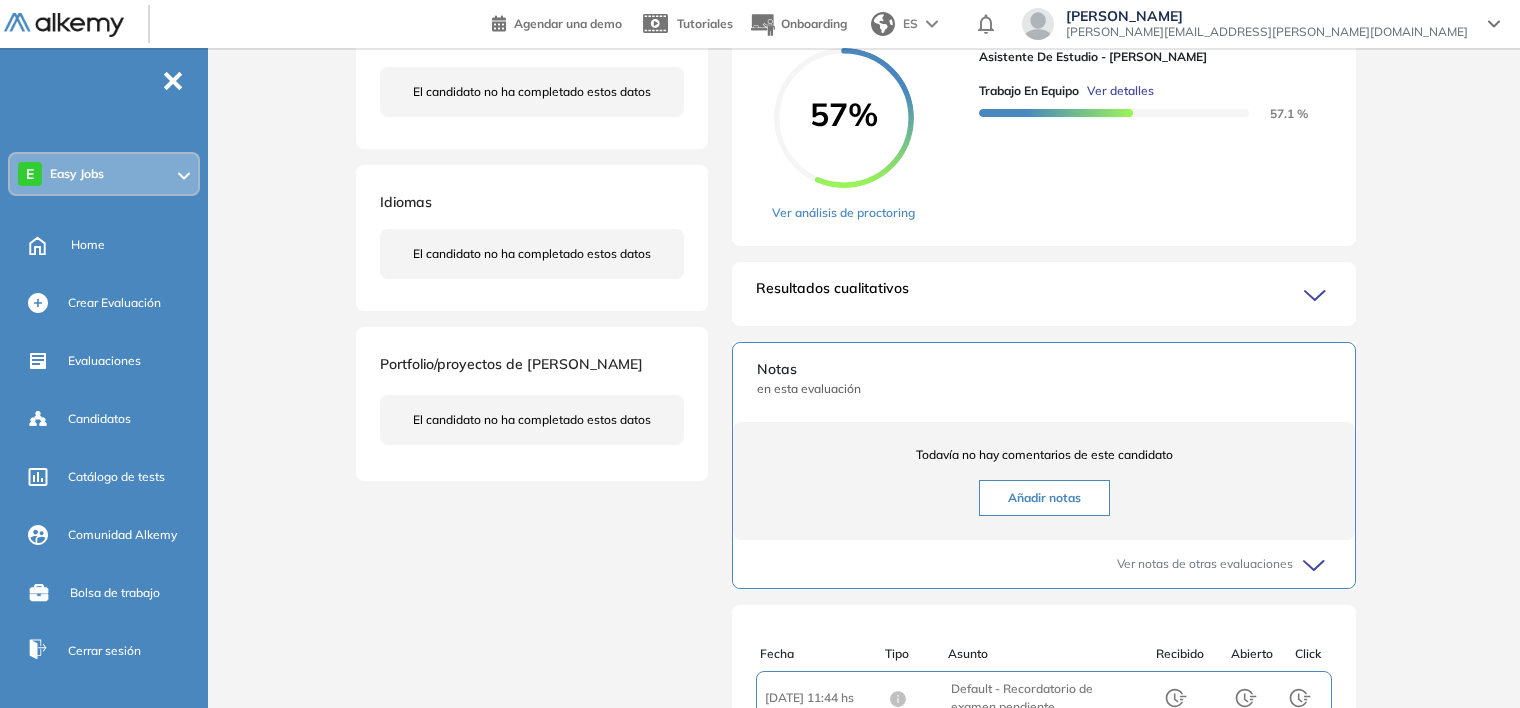 click on "Resultados cualitativos" at bounding box center (1044, 294) 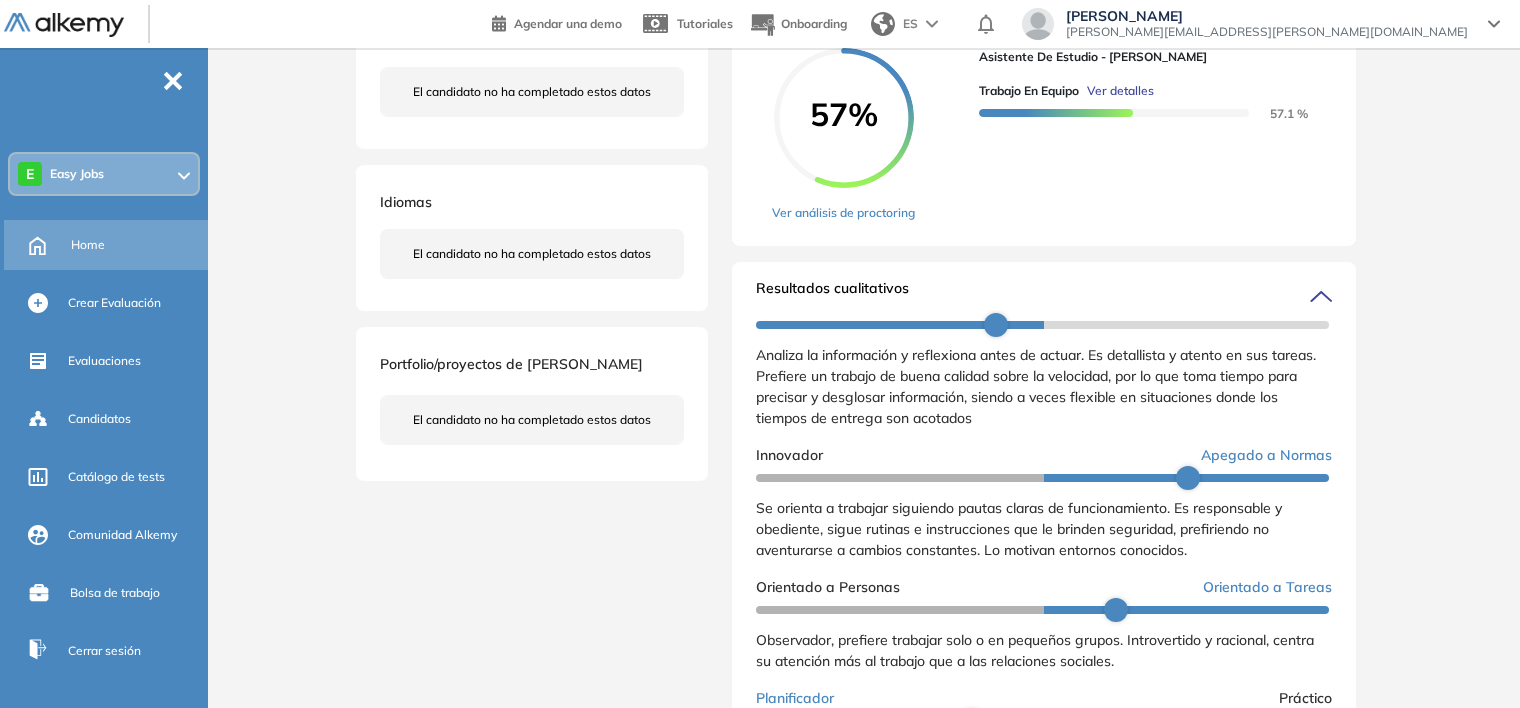 click on "Home" at bounding box center [88, 245] 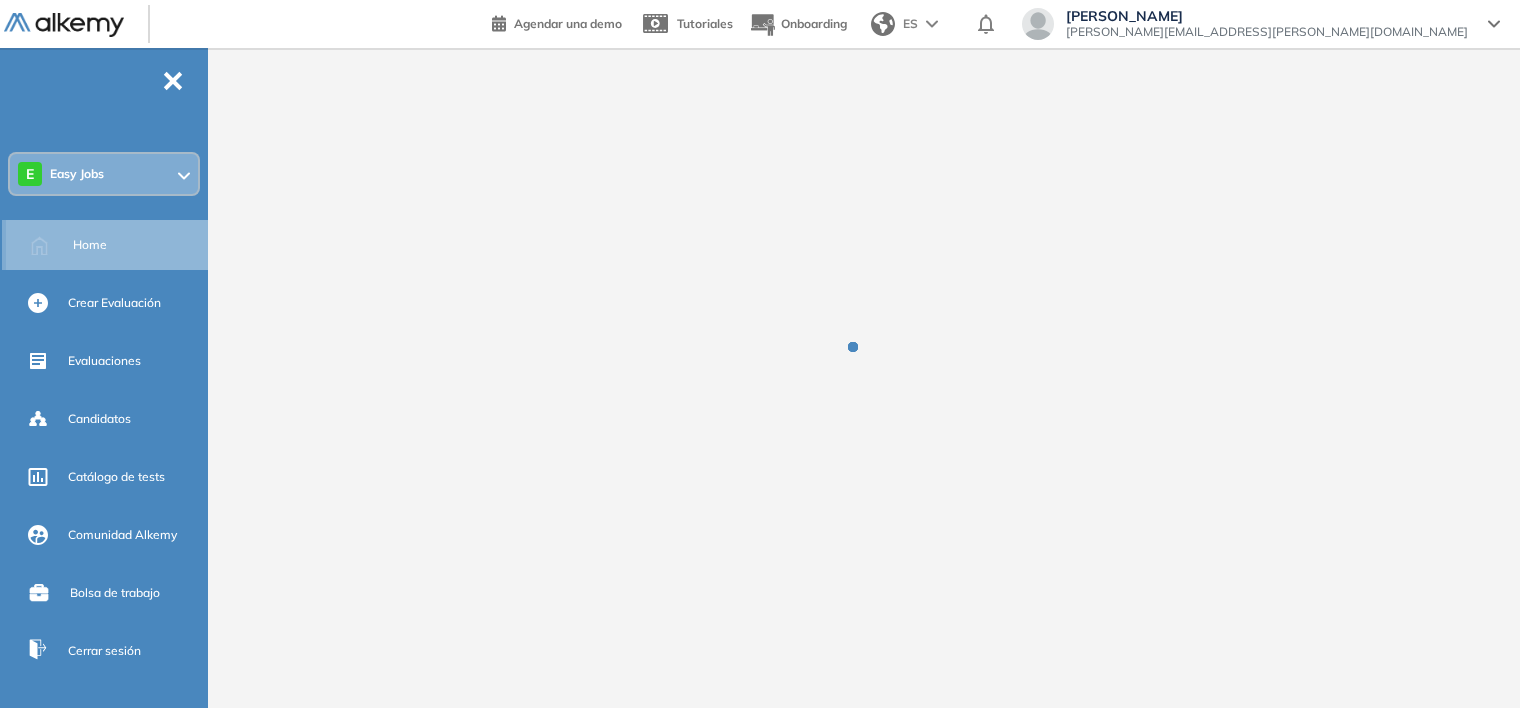 scroll, scrollTop: 0, scrollLeft: 0, axis: both 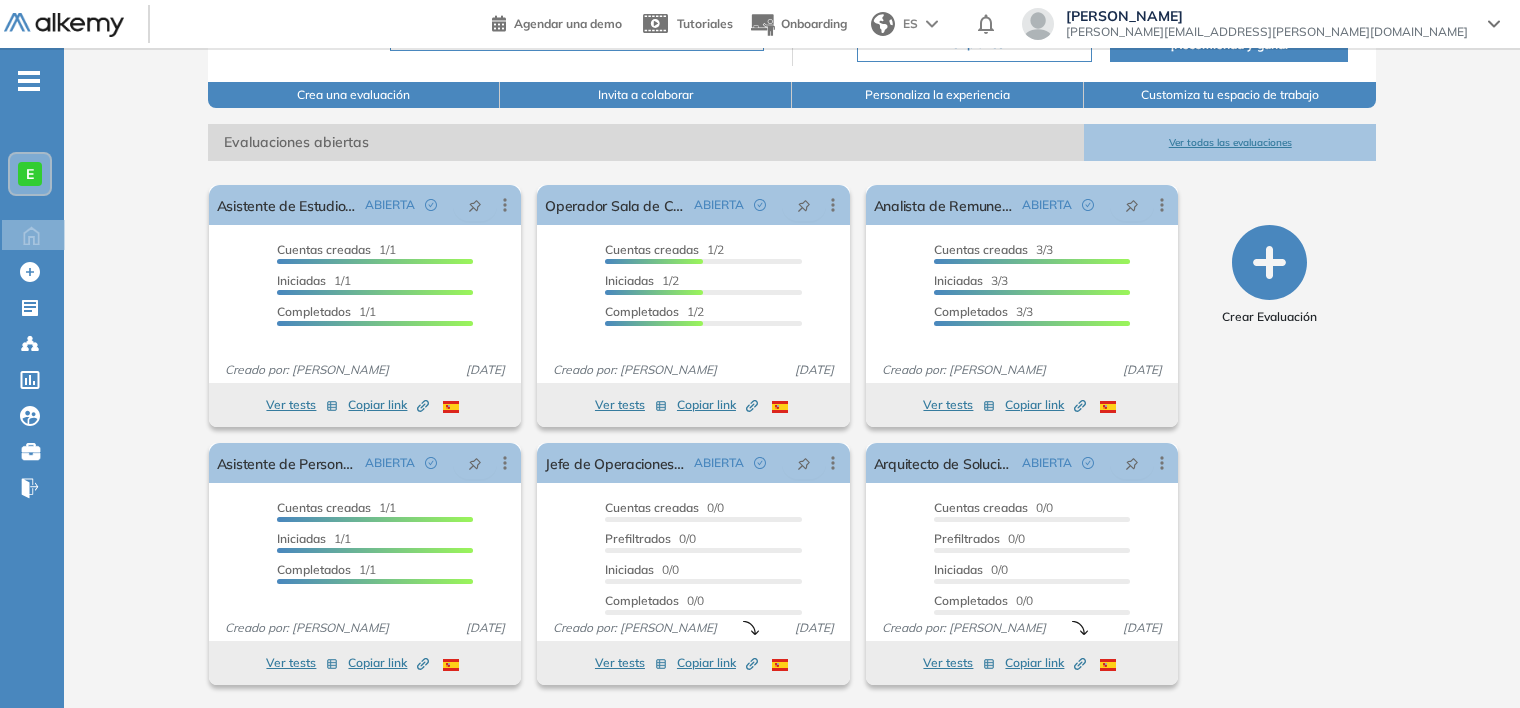 click on "Ver todas las evaluaciones" at bounding box center (1230, 142) 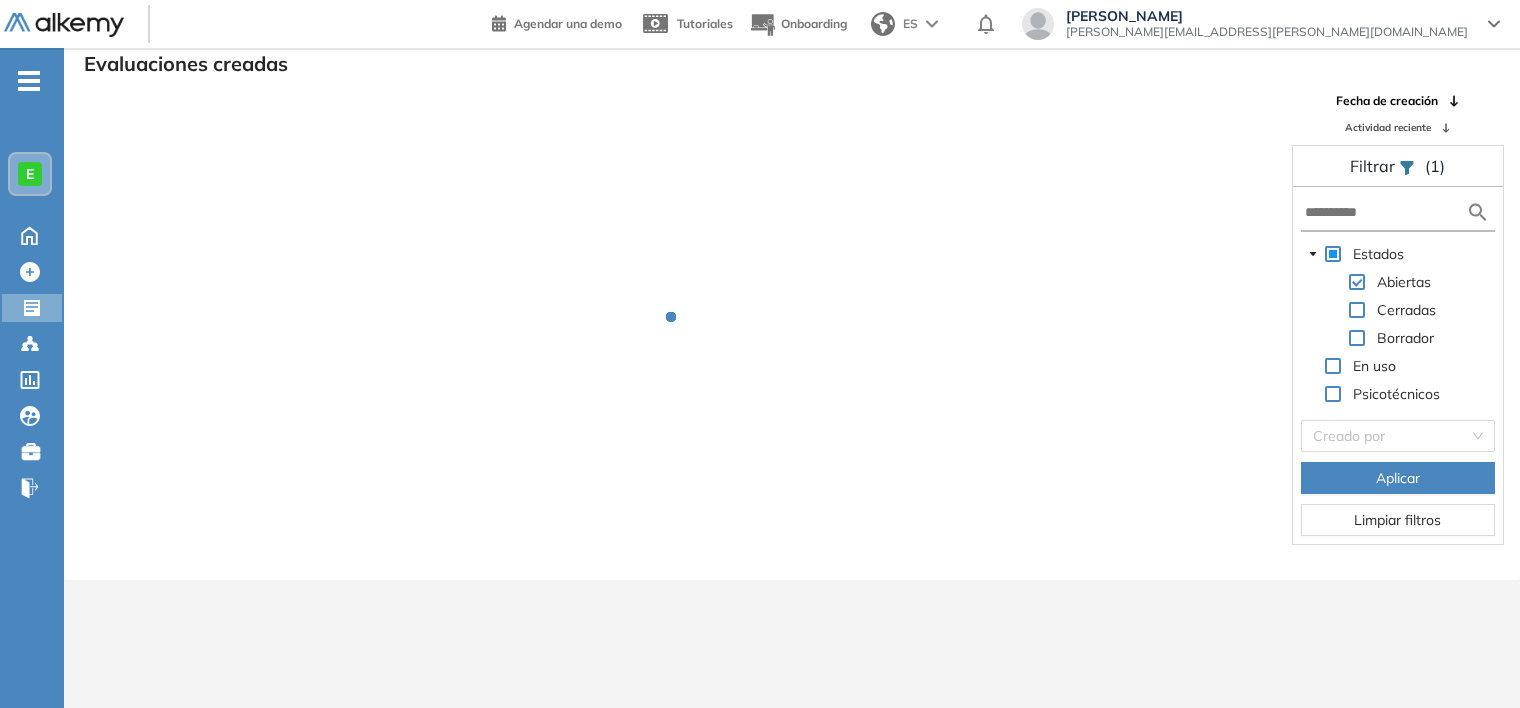 scroll, scrollTop: 48, scrollLeft: 0, axis: vertical 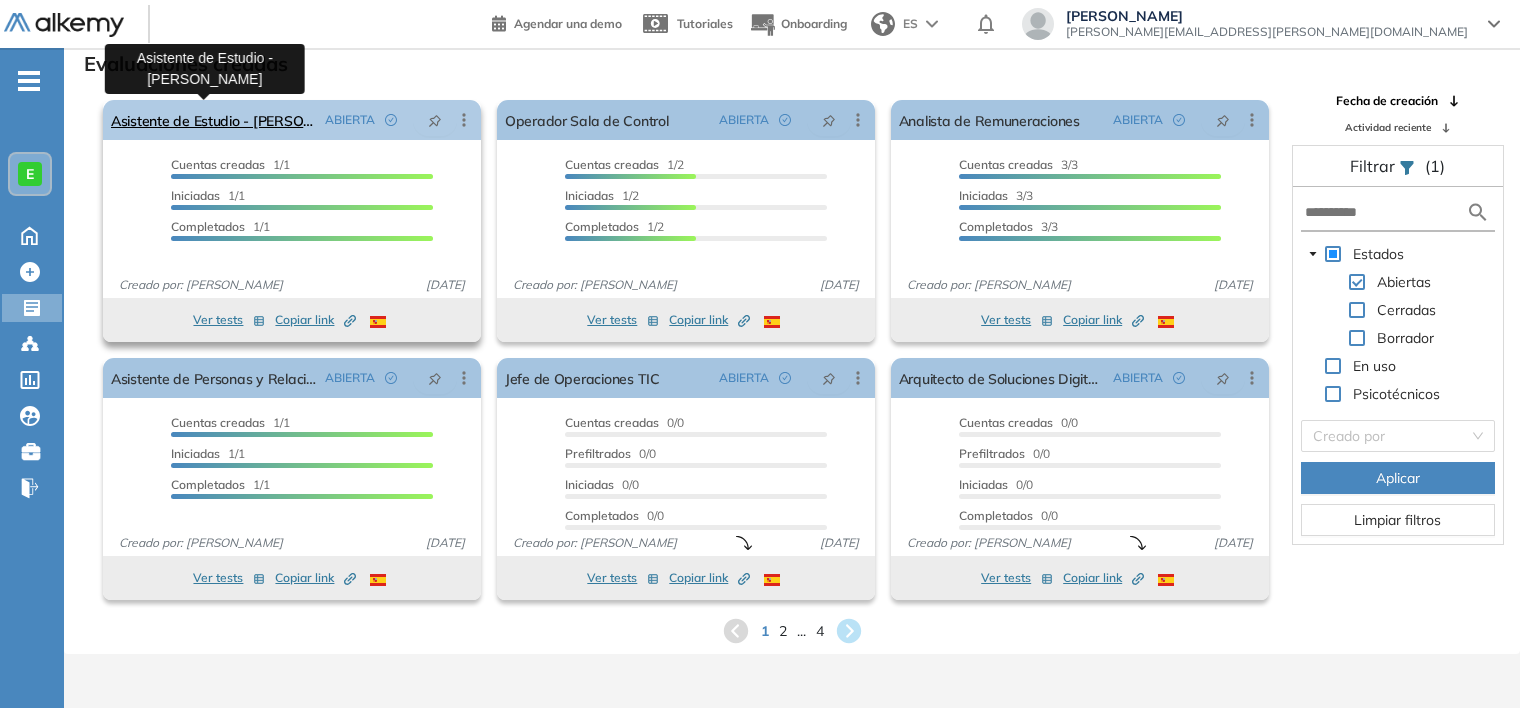 click on "Asistente de Estudio - [PERSON_NAME]" at bounding box center (214, 120) 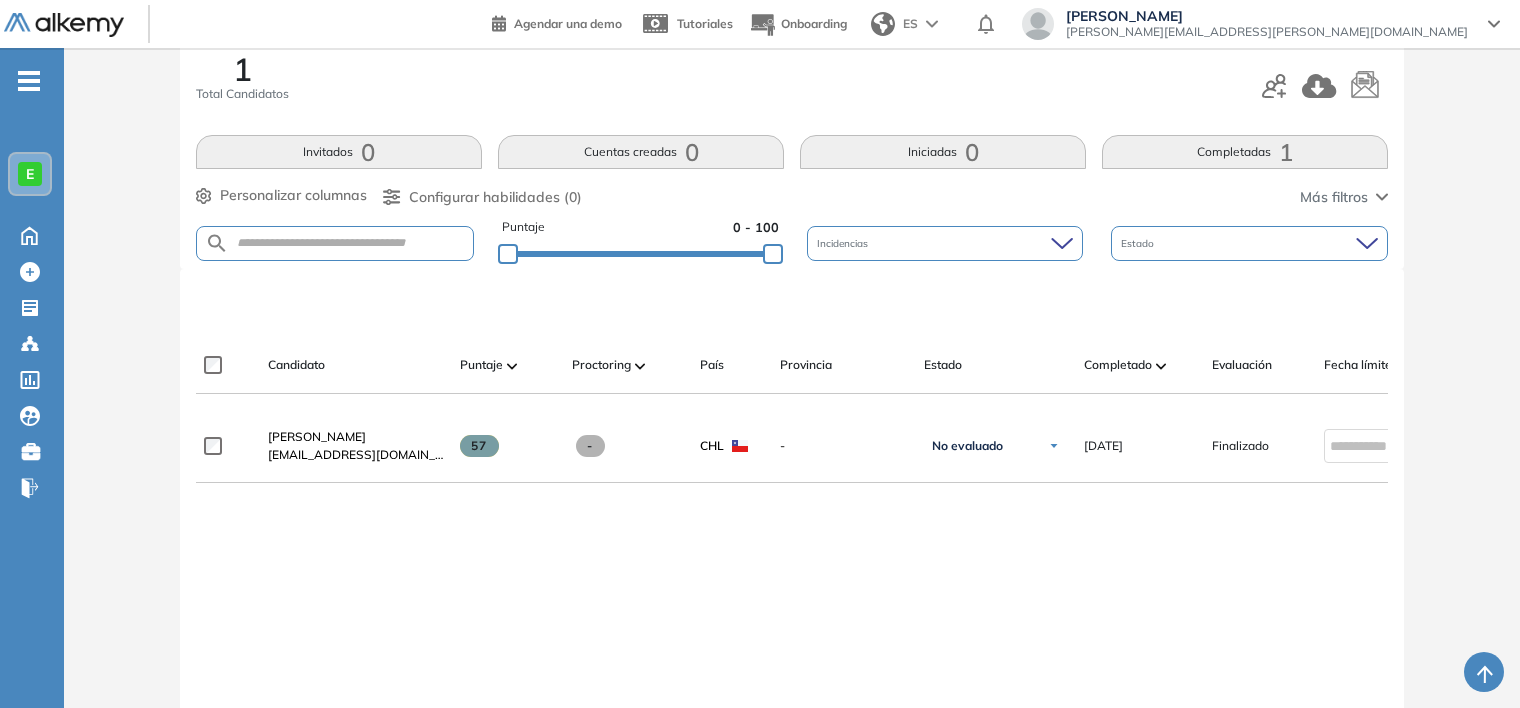 scroll, scrollTop: 300, scrollLeft: 0, axis: vertical 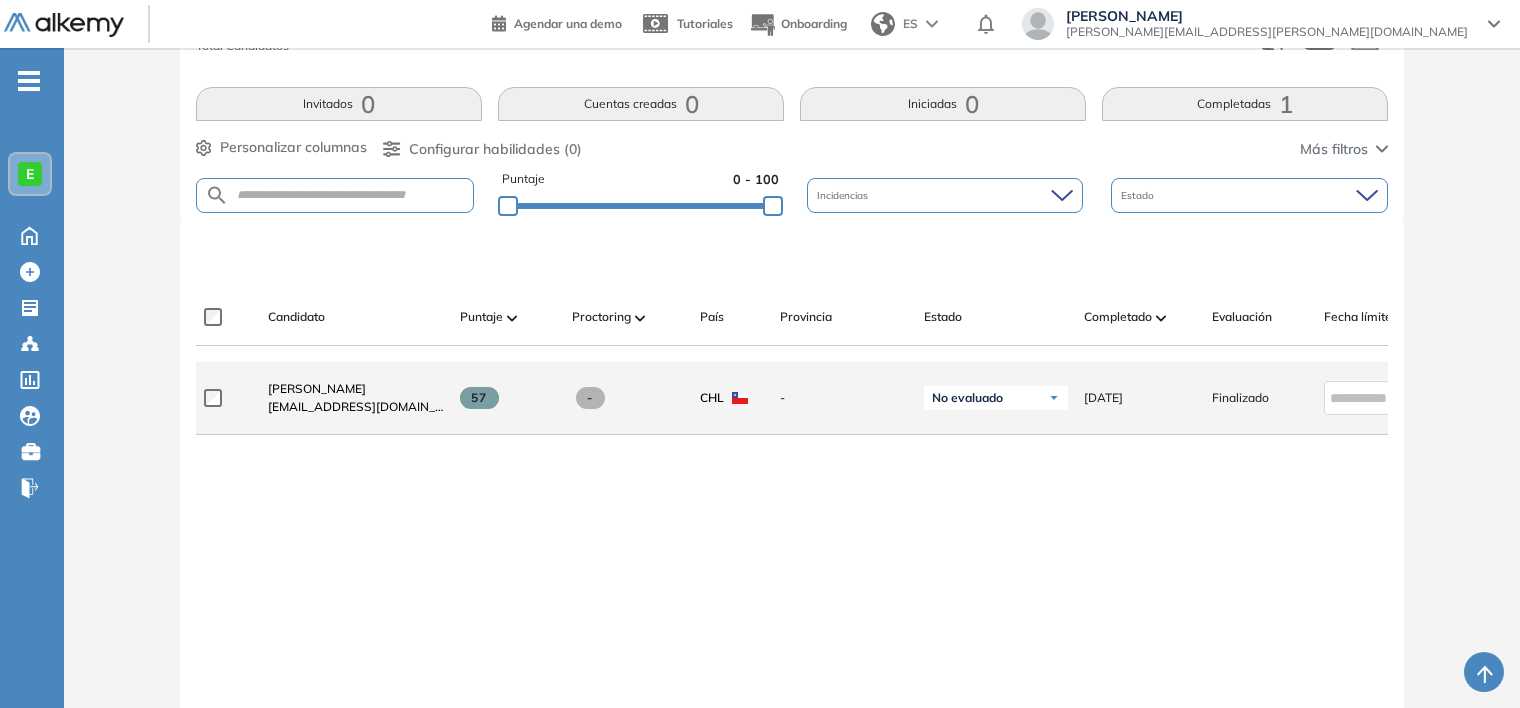click on "No evaluado" at bounding box center (967, 398) 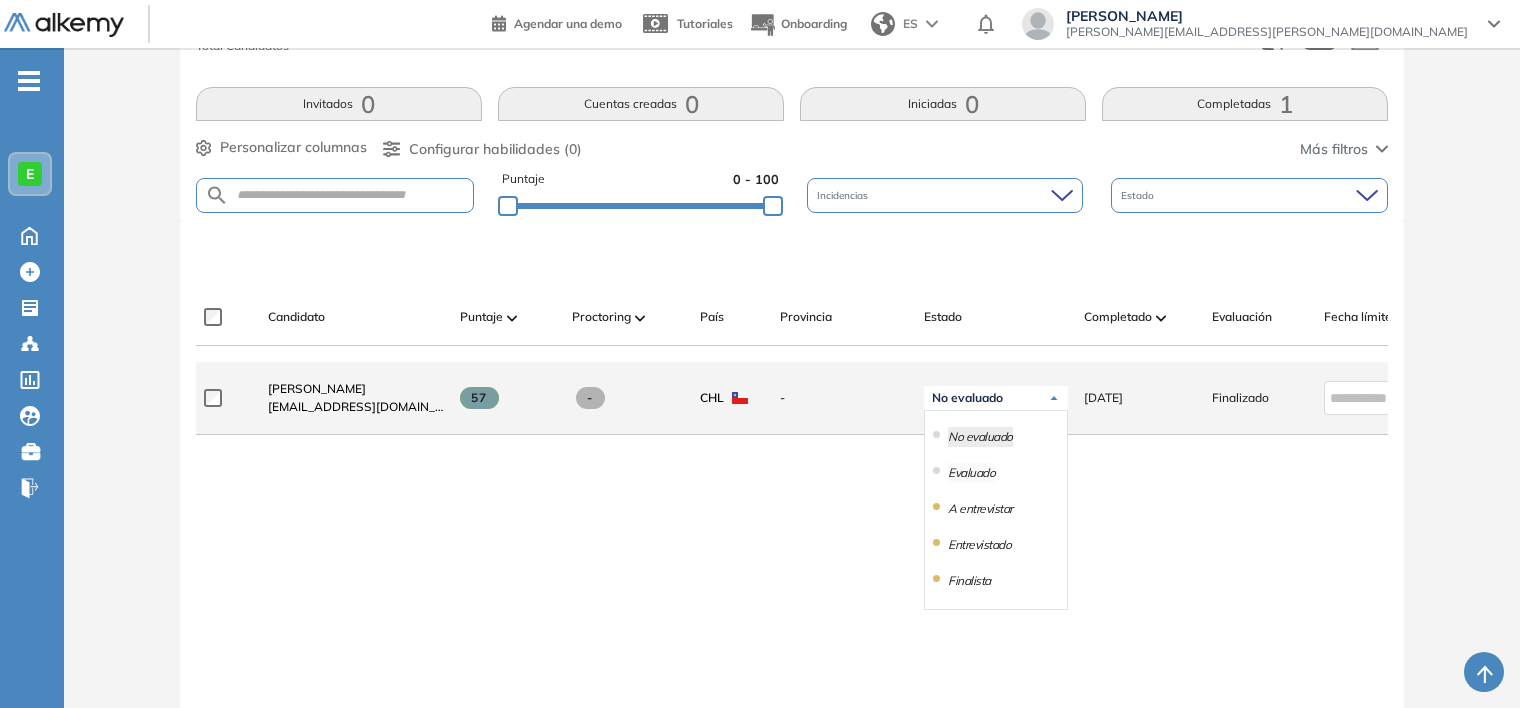 click on "Evaluado" at bounding box center (971, 473) 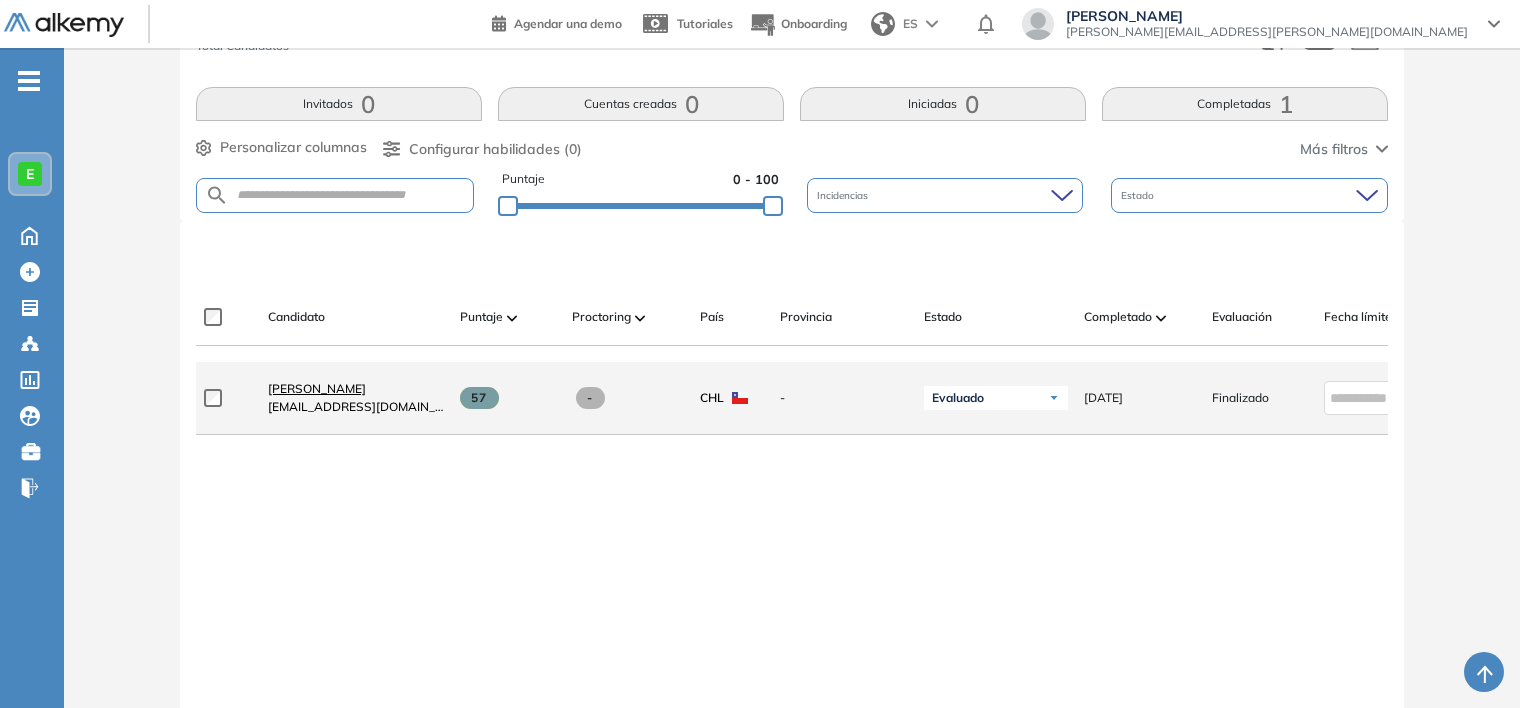 click on "[PERSON_NAME]" at bounding box center (317, 388) 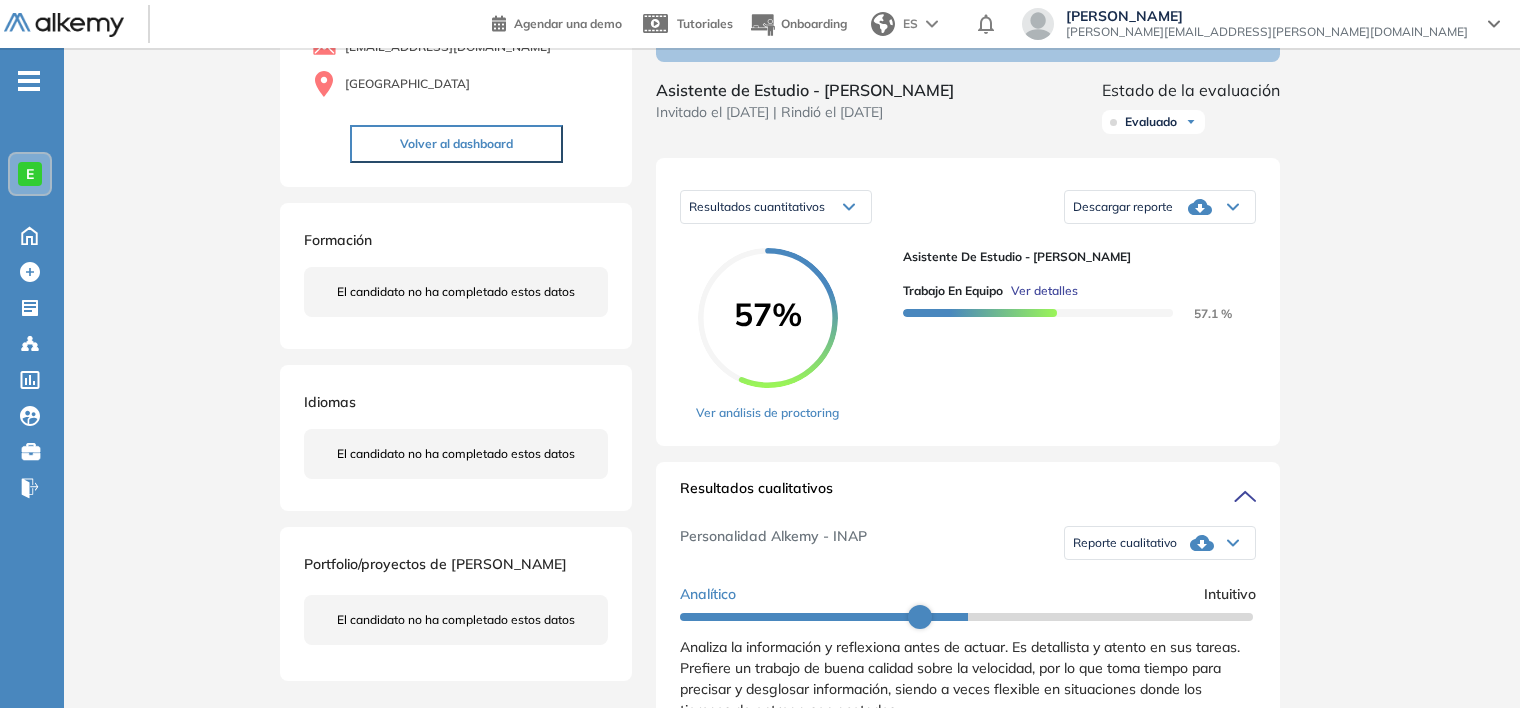 click on "Descargar reporte" at bounding box center (1160, 207) 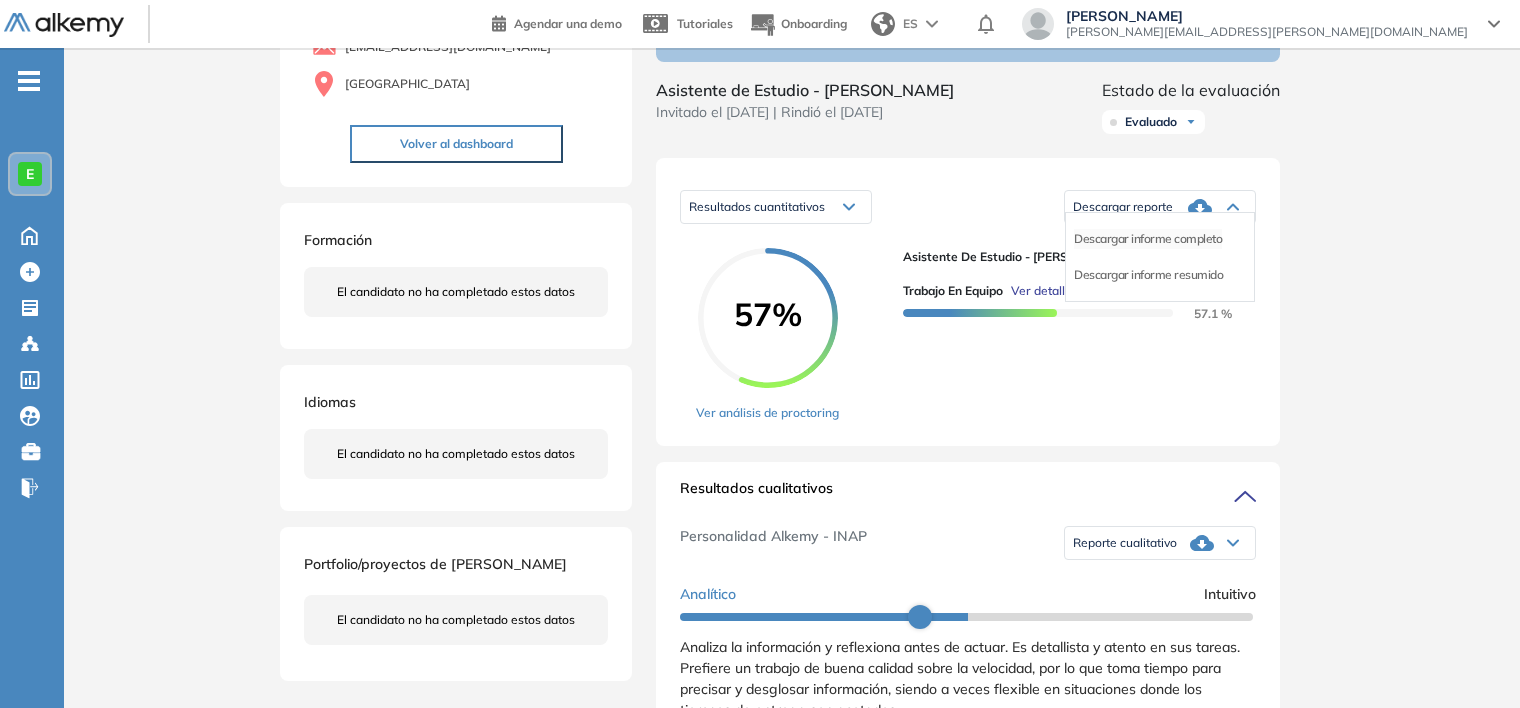 click on "Descargar informe completo" at bounding box center [1148, 239] 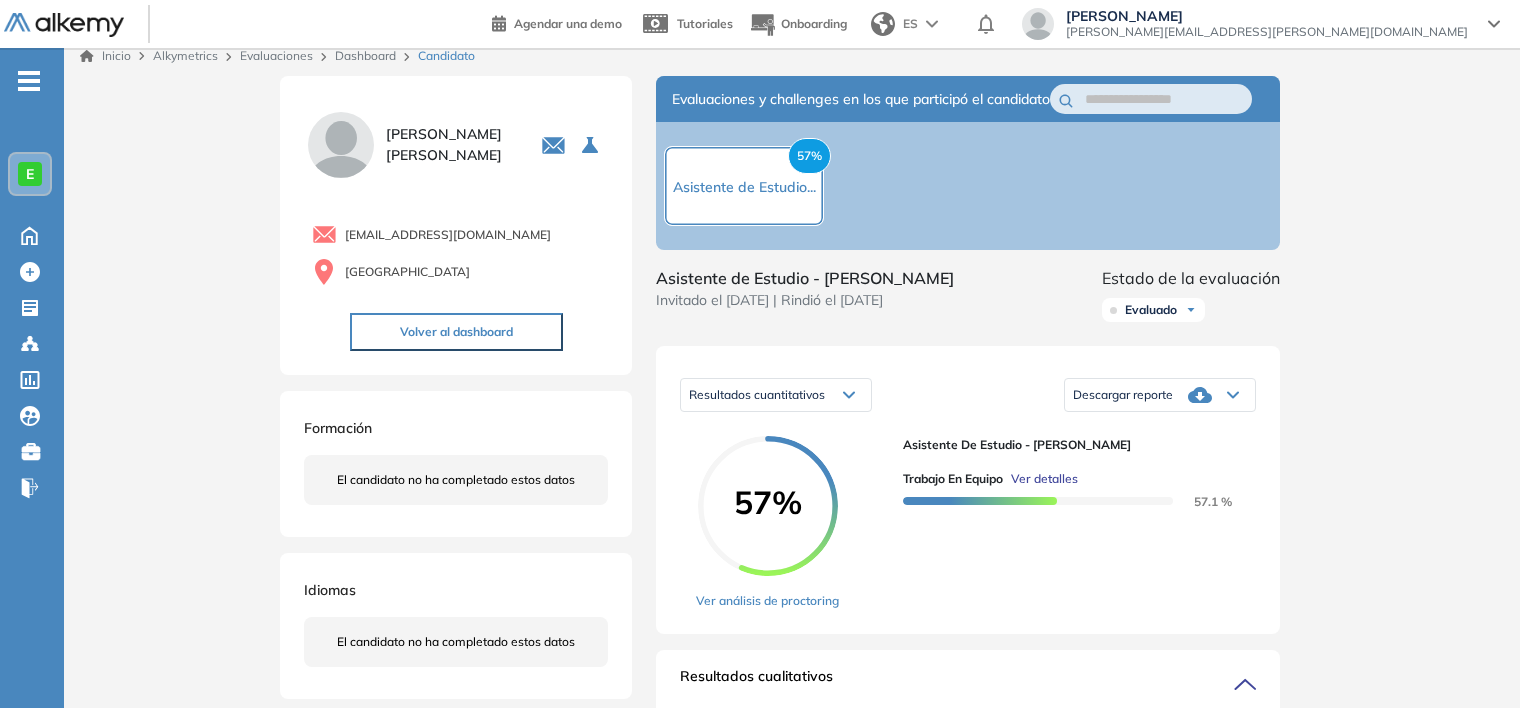 scroll, scrollTop: 0, scrollLeft: 0, axis: both 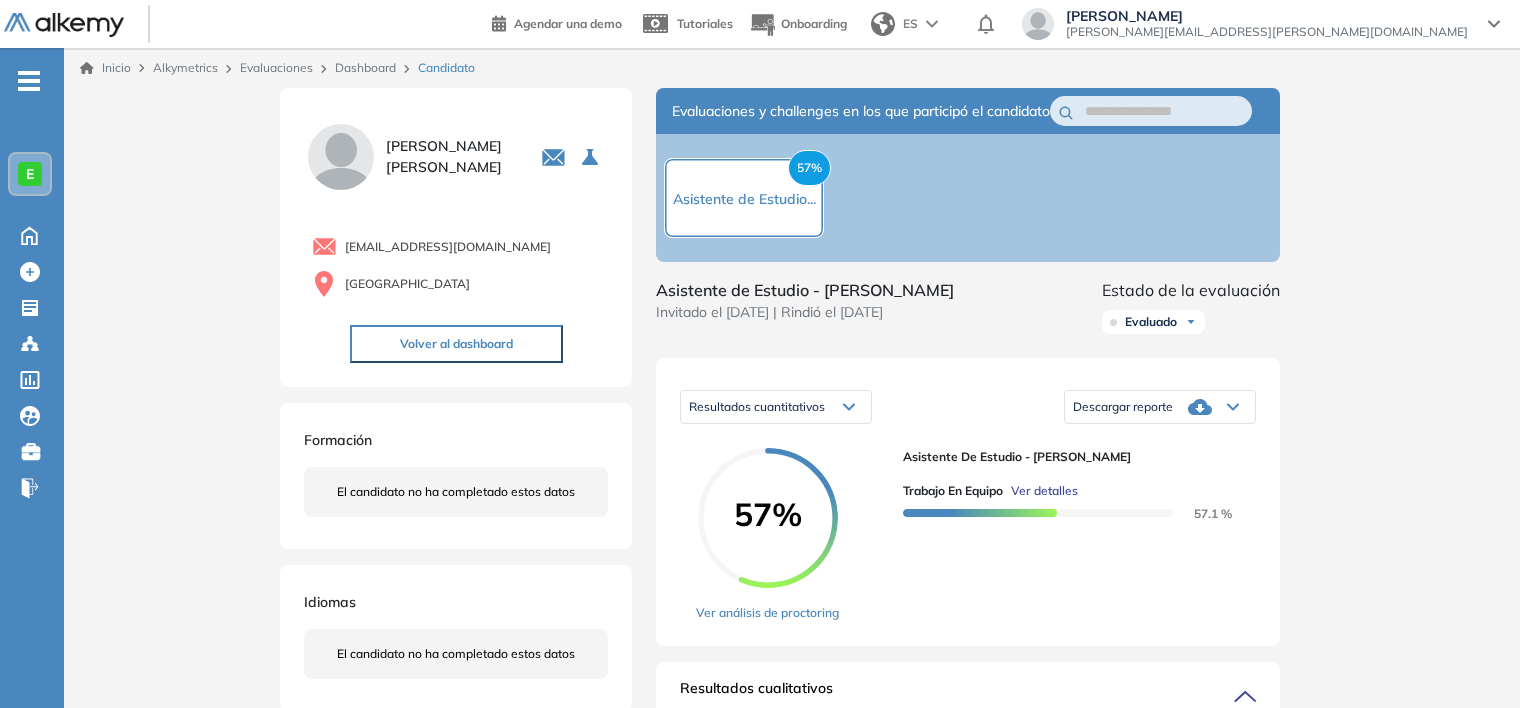 drag, startPoint x: 1132, startPoint y: 157, endPoint x: 1516, endPoint y: 297, distance: 408.72485 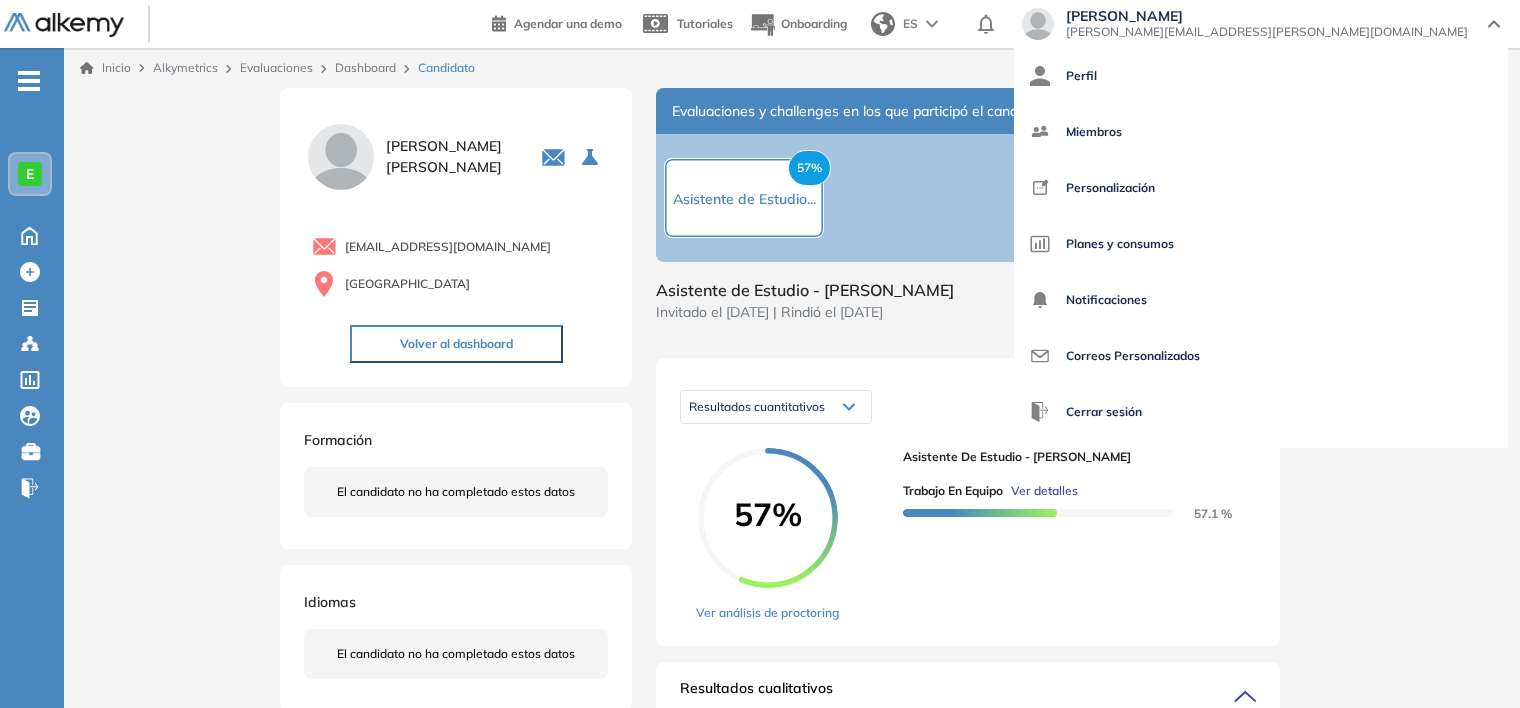 click on "Inicio Alkymetrics Evaluaciones Dashboard Candidato Duración :  00:00:00 Cantidad de preguntas:   Correcta Parcialmente correcta Incorrecta Neutra Saltada Cerrar ¿Eliminar talento? Si lo haces, no podrás recuperar sus datos. Podrás volver a invitarlo por email, no por link. Entendido Renata   Garcia 0 . Asistente de Estudio - Mewes 1 . Operador Sala de Control 2 . Analista de Remuneraciones 3 . Asistente de Personas y Relaciones Laborales 4 . Validadores de Imagenes - Kapsch 5 . Desarrollador ABAP 6 . Jefe de Operaciones TIC 7 . Arquitecto de Soluciones Digitales - IV 8 . Jefe de Proyectos TI 9 . Asistente de Importaciones - Agencia Mewes 10 . Jefe de Ventas Canal de Distribución Tradicional 11 . Ejecutivo de Ventas de Seguros de Salud 12 . Cargo Operativo - Mewes 13 . Jefe de Turno de Planta de Resina 14 . Secretaria Técnico - Mewes 15 . Implant en Hasbro - Mewes 16 . Jefe de Desarrollo Organizacional 17 . Tramitador Aduanero - Mewes 18 . Pedidor Arancelario - Mewes 19 . Subgerente de Transporte 57%" at bounding box center [792, 980] 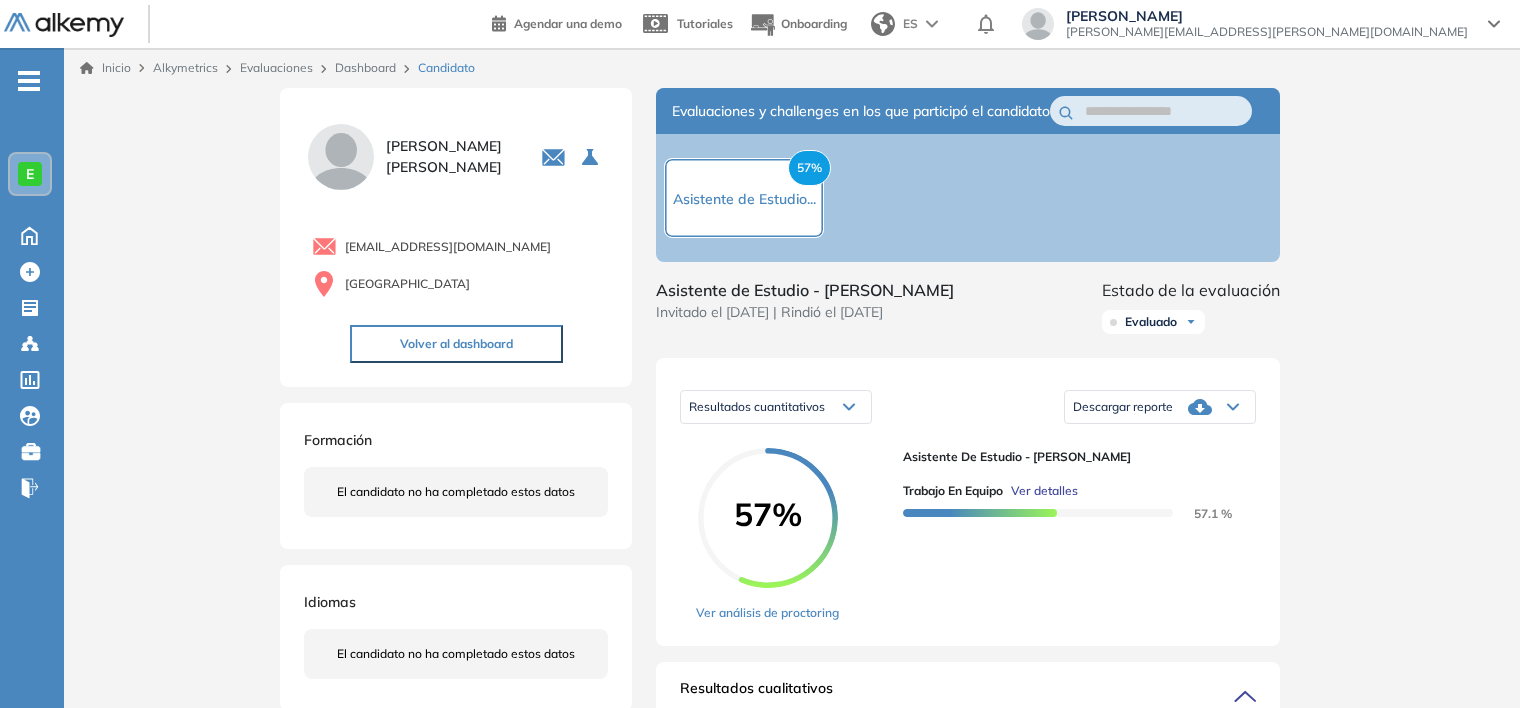 click on "E" at bounding box center [30, 174] 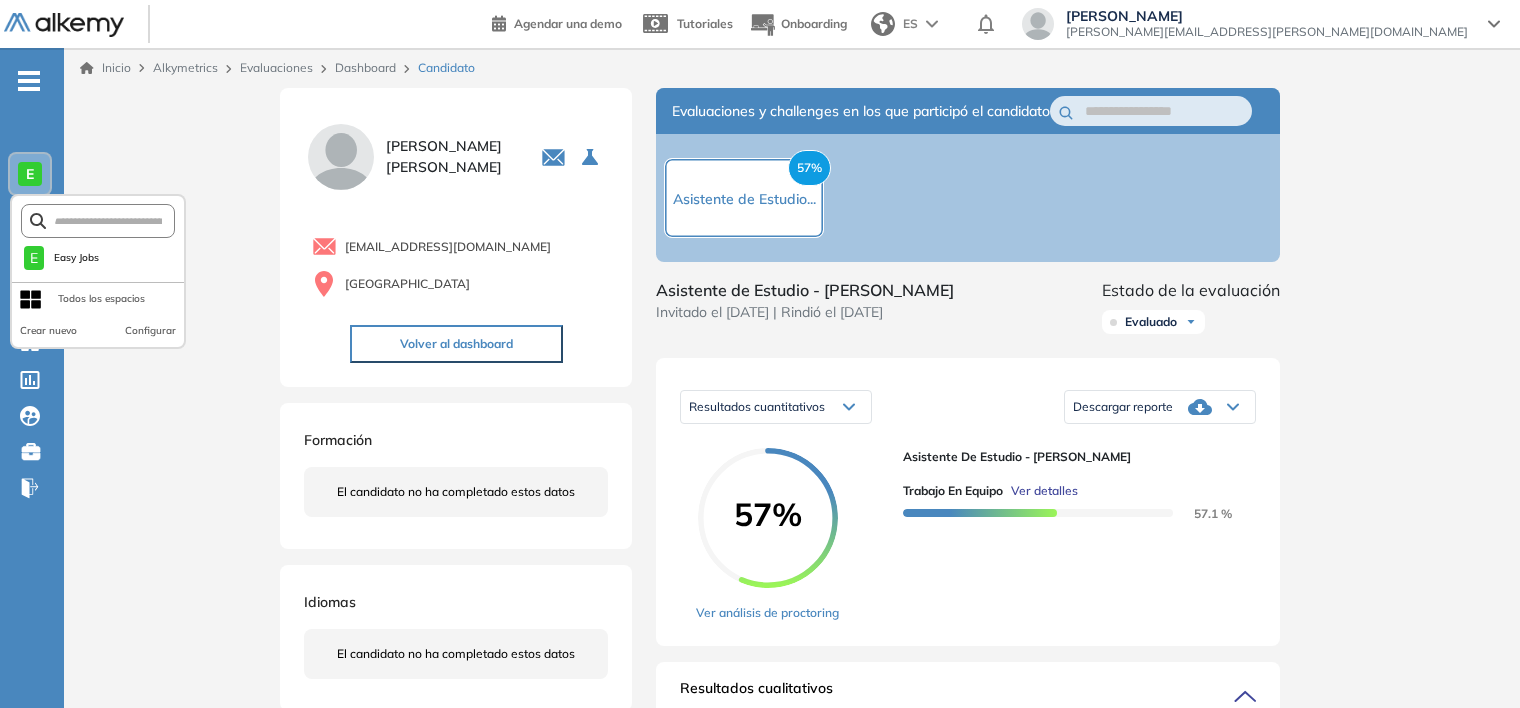 click on "E" at bounding box center [30, 174] 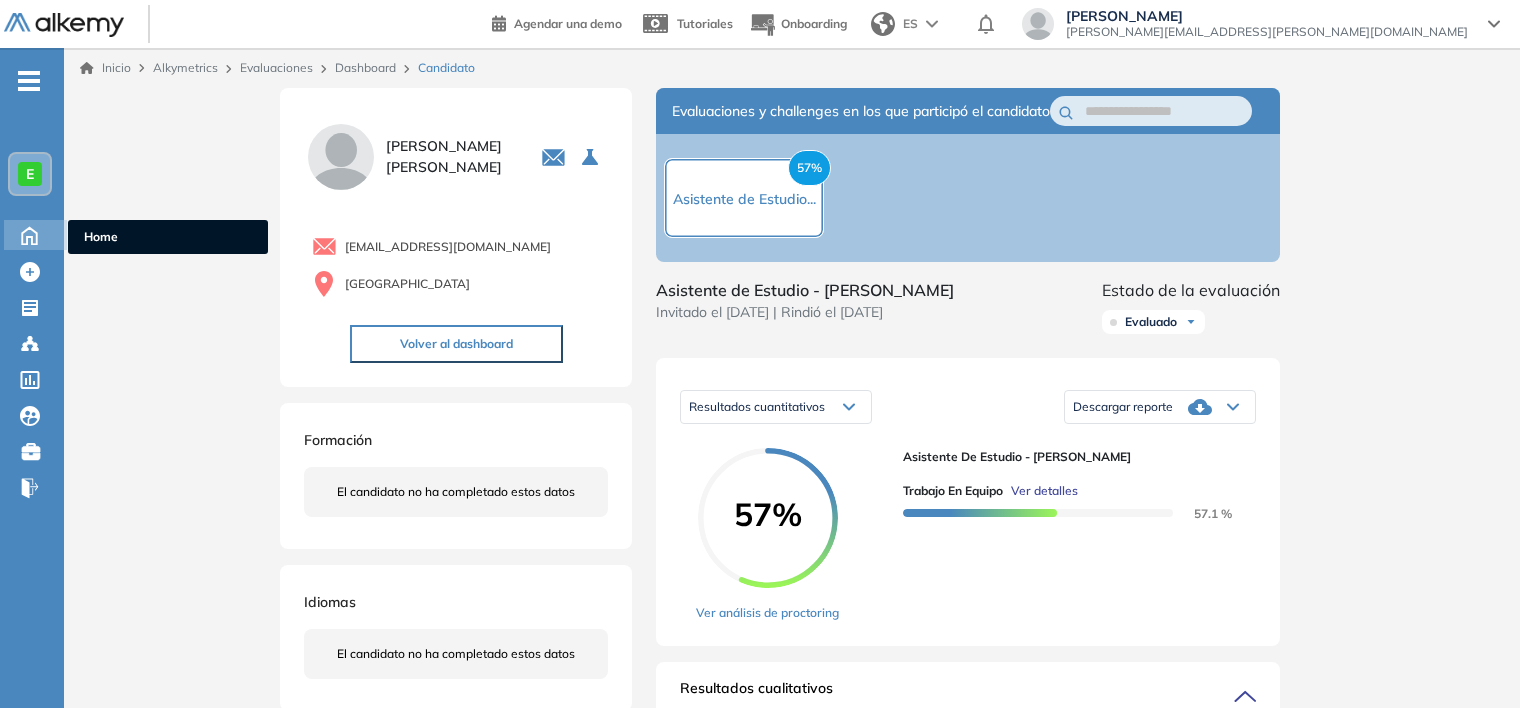 click 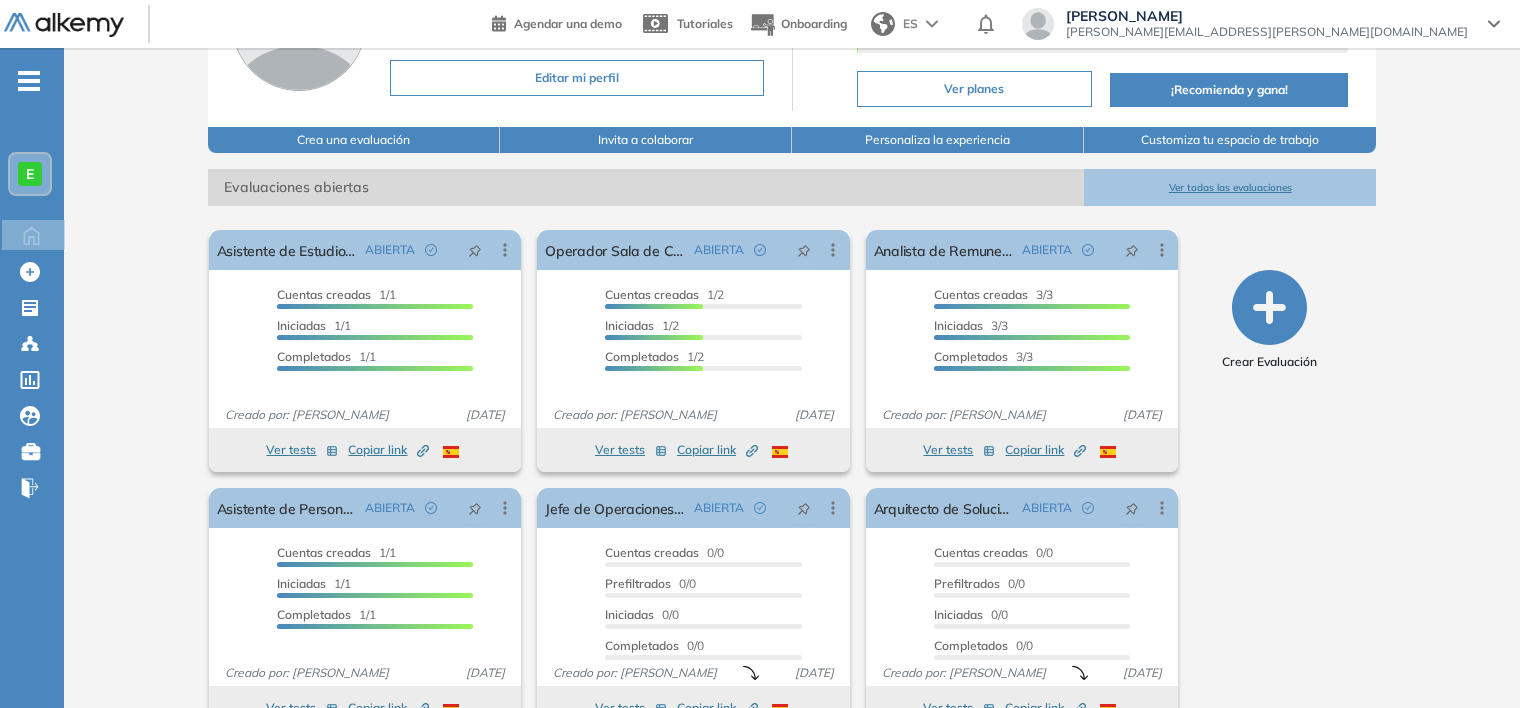 scroll, scrollTop: 224, scrollLeft: 0, axis: vertical 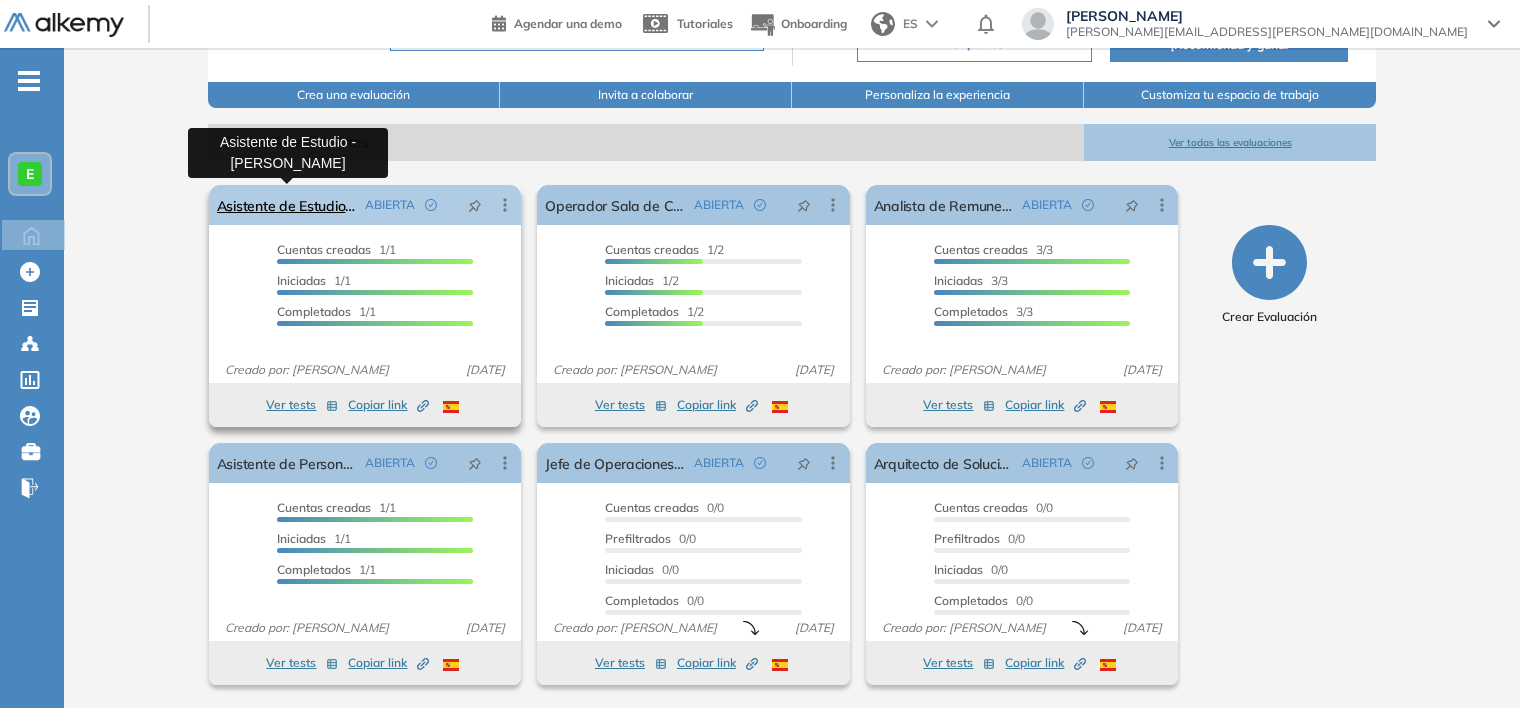 click on "Asistente de Estudio - [PERSON_NAME]" at bounding box center [287, 205] 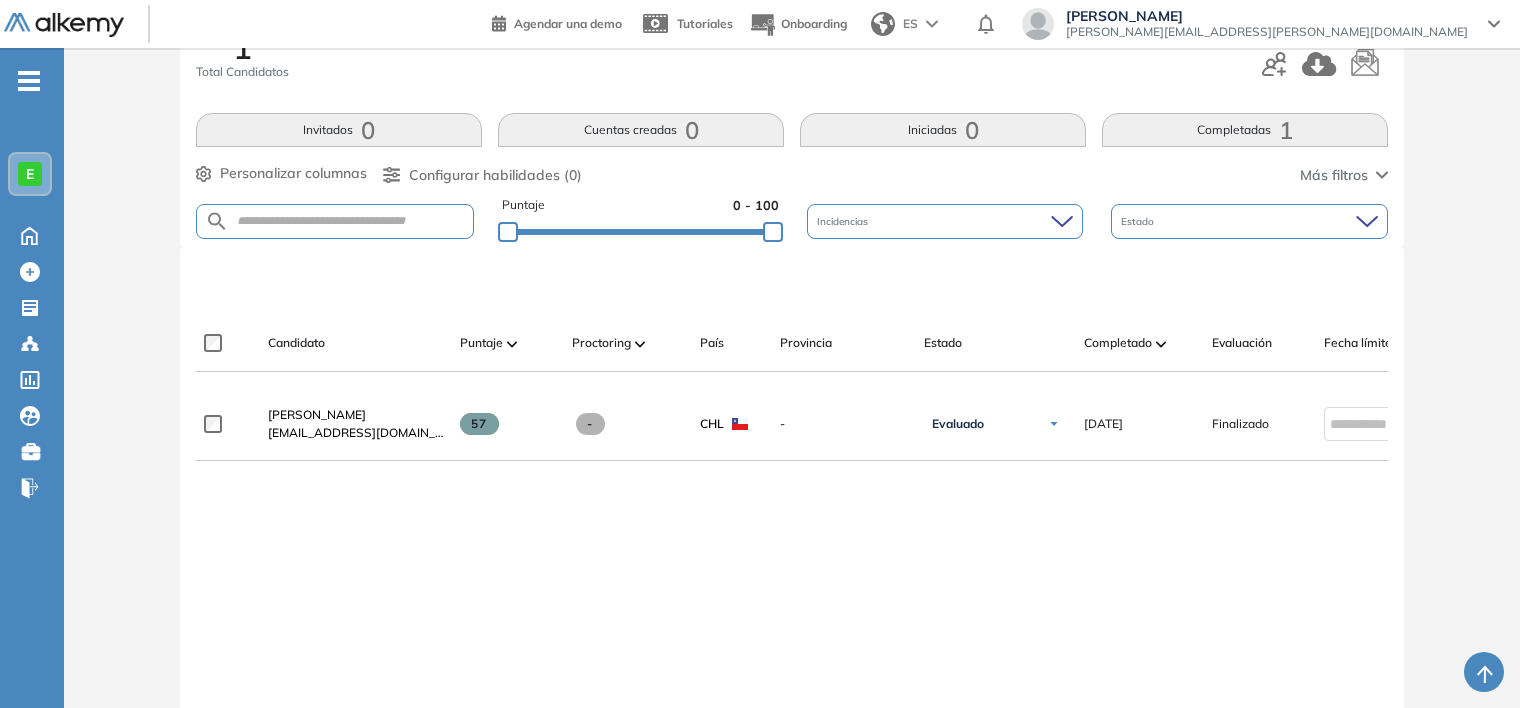scroll, scrollTop: 300, scrollLeft: 0, axis: vertical 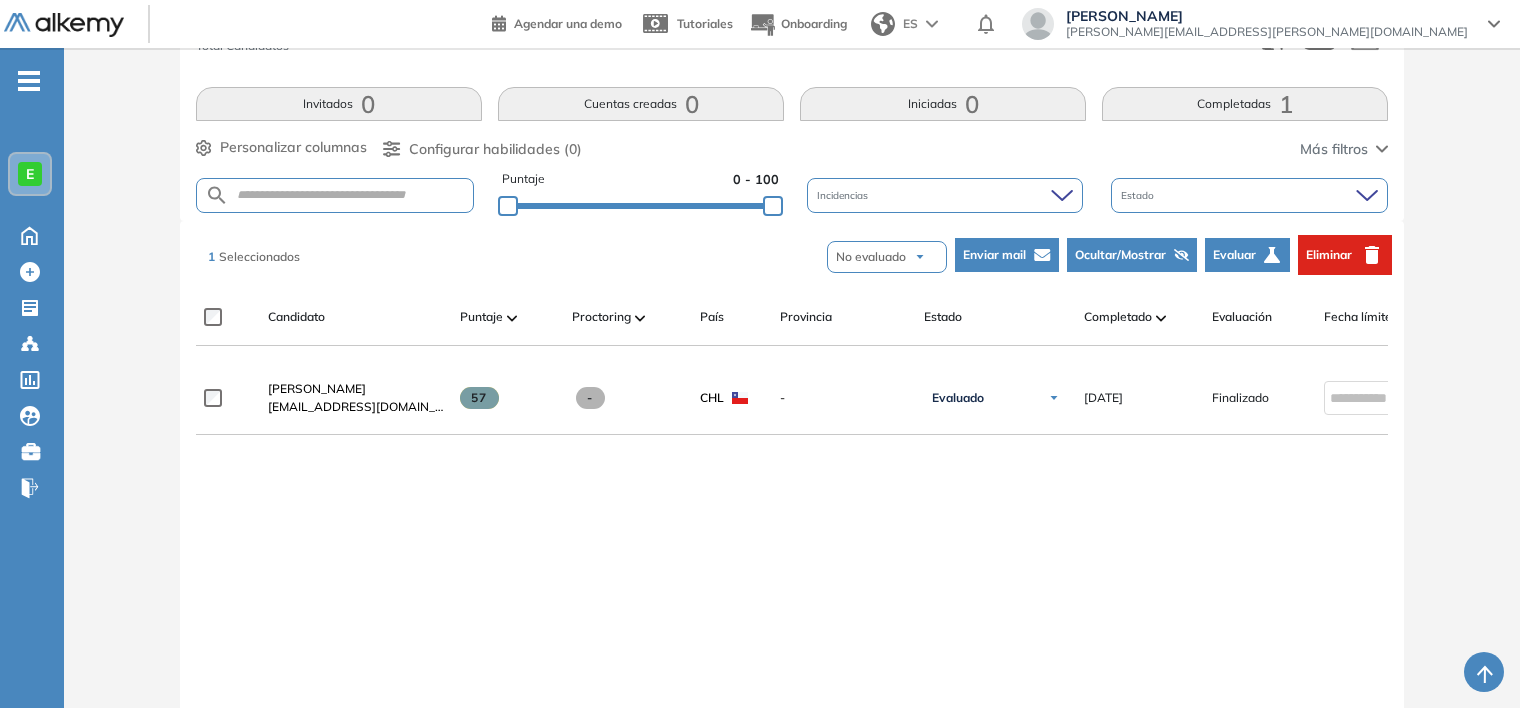 click at bounding box center [920, 257] 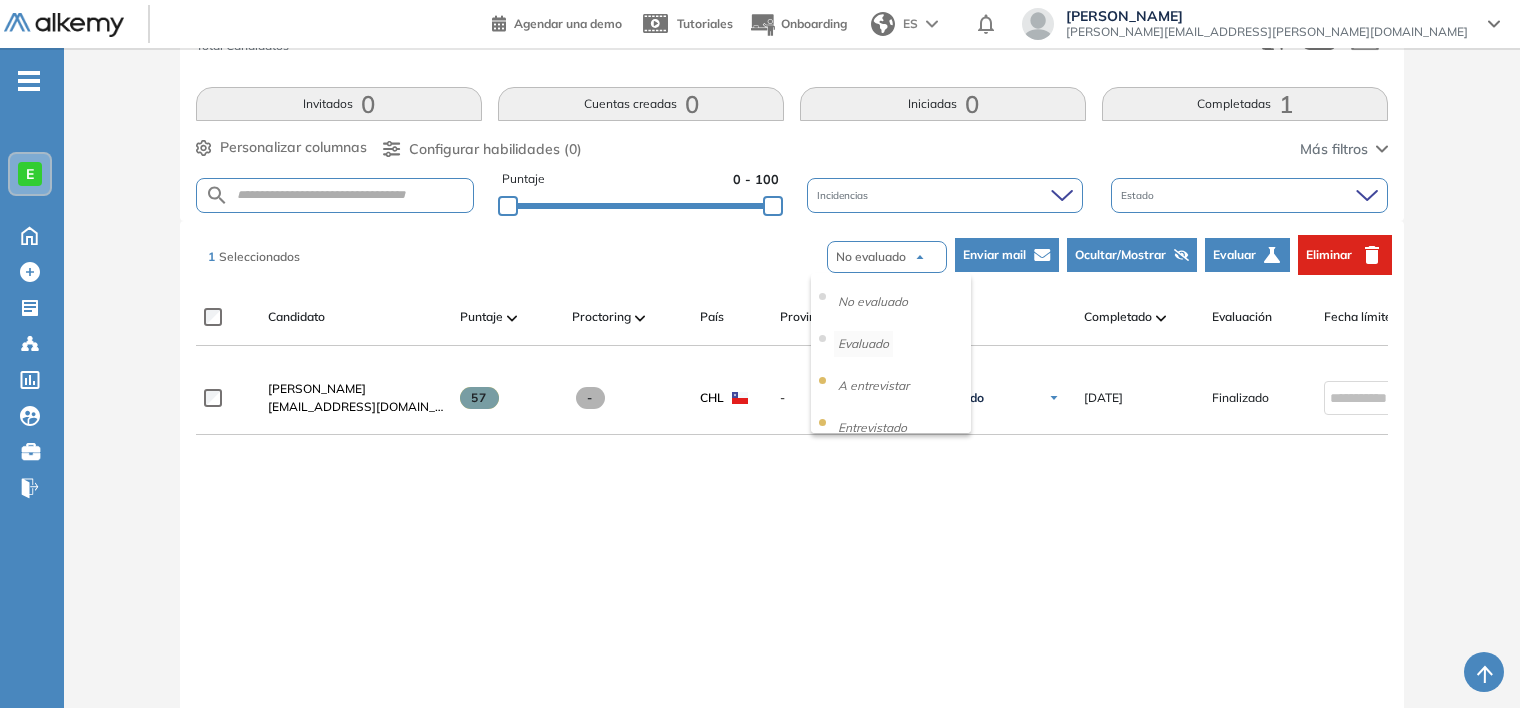 click on "Evaluado" at bounding box center (863, 344) 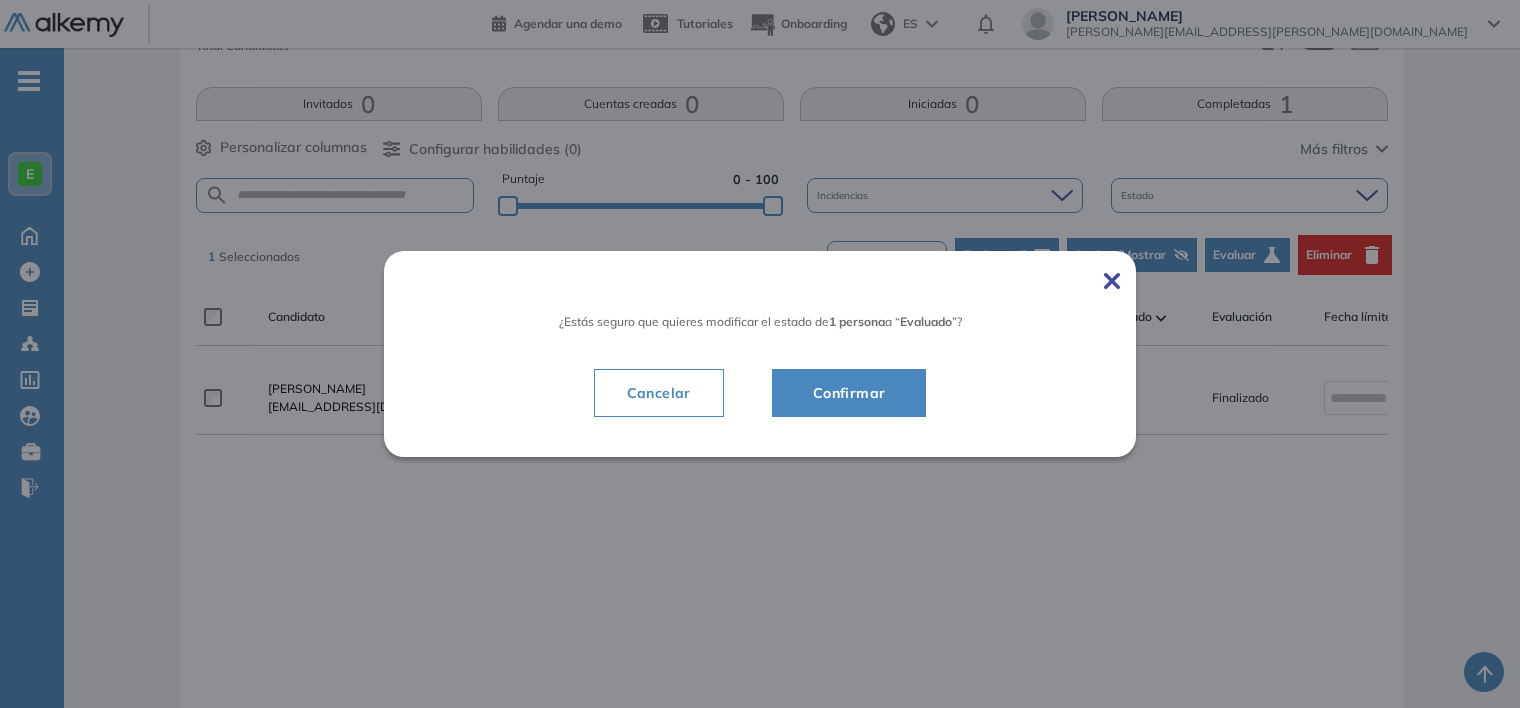 click on "Confirmar" at bounding box center (849, 393) 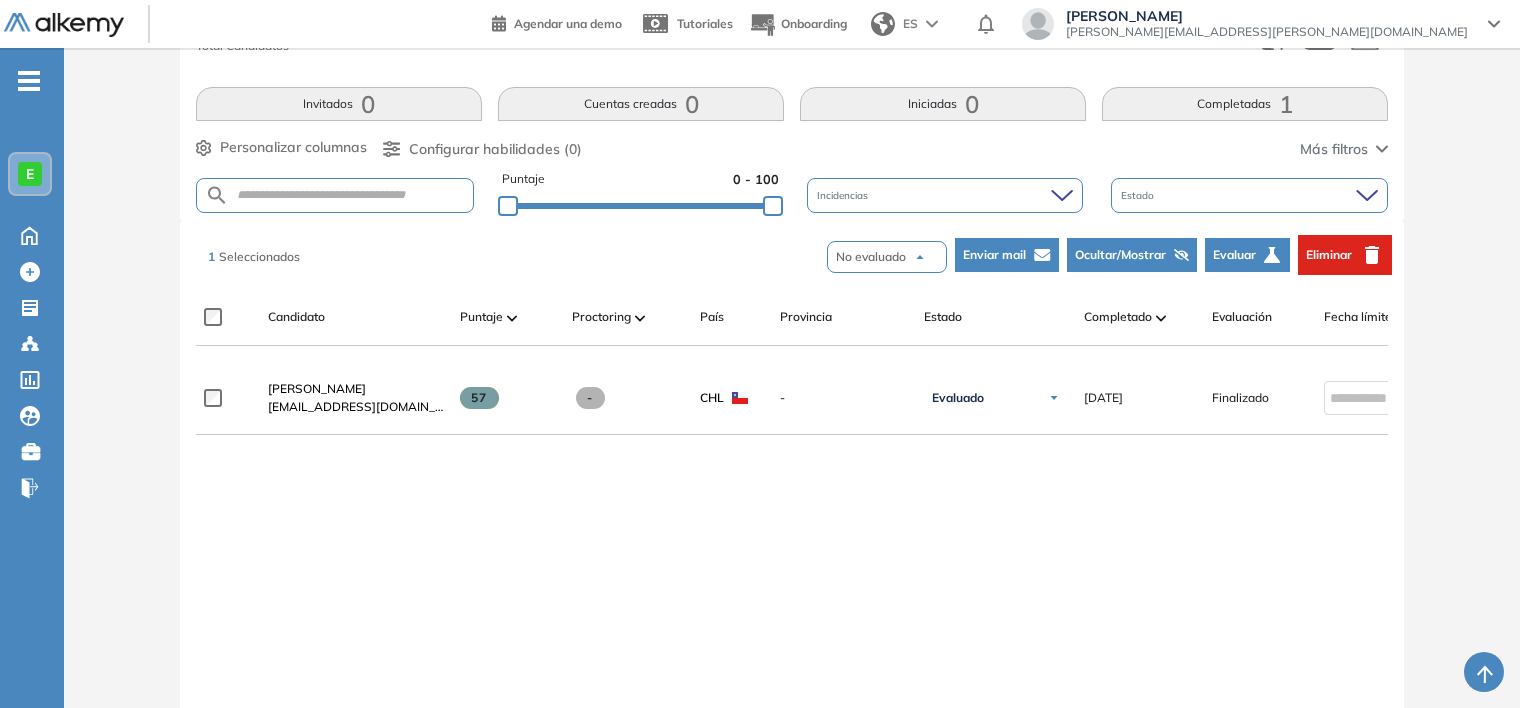 click on "Ocultar/Mostrar" at bounding box center (1120, 255) 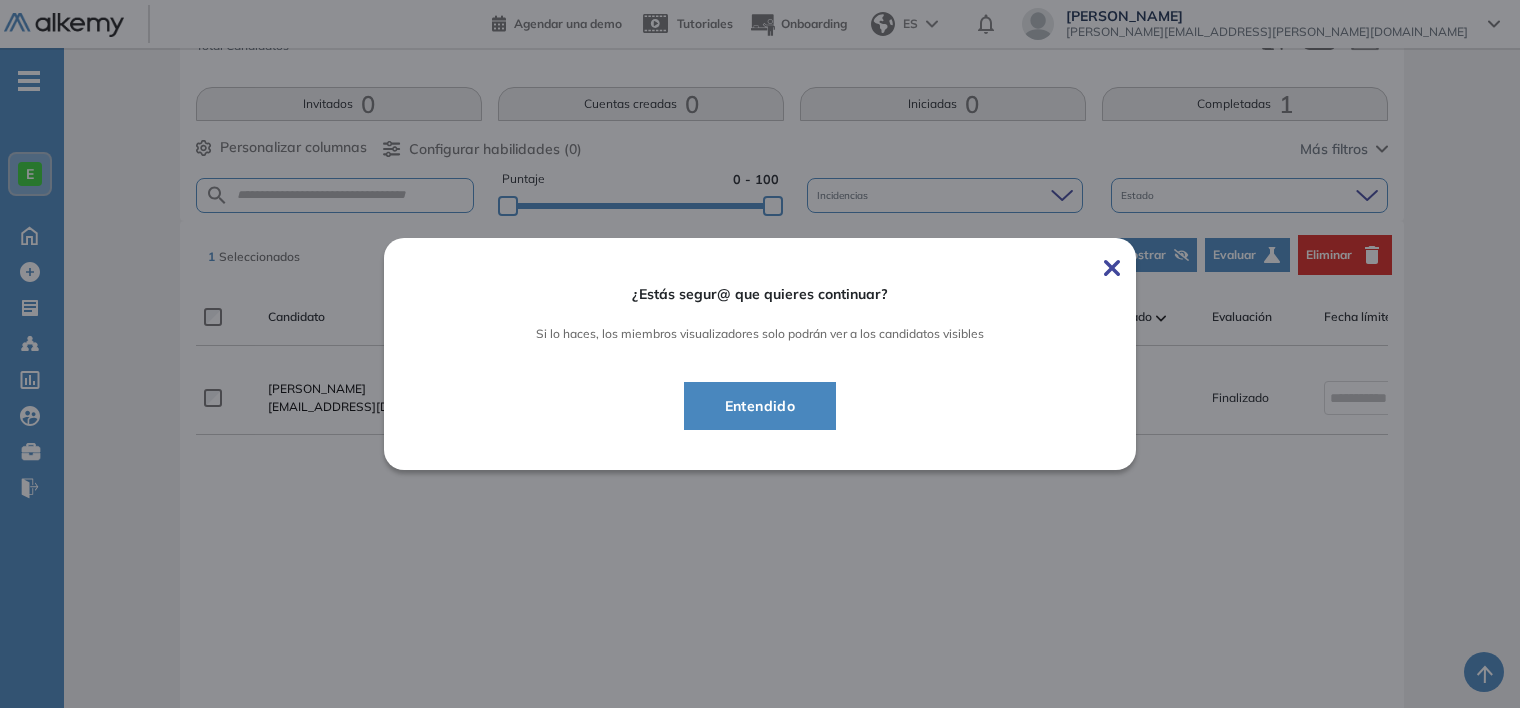 click at bounding box center (1112, 268) 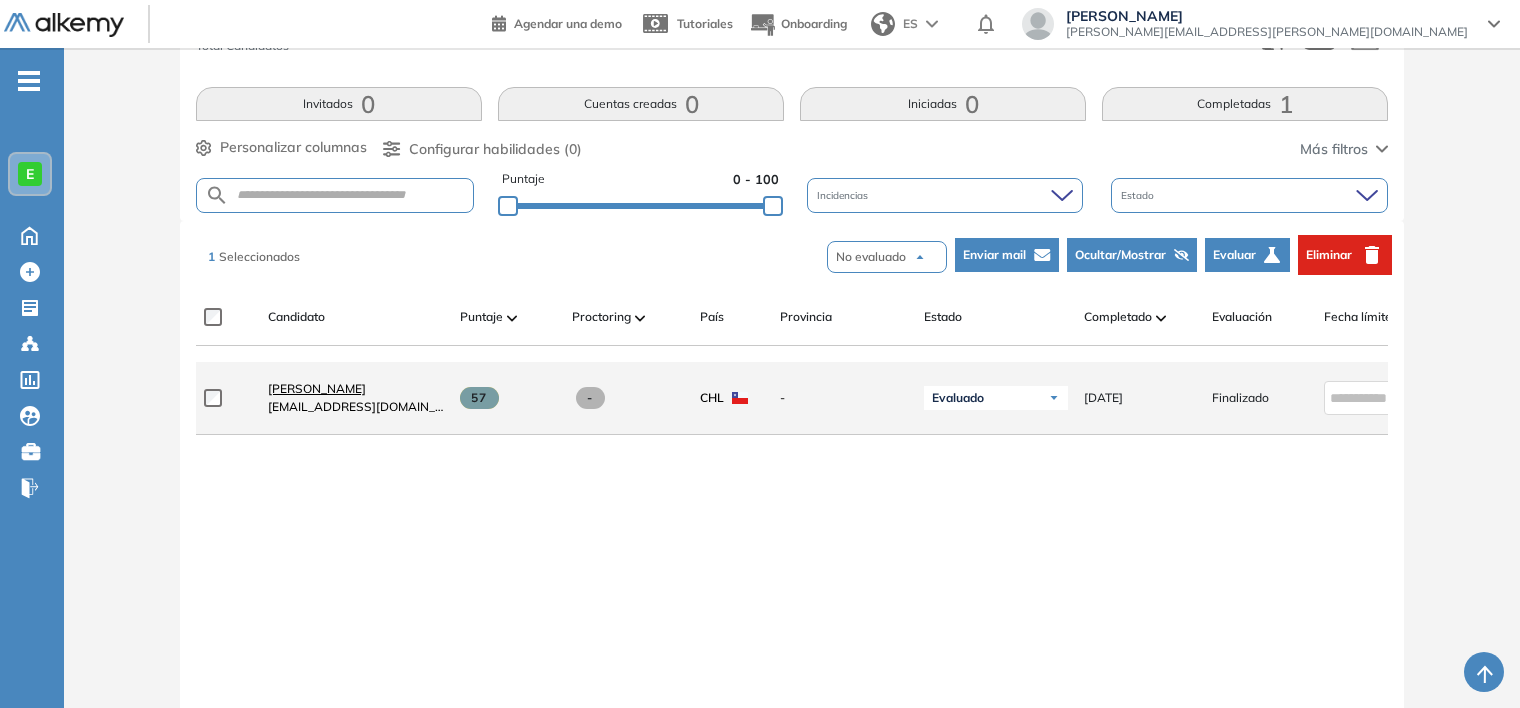 click on "[PERSON_NAME]" at bounding box center [317, 388] 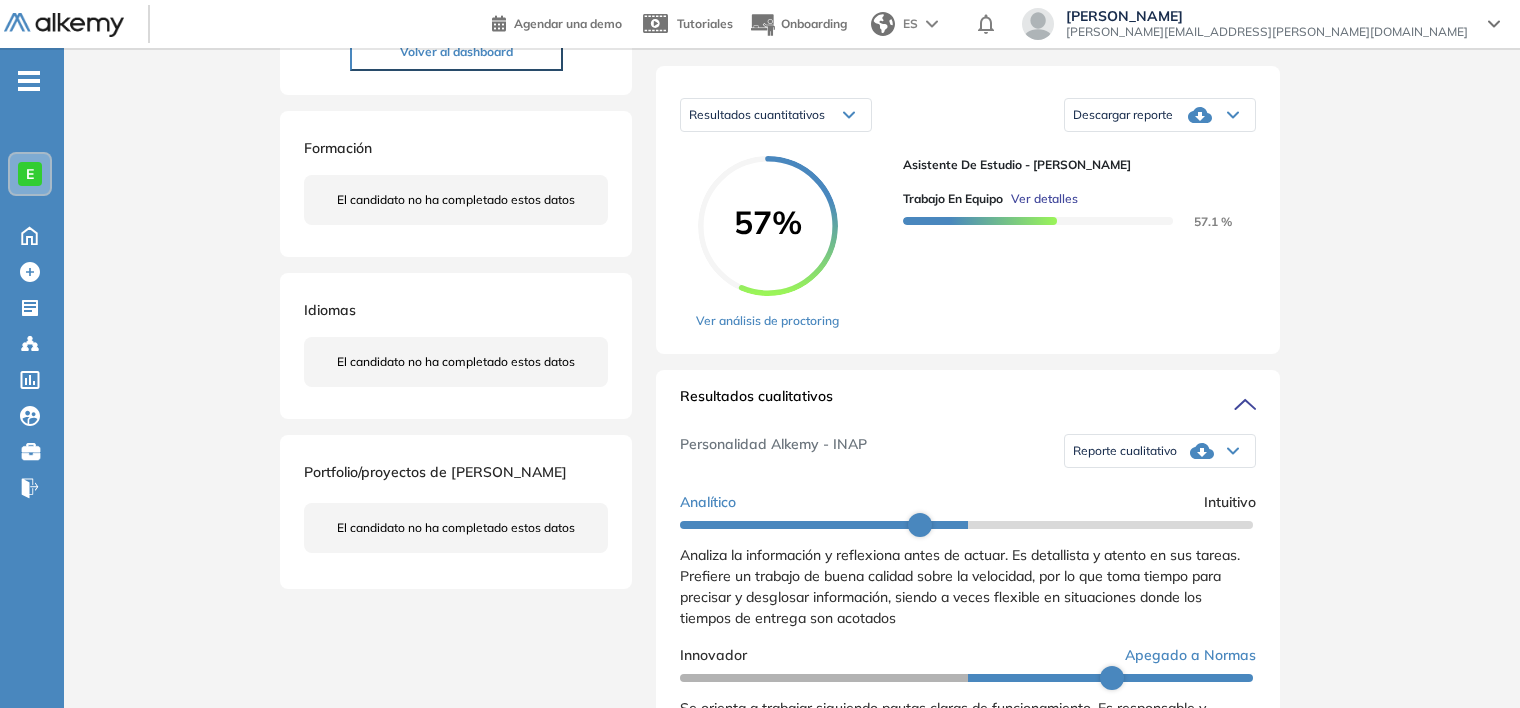 scroll, scrollTop: 300, scrollLeft: 0, axis: vertical 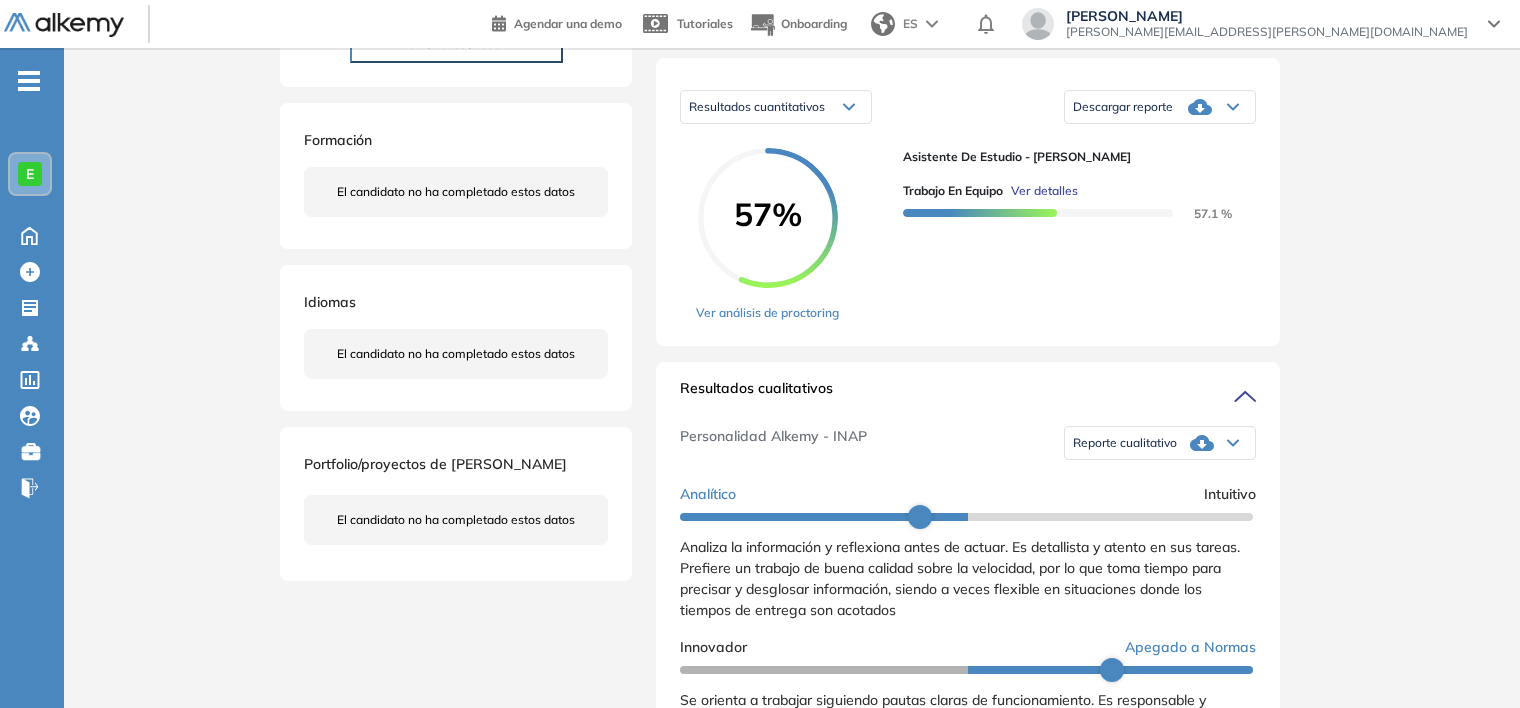 click on "Reporte cualitativo" at bounding box center [1125, 443] 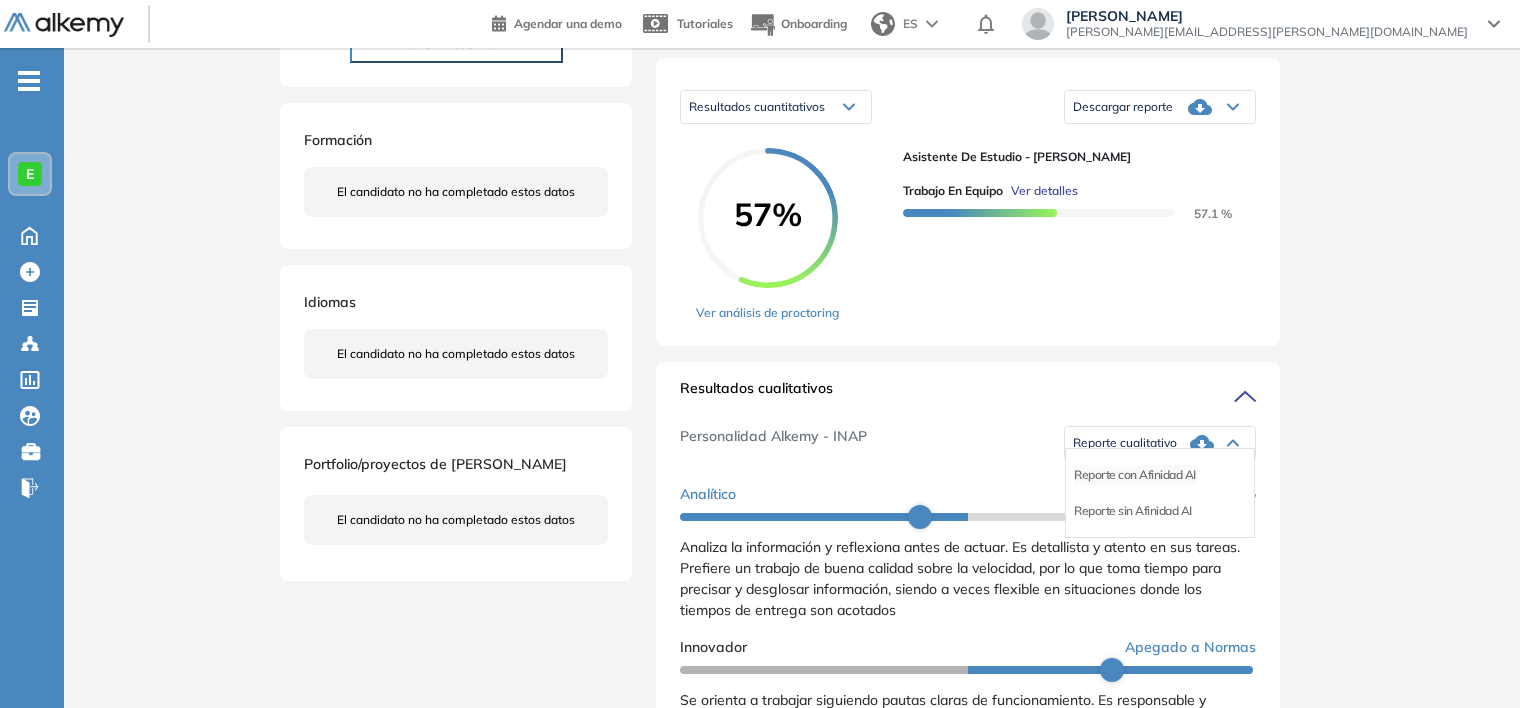 click on "Reporte con Afinidad AI" at bounding box center [1135, 475] 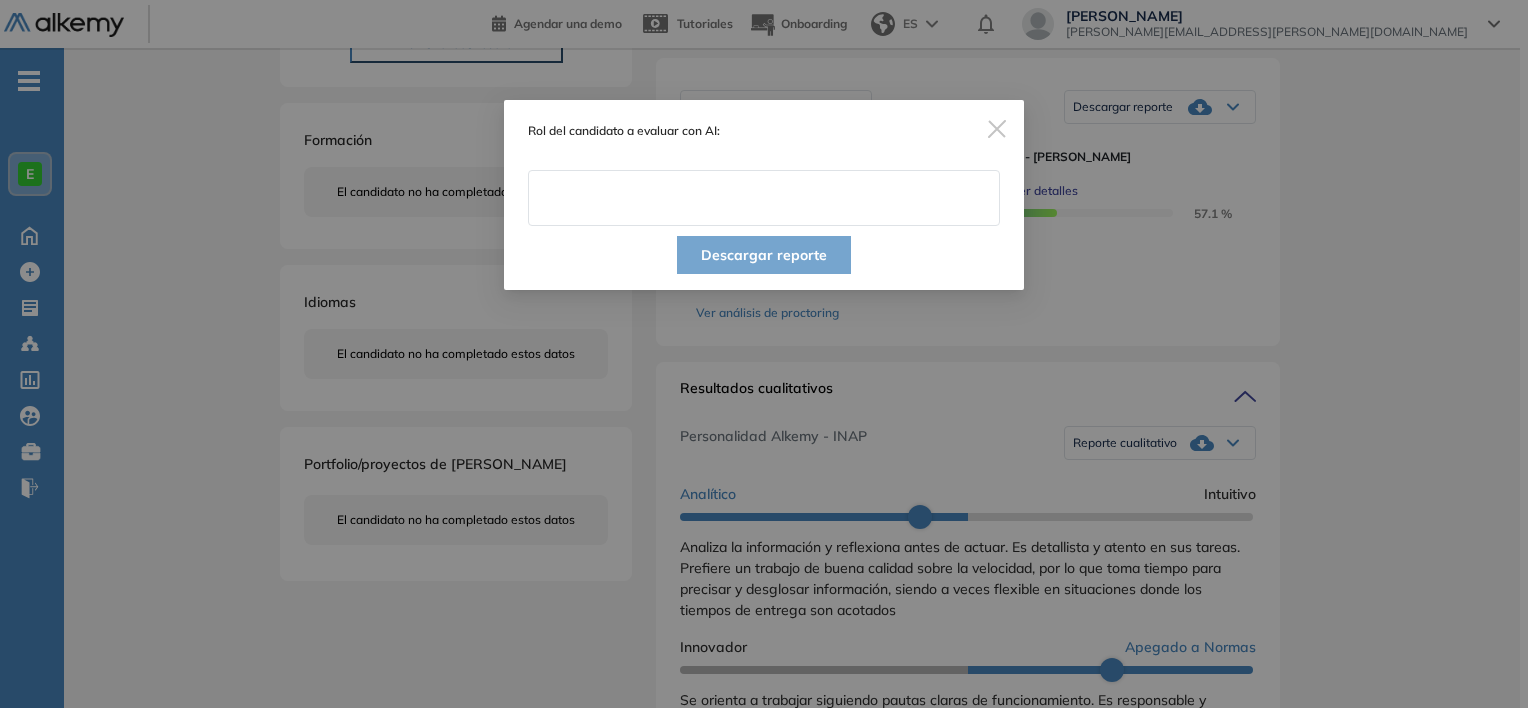 click at bounding box center [764, 198] 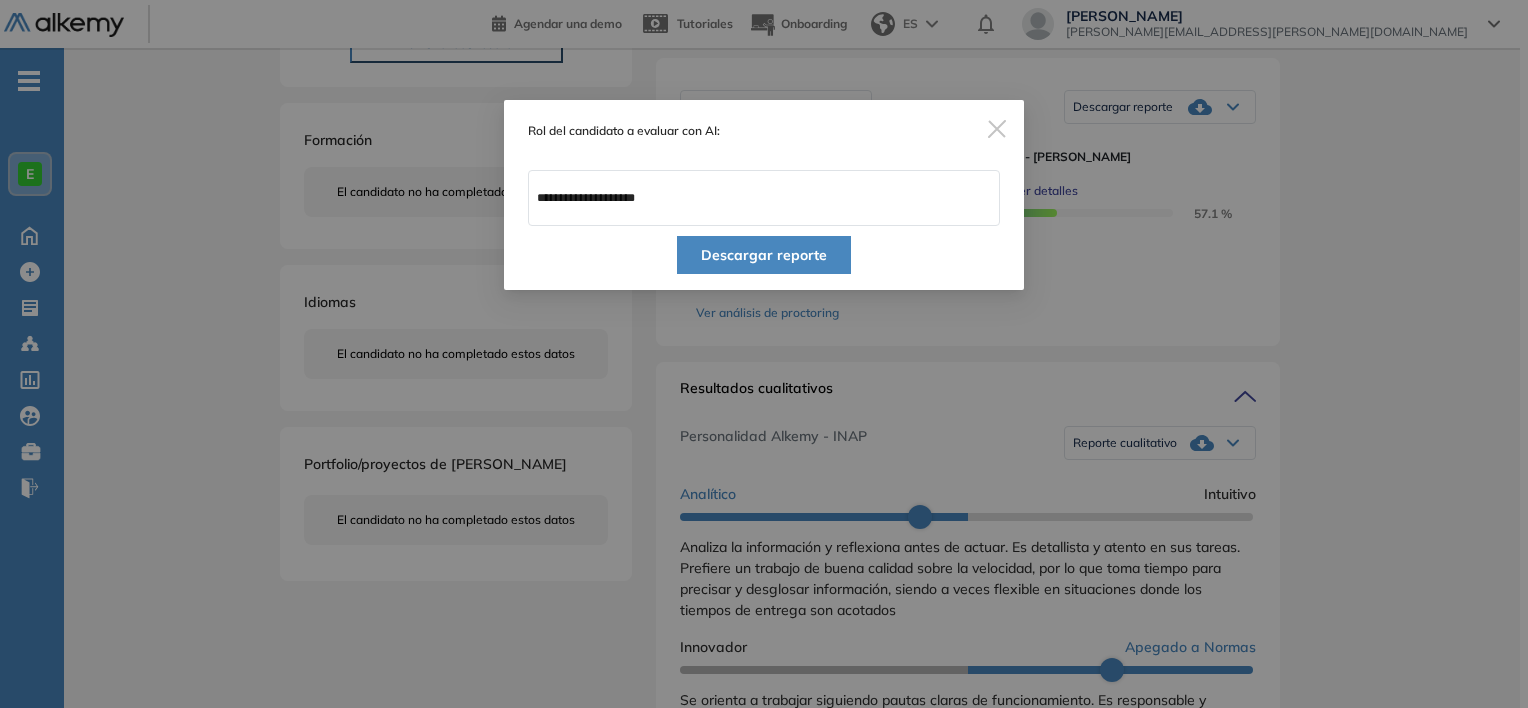 click on "Descargar reporte" at bounding box center (764, 255) 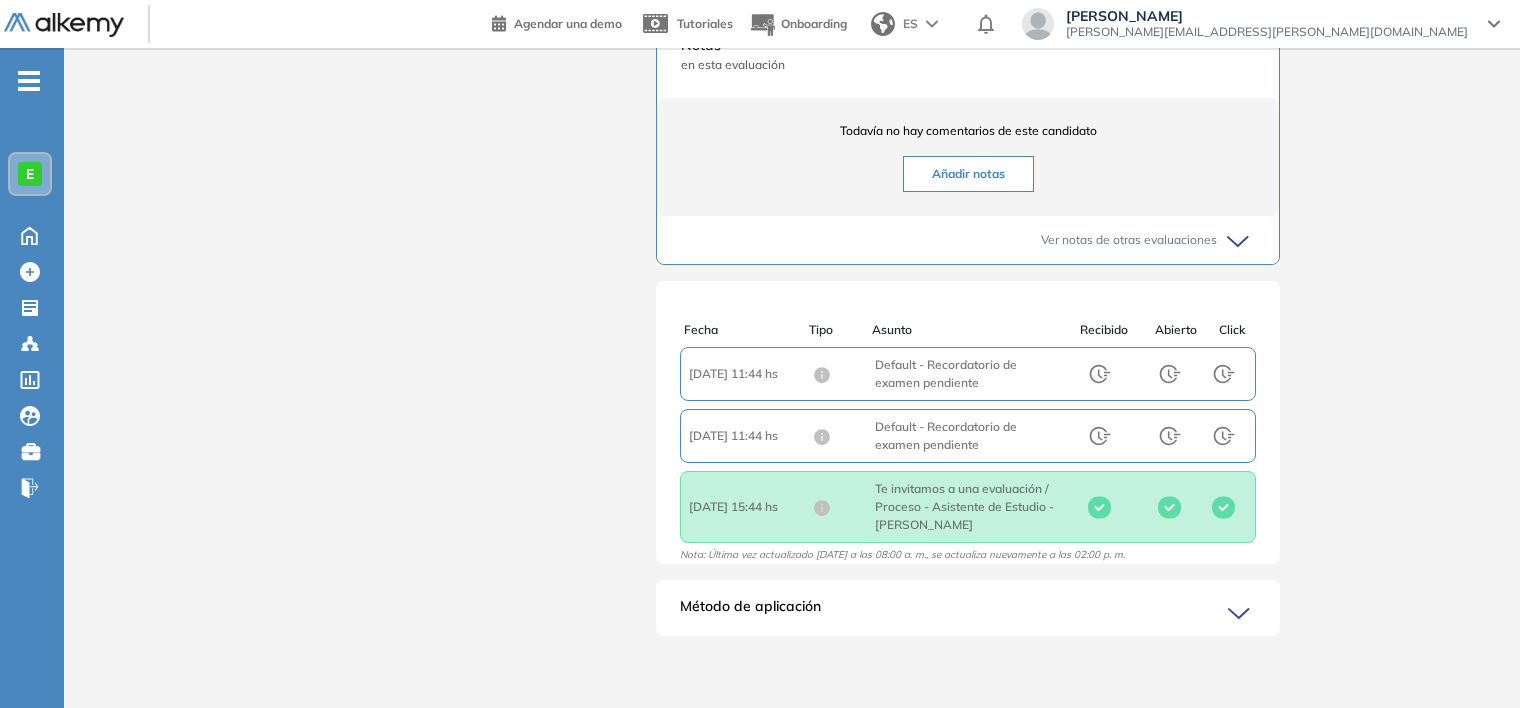 scroll, scrollTop: 1222, scrollLeft: 0, axis: vertical 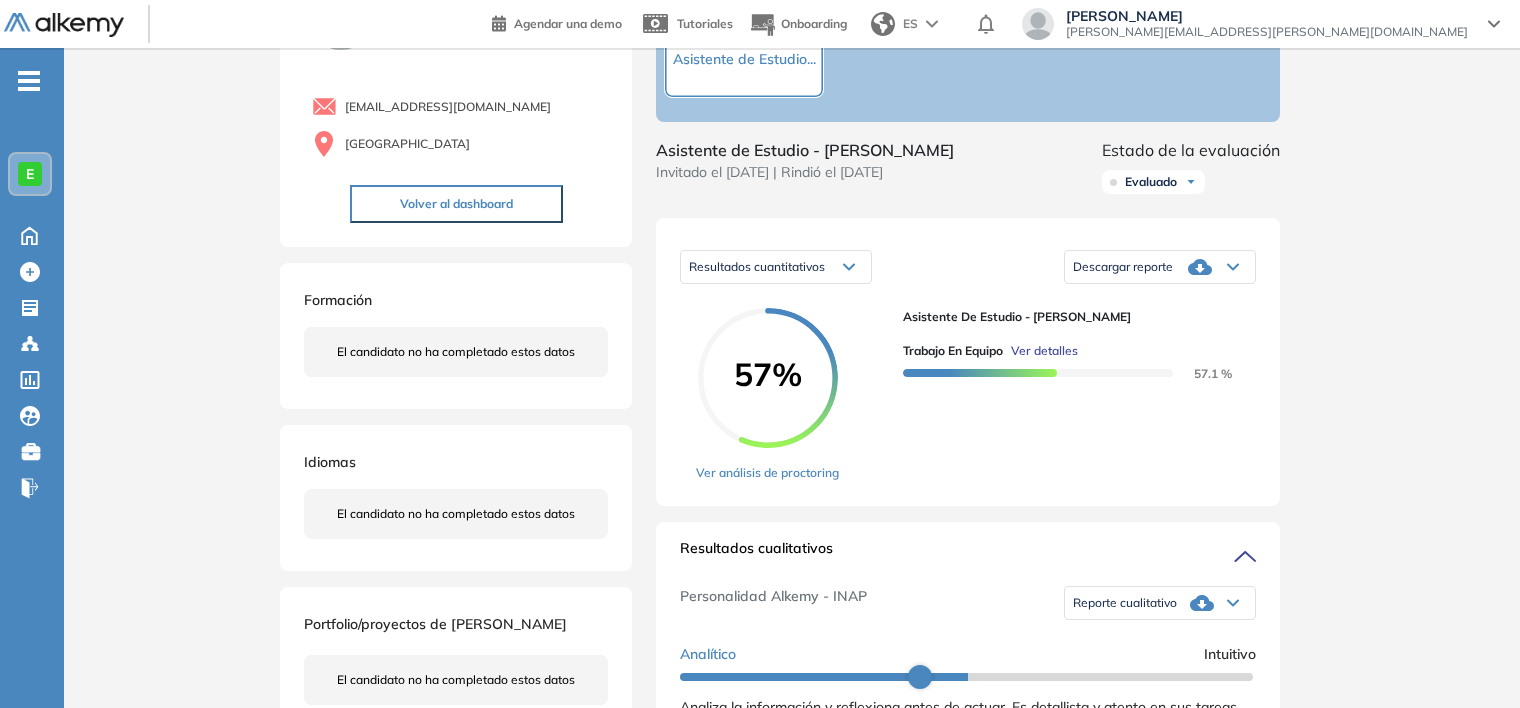 click on "Volver al dashboard" at bounding box center [456, 204] 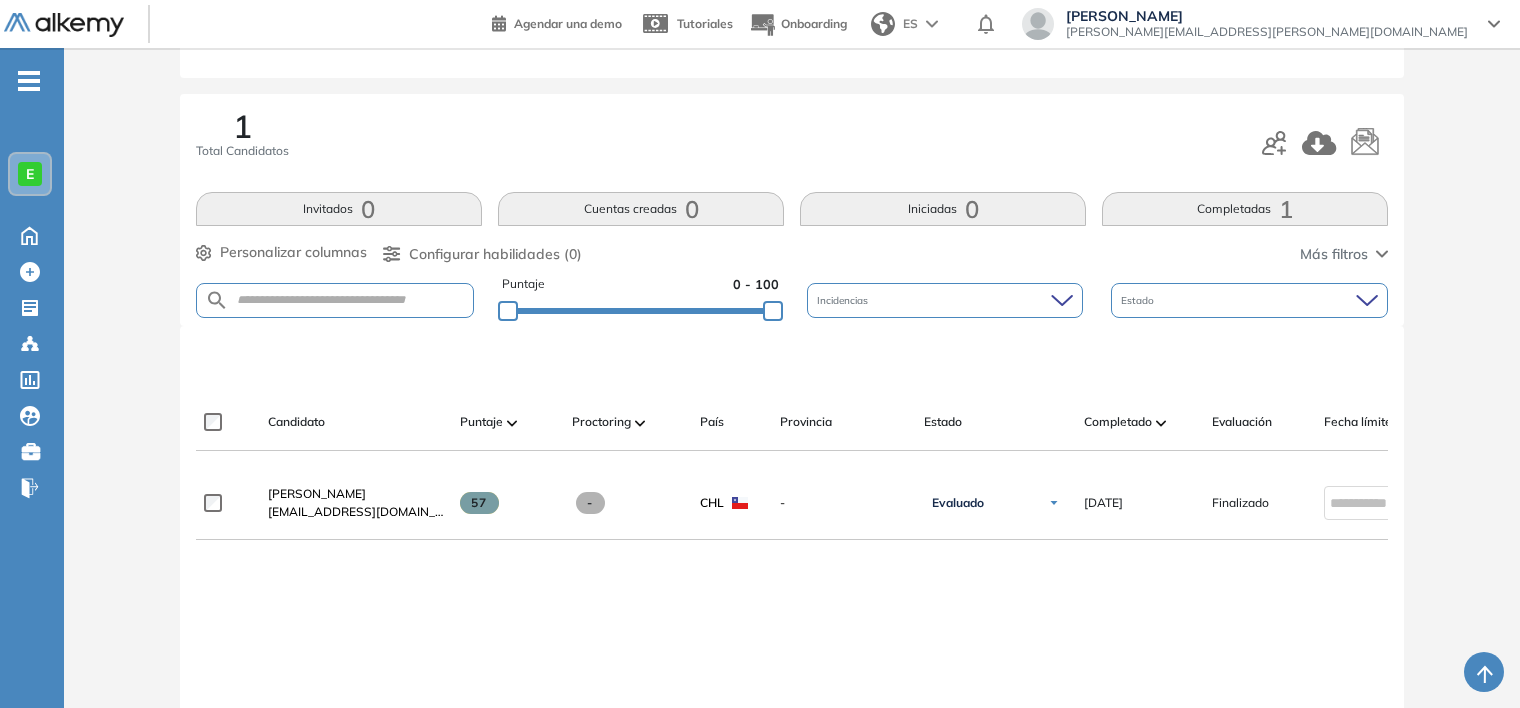 scroll, scrollTop: 200, scrollLeft: 0, axis: vertical 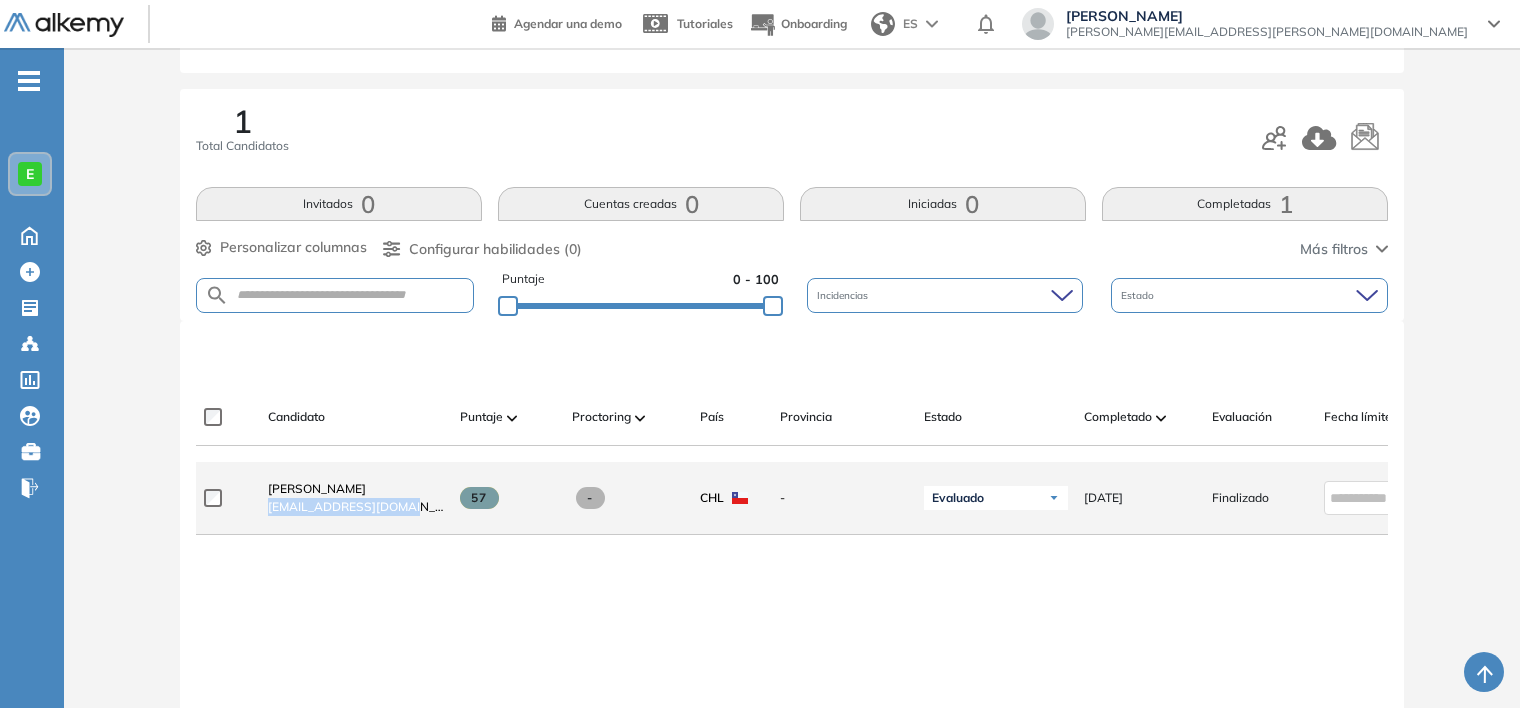 drag, startPoint x: 263, startPoint y: 513, endPoint x: 416, endPoint y: 511, distance: 153.01308 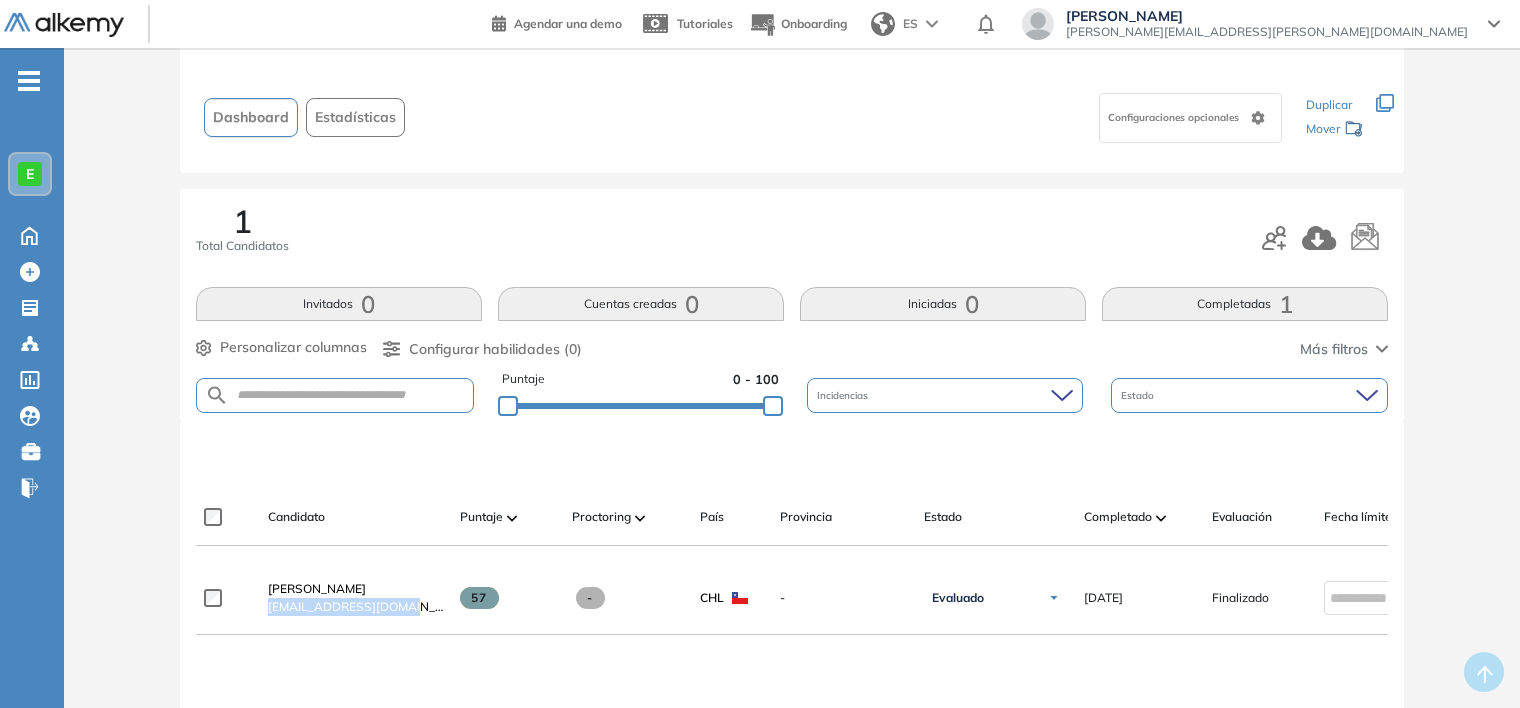 scroll, scrollTop: 0, scrollLeft: 0, axis: both 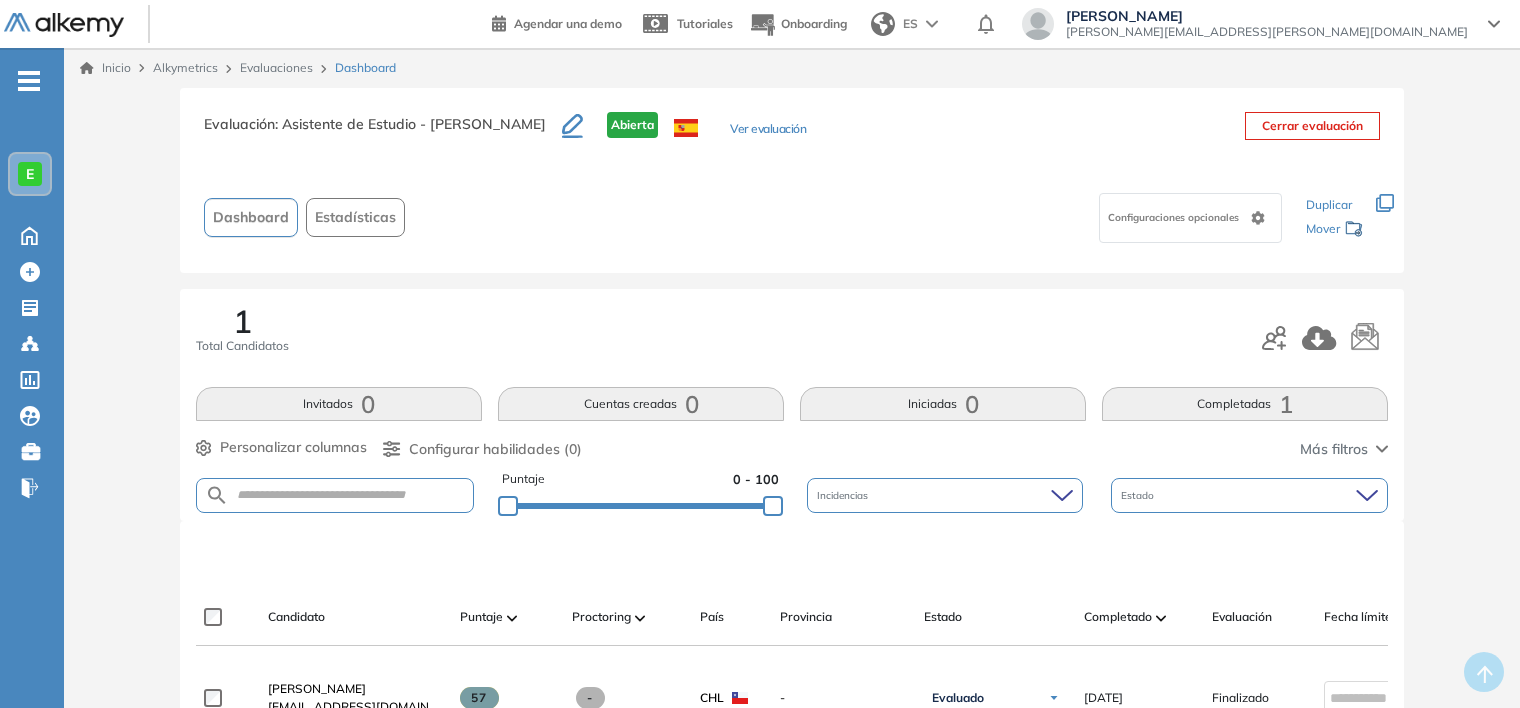 click on "1 Total Candidatos Invitados 0 Cuentas creadas 0 Iniciadas 0 Completadas 1   Personalizar columnas Personalizar columnas Candidato Fijar columna Puntaje Fijar columna Proctoring Fijar columna País Fijar columna Provincia Fijar columna Estado Fijar columna Completado Fijar columna Evaluación Fijar columna Fecha límite Fijar columna Personalidad Alkemy - INAP Trabajo en Equipo Cancelar Aplicar Configurar habilidades (0) Más filtros Puntaje 0 - 100 Incidencias Estado" at bounding box center [792, 405] 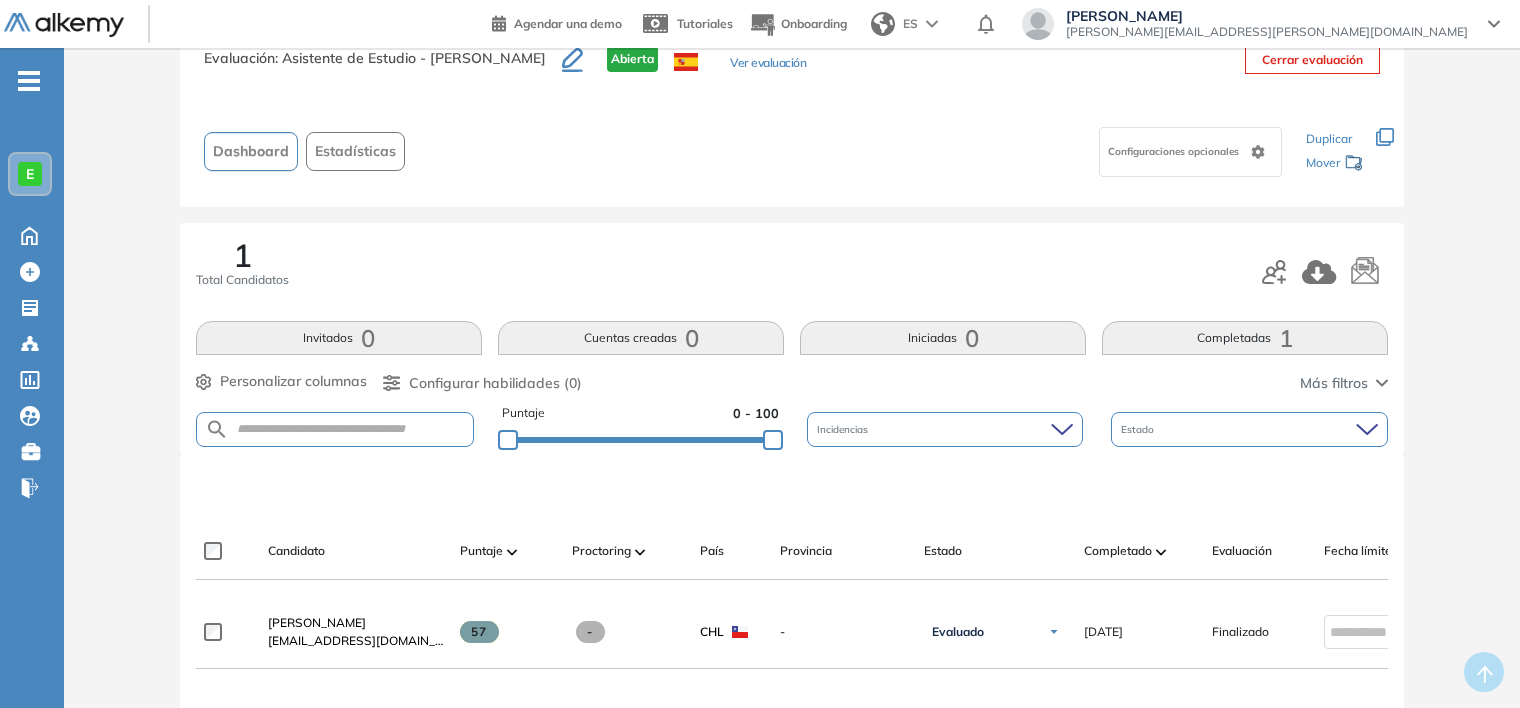 scroll, scrollTop: 200, scrollLeft: 0, axis: vertical 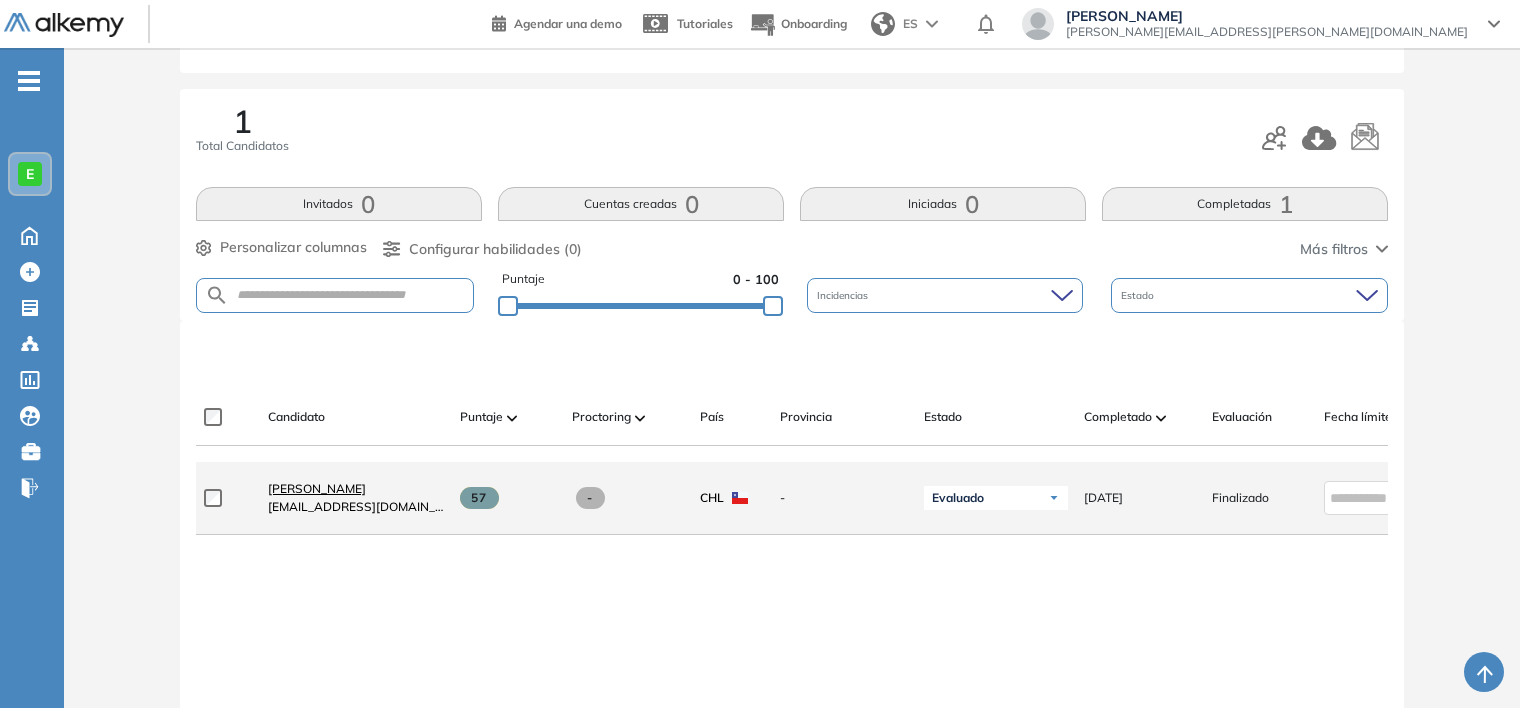 click on "[PERSON_NAME]" at bounding box center [317, 488] 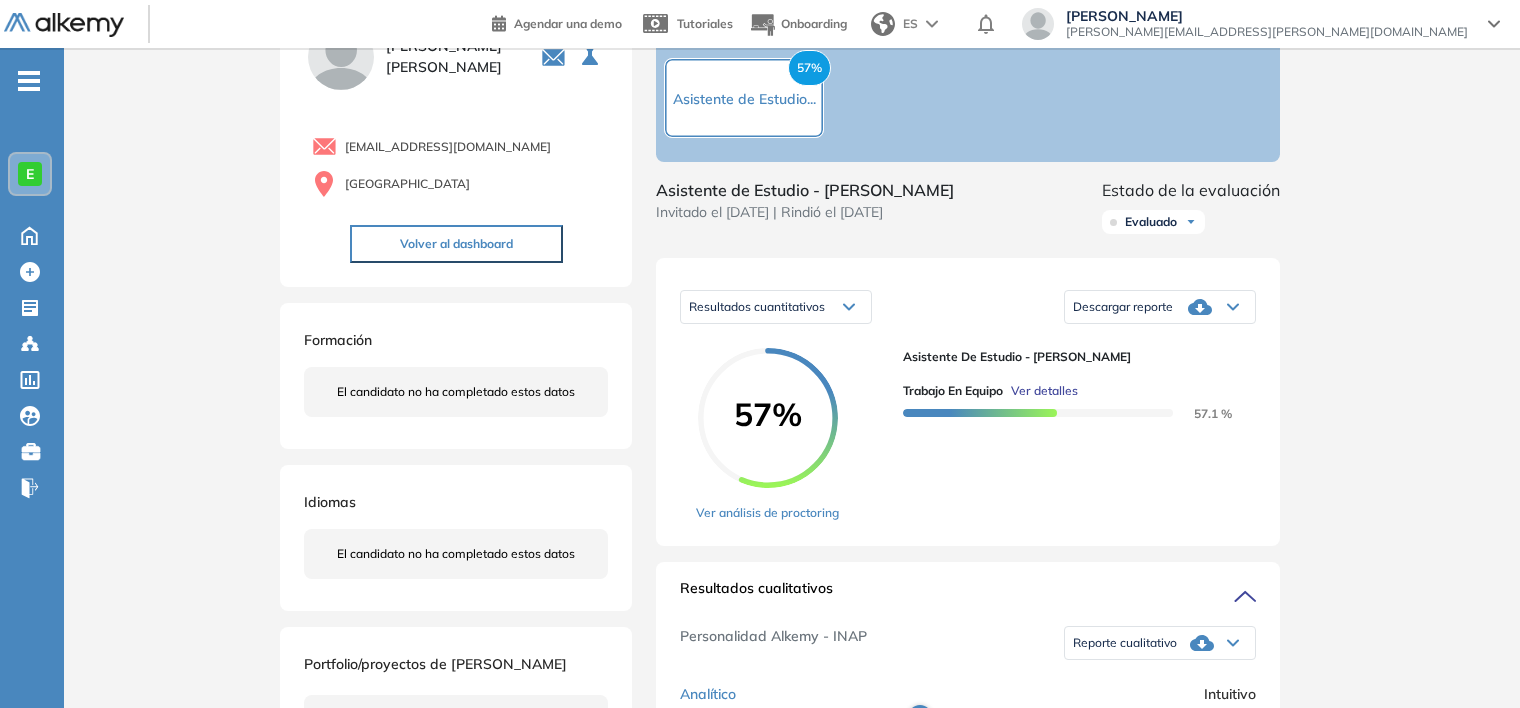 scroll, scrollTop: 0, scrollLeft: 0, axis: both 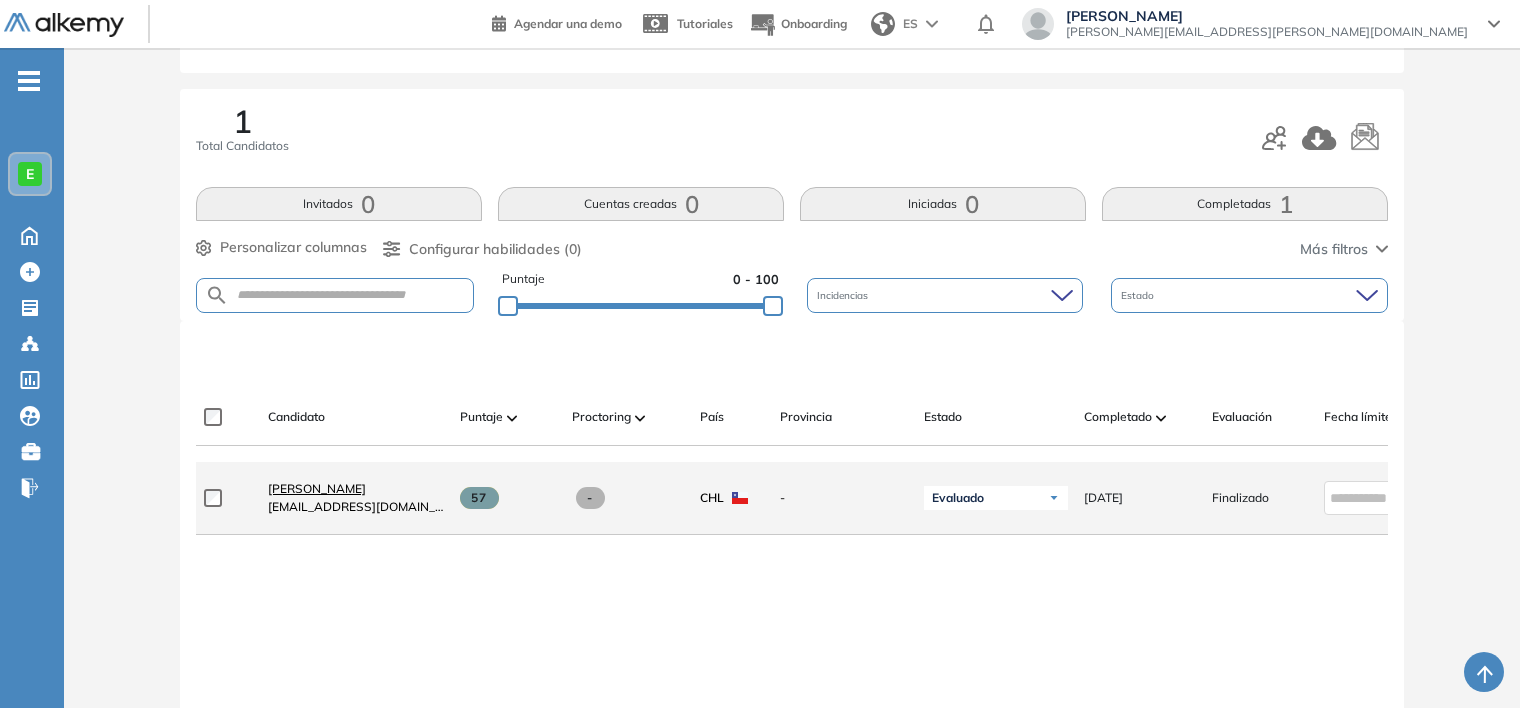 click on "[PERSON_NAME]" at bounding box center (317, 488) 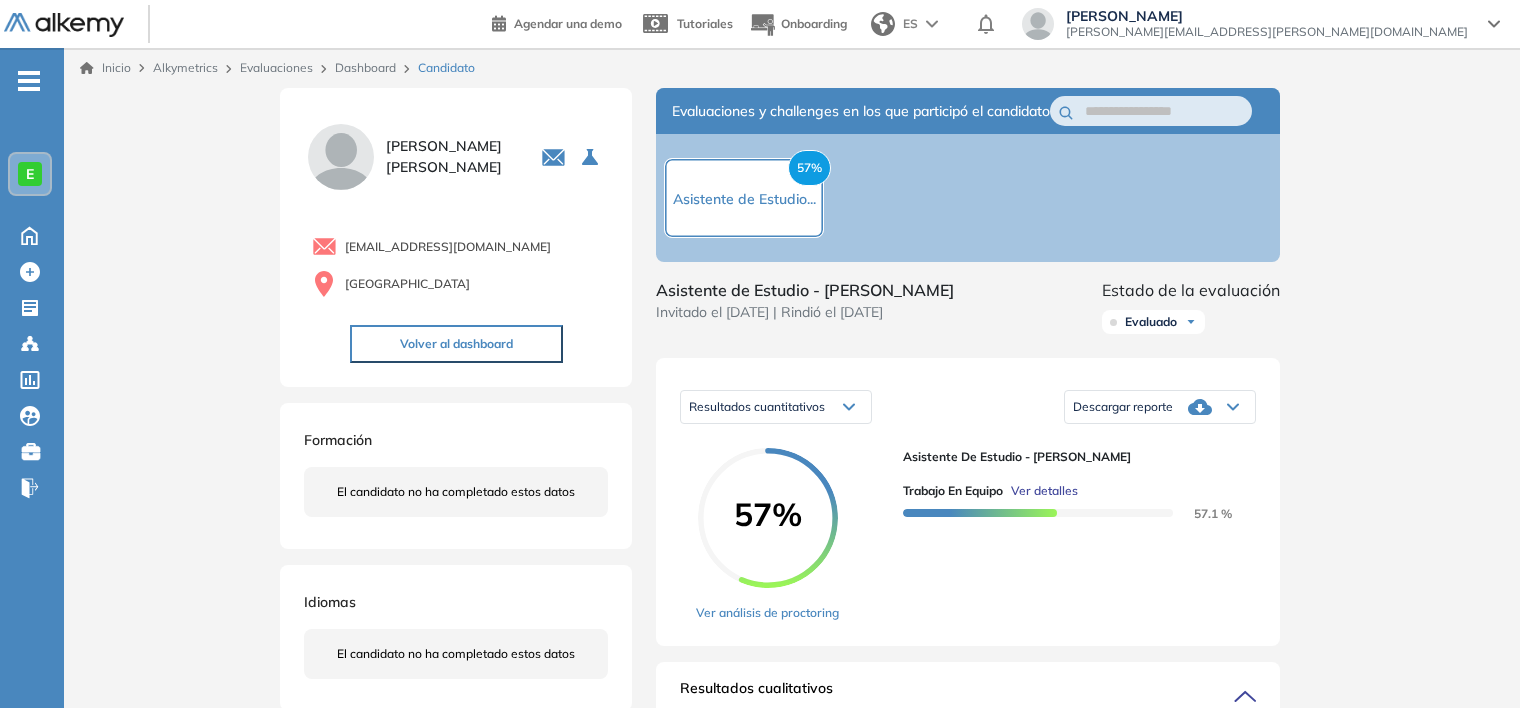 click on "Descargar reporte" at bounding box center [1123, 407] 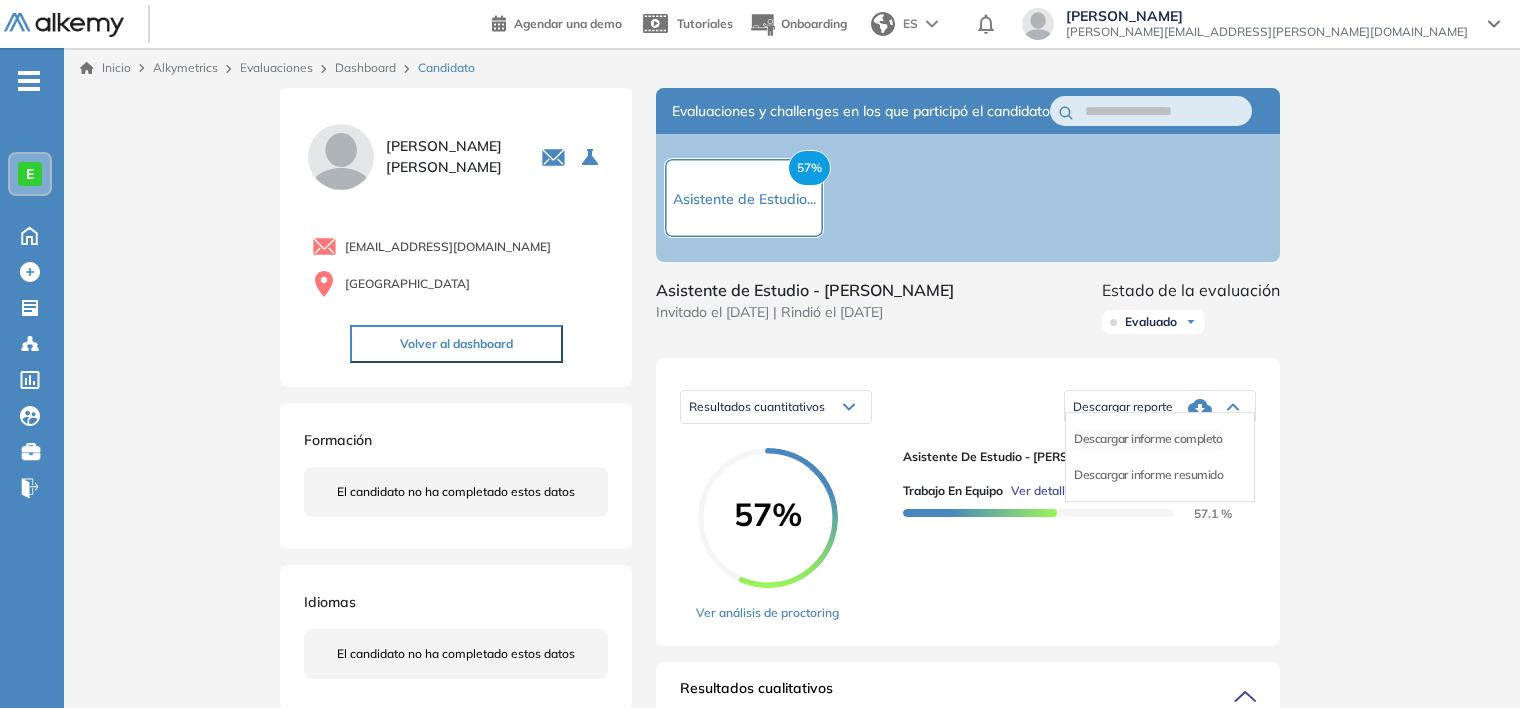 click on "Descargar informe completo" at bounding box center (1148, 439) 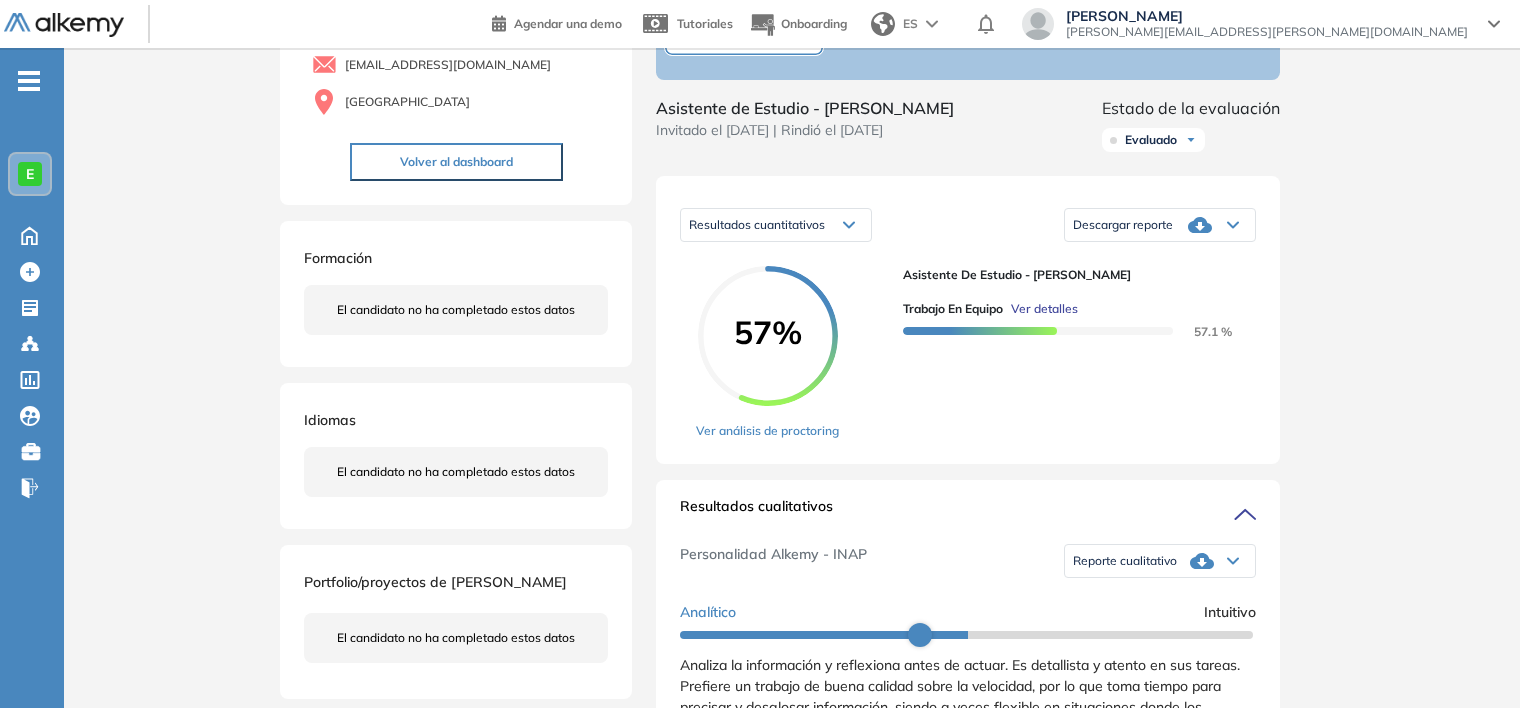 scroll, scrollTop: 400, scrollLeft: 0, axis: vertical 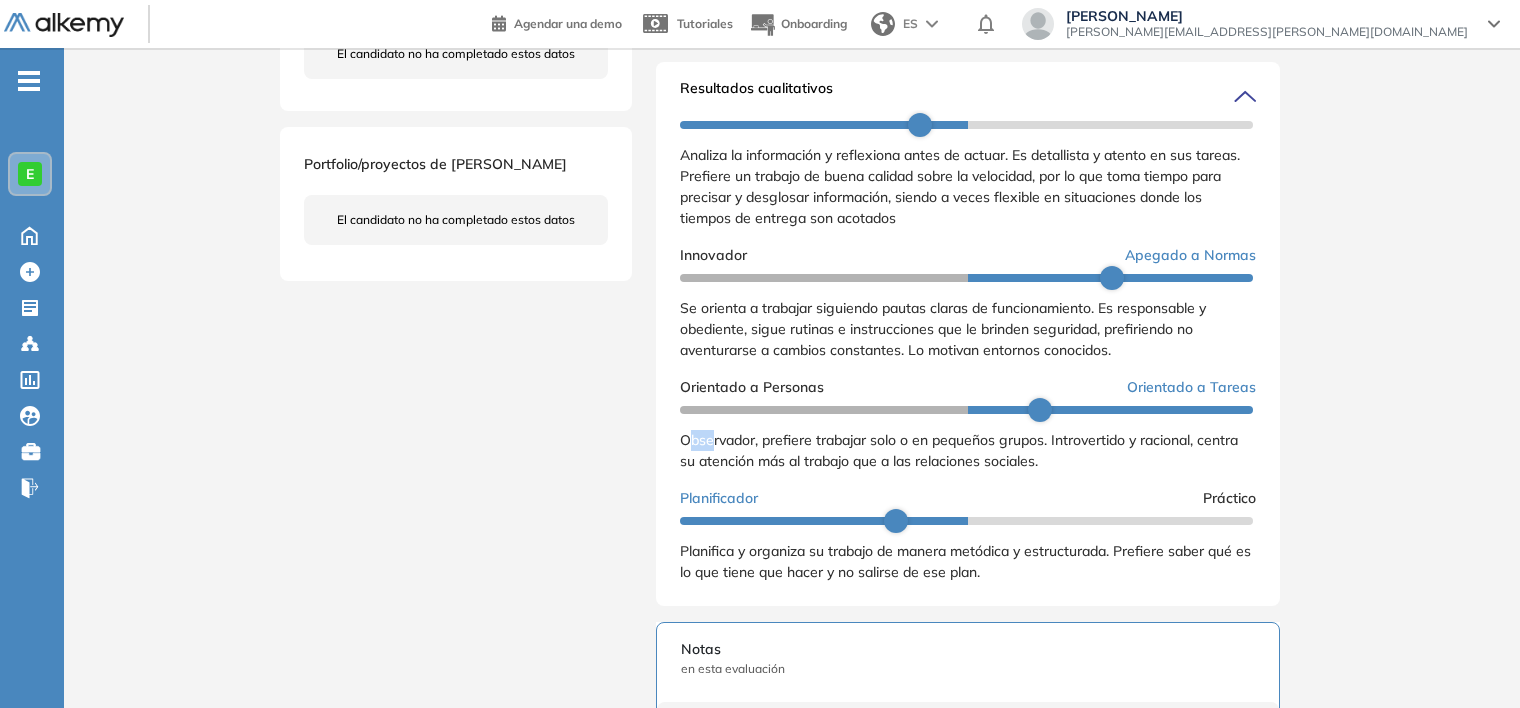 drag, startPoint x: 687, startPoint y: 457, endPoint x: 714, endPoint y: 456, distance: 27.018513 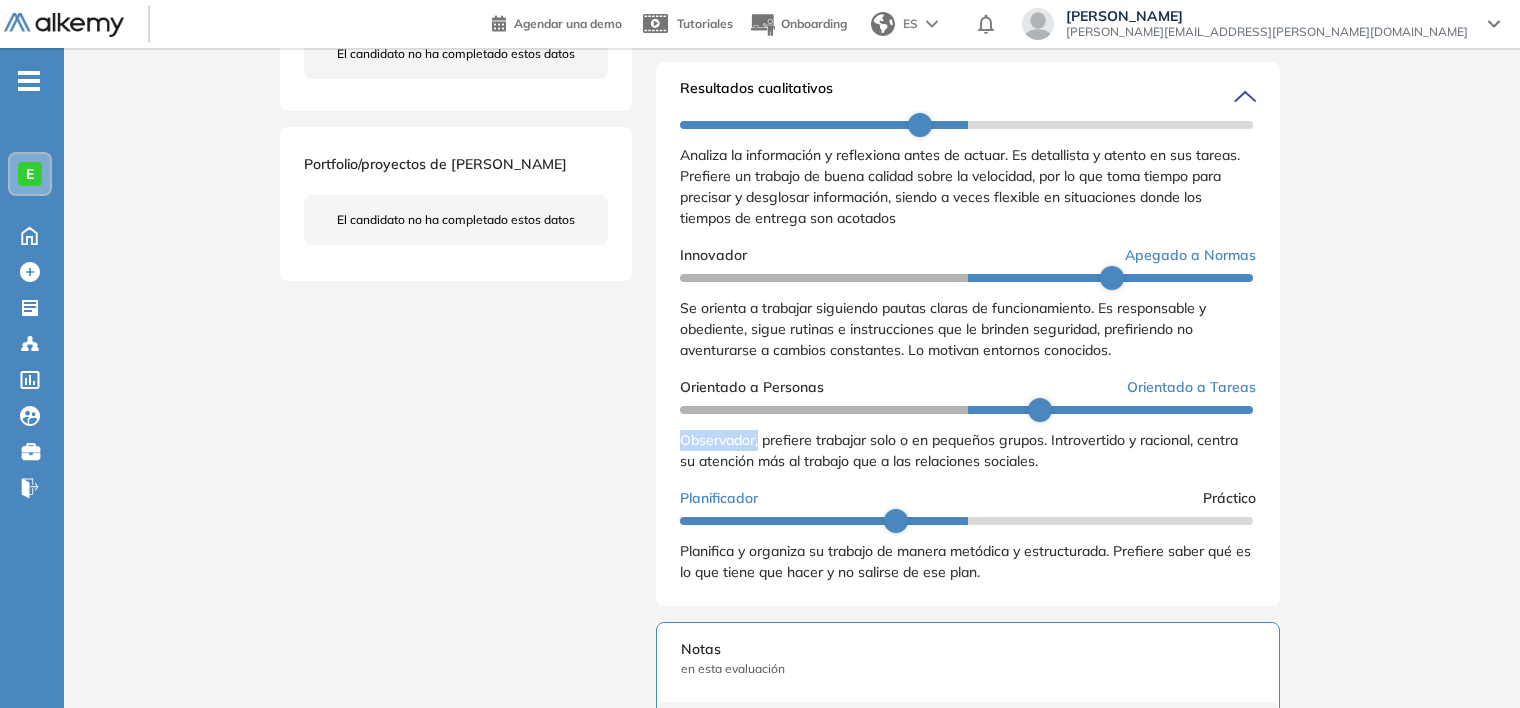 drag, startPoint x: 684, startPoint y: 460, endPoint x: 760, endPoint y: 454, distance: 76.23647 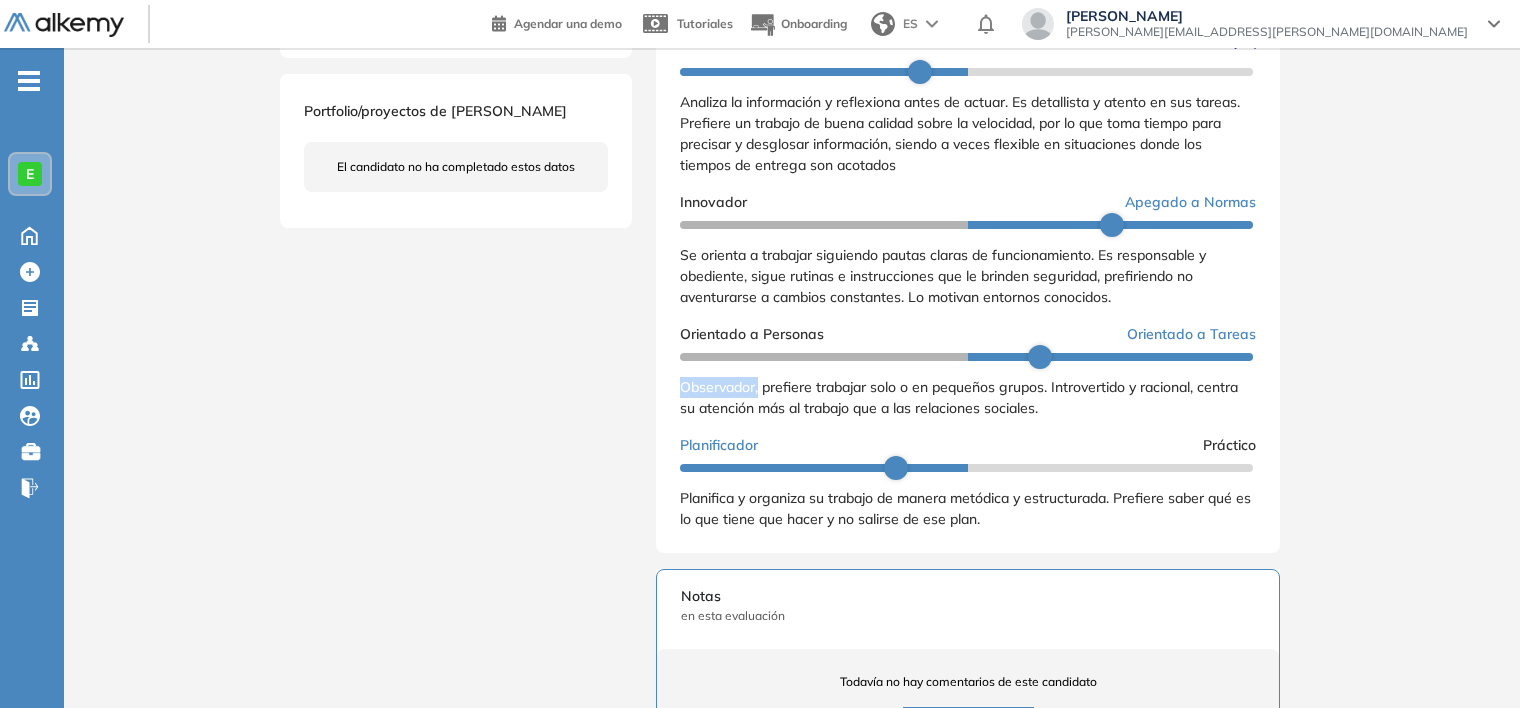 scroll, scrollTop: 700, scrollLeft: 0, axis: vertical 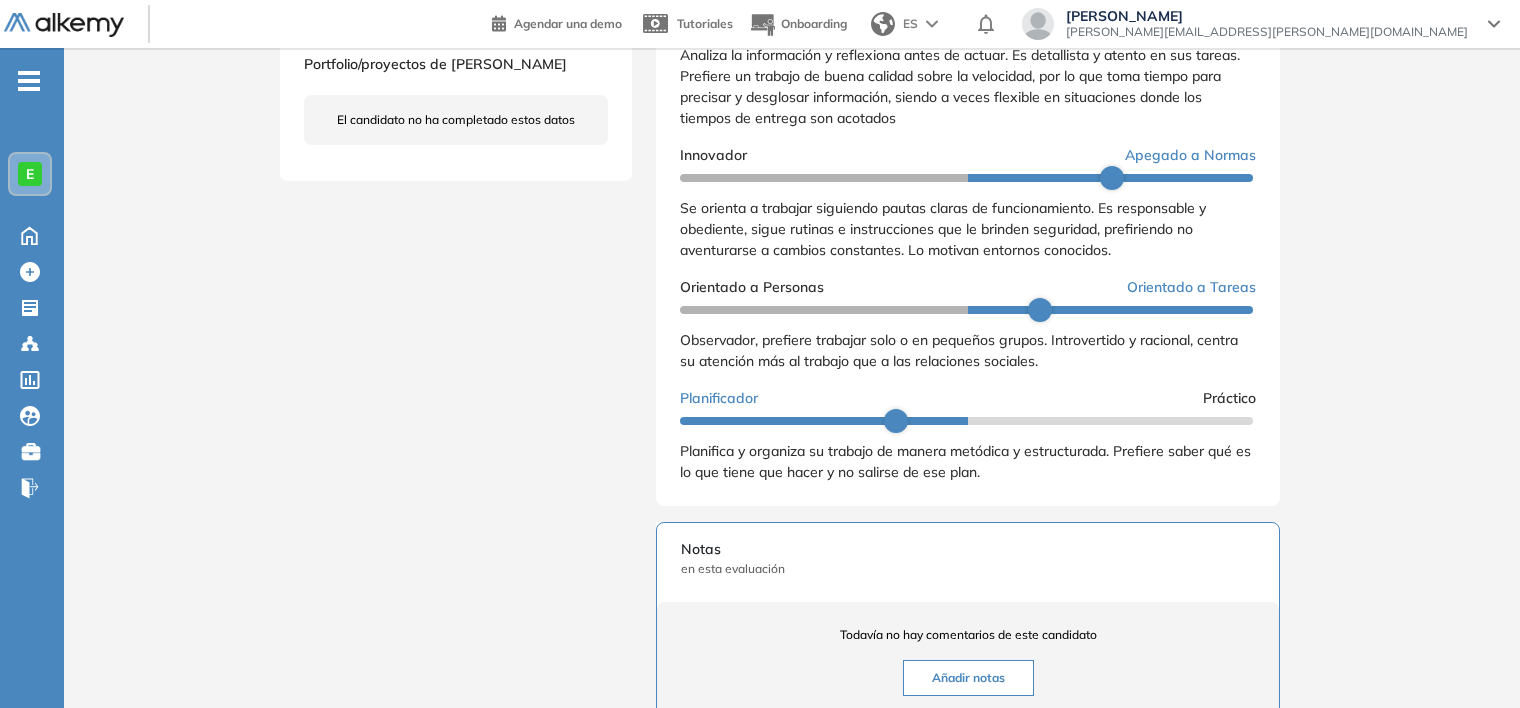 click on "Observador, prefiere trabajar solo o en pequeños grupos. Introvertido y racional, centra su atención más al trabajo que a las relaciones sociales." at bounding box center (959, 350) 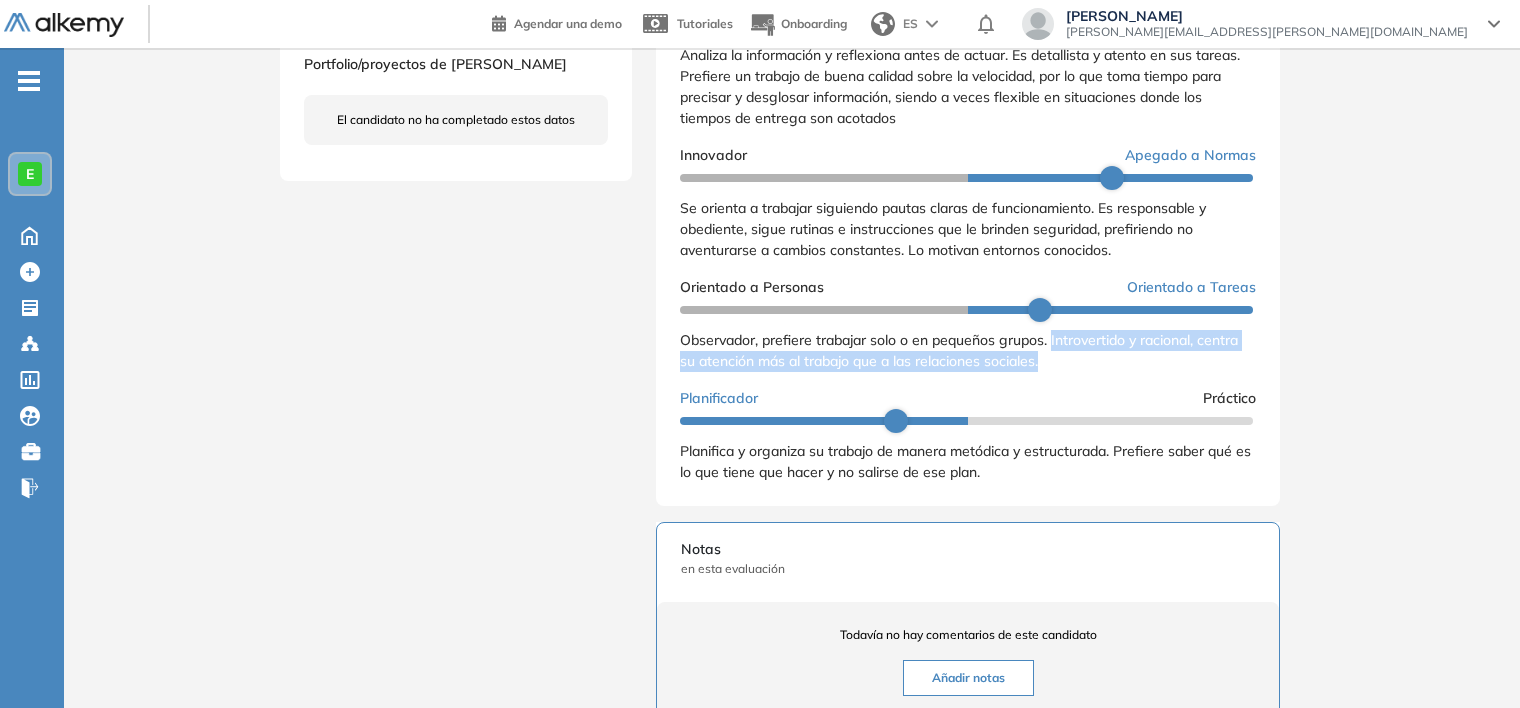 drag, startPoint x: 1056, startPoint y: 358, endPoint x: 1064, endPoint y: 375, distance: 18.788294 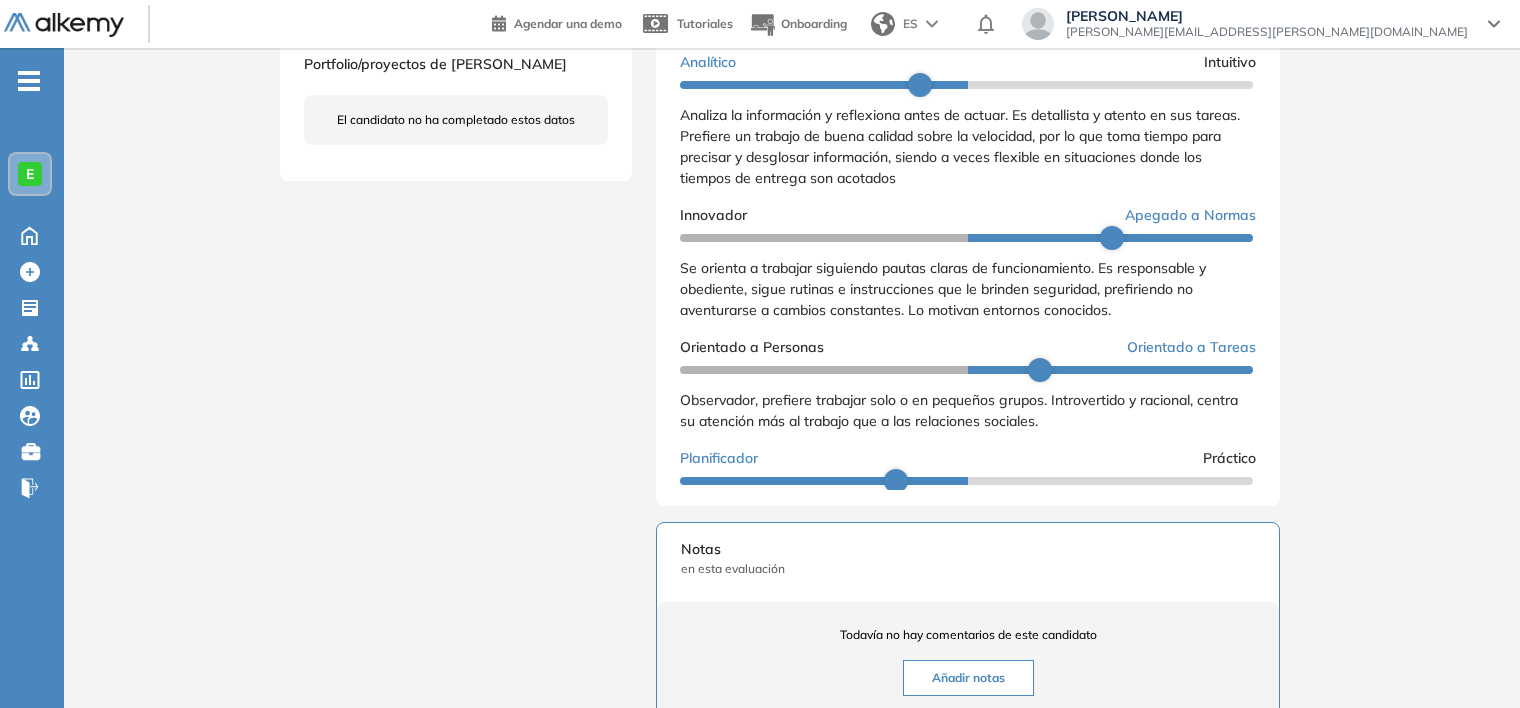 scroll, scrollTop: 0, scrollLeft: 0, axis: both 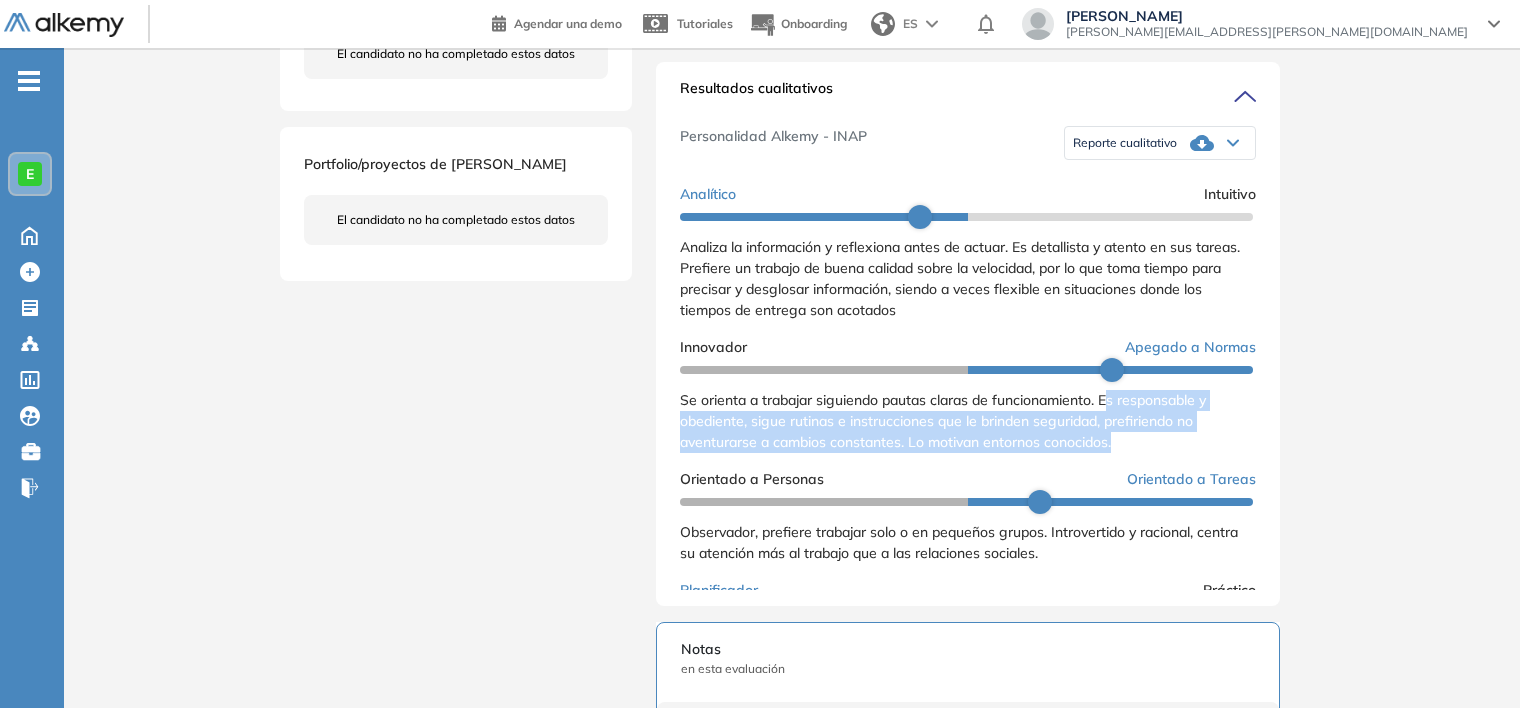 drag, startPoint x: 1108, startPoint y: 422, endPoint x: 1126, endPoint y: 464, distance: 45.694637 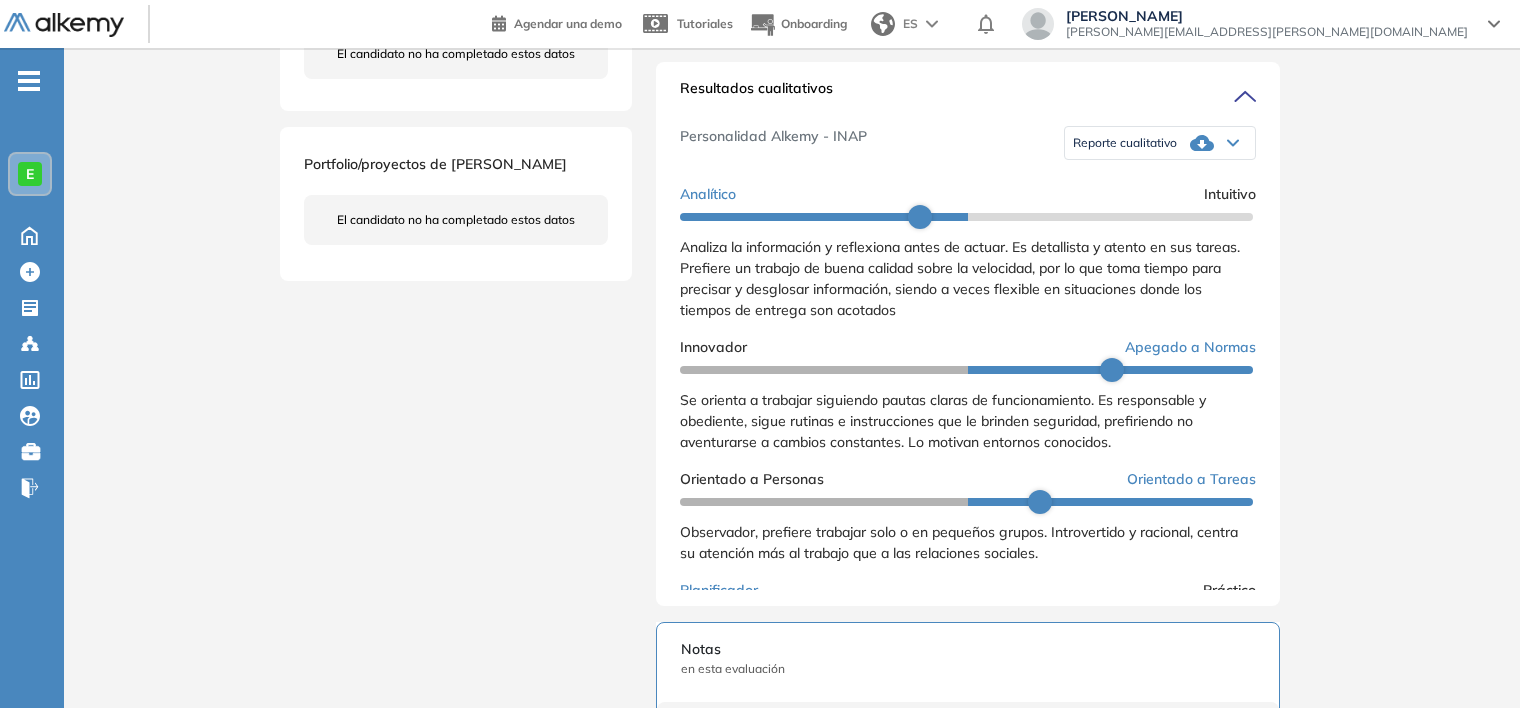 drag, startPoint x: 1126, startPoint y: 464, endPoint x: 1108, endPoint y: 424, distance: 43.863426 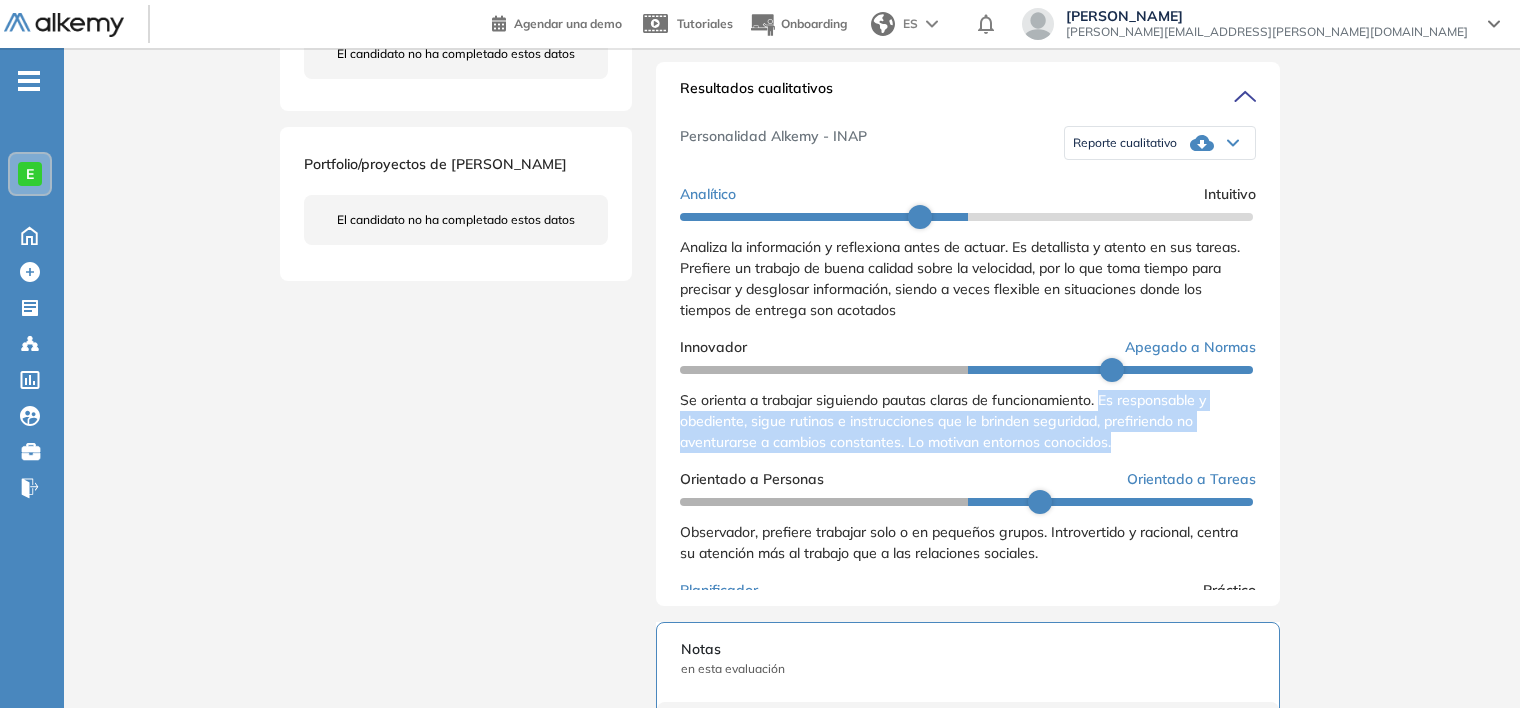 drag, startPoint x: 1108, startPoint y: 424, endPoint x: 1123, endPoint y: 453, distance: 32.649654 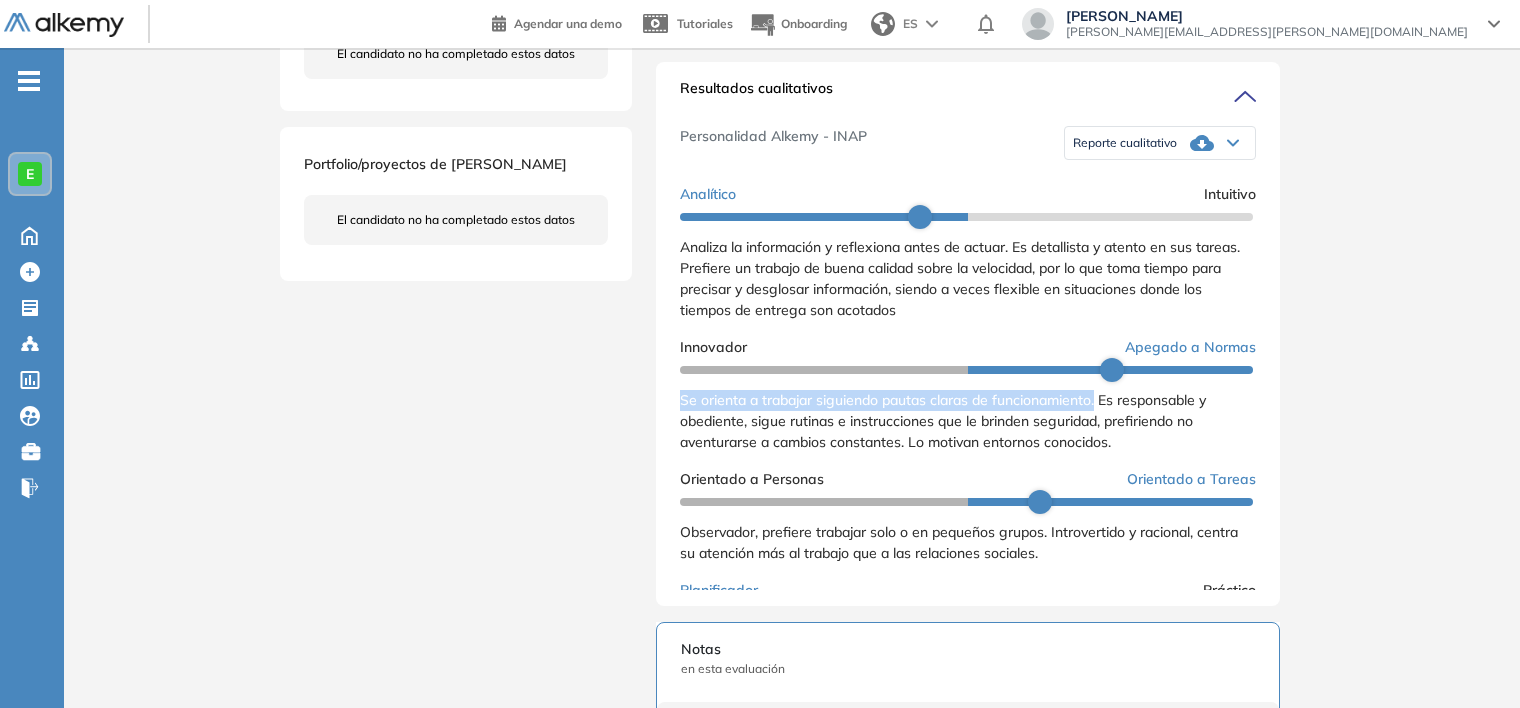 drag, startPoint x: 683, startPoint y: 420, endPoint x: 1101, endPoint y: 414, distance: 418.04306 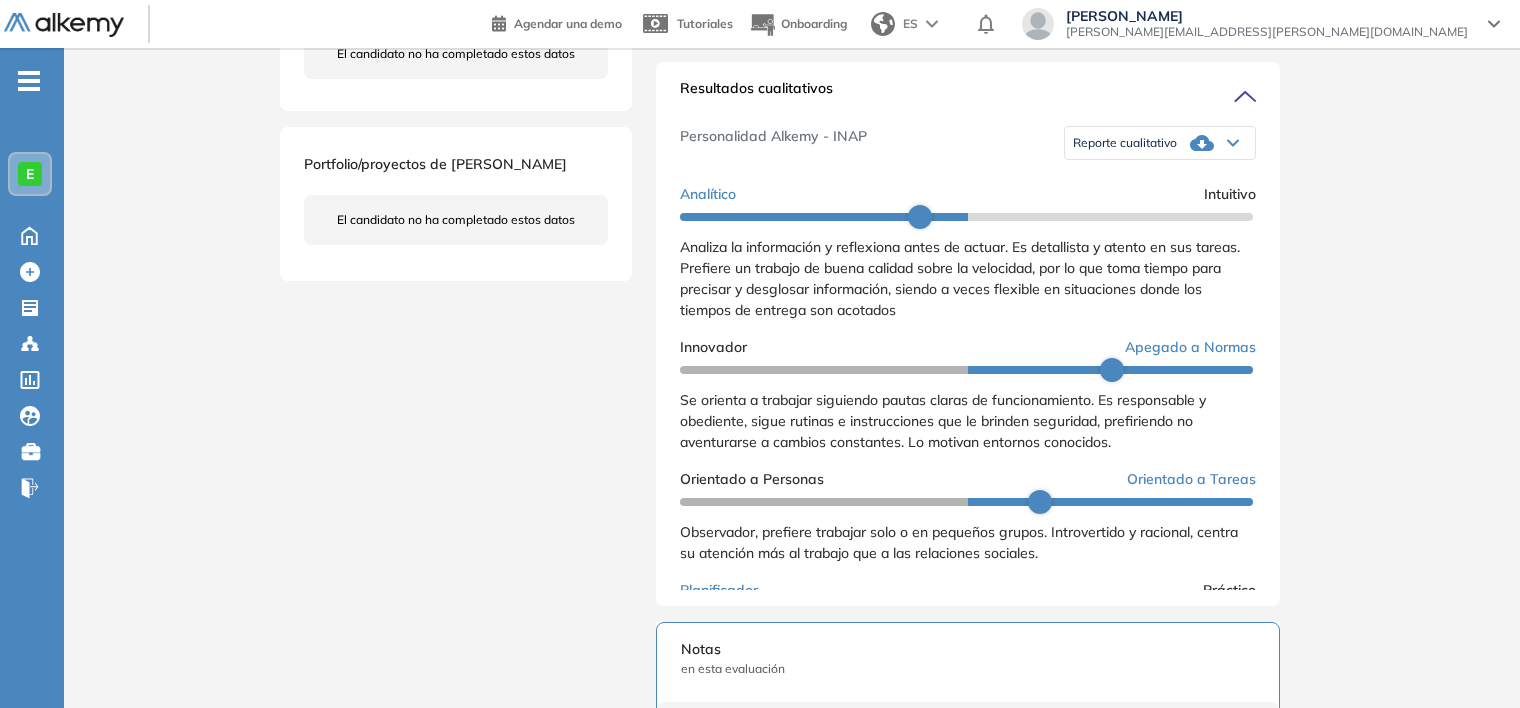 click on "Inicio Alkymetrics Evaluaciones Dashboard Candidato Duración :  00:00:00 Cantidad de preguntas:   Correcta Parcialmente correcta Incorrecta Neutra Saltada Cerrar ¿Eliminar talento? Si lo haces, no podrás recuperar sus datos. Podrás volver a invitarlo por email, no por link. Entendido Renata   Garcia 0 . Asistente de Estudio - Mewes 1 . Operador Sala de Control 2 . Analista de Remuneraciones 3 . Asistente de Personas y Relaciones Laborales 4 . Validadores de Imagenes - Kapsch 5 . Desarrollador ABAP 6 . Jefe de Operaciones TIC 7 . Arquitecto de Soluciones Digitales - IV 8 . Jefe de Proyectos TI 9 . Asistente de Importaciones - Agencia Mewes 10 . Jefe de Ventas Canal de Distribución Tradicional 11 . Ejecutivo de Ventas de Seguros de Salud 12 . Cargo Operativo - Mewes 13 . Jefe de Turno de Planta de Resina 14 . Secretaria Técnico - Mewes 15 . Implant en Hasbro - Mewes 16 . Jefe de Desarrollo Organizacional 17 . Tramitador Aduanero - Mewes 18 . Pedidor Arancelario - Mewes 19 . Subgerente de Transporte 57%" at bounding box center [792, 380] 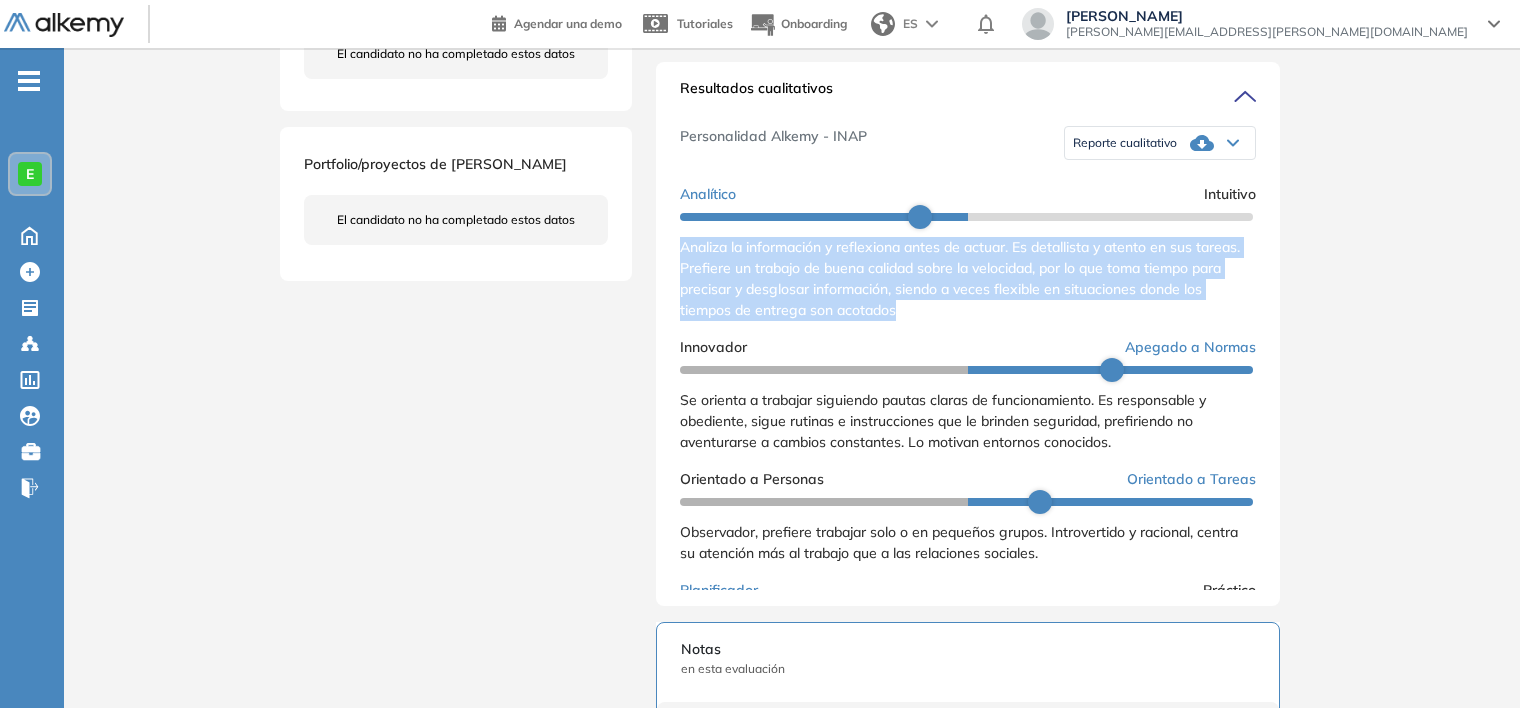 drag, startPoint x: 681, startPoint y: 264, endPoint x: 908, endPoint y: 328, distance: 235.84953 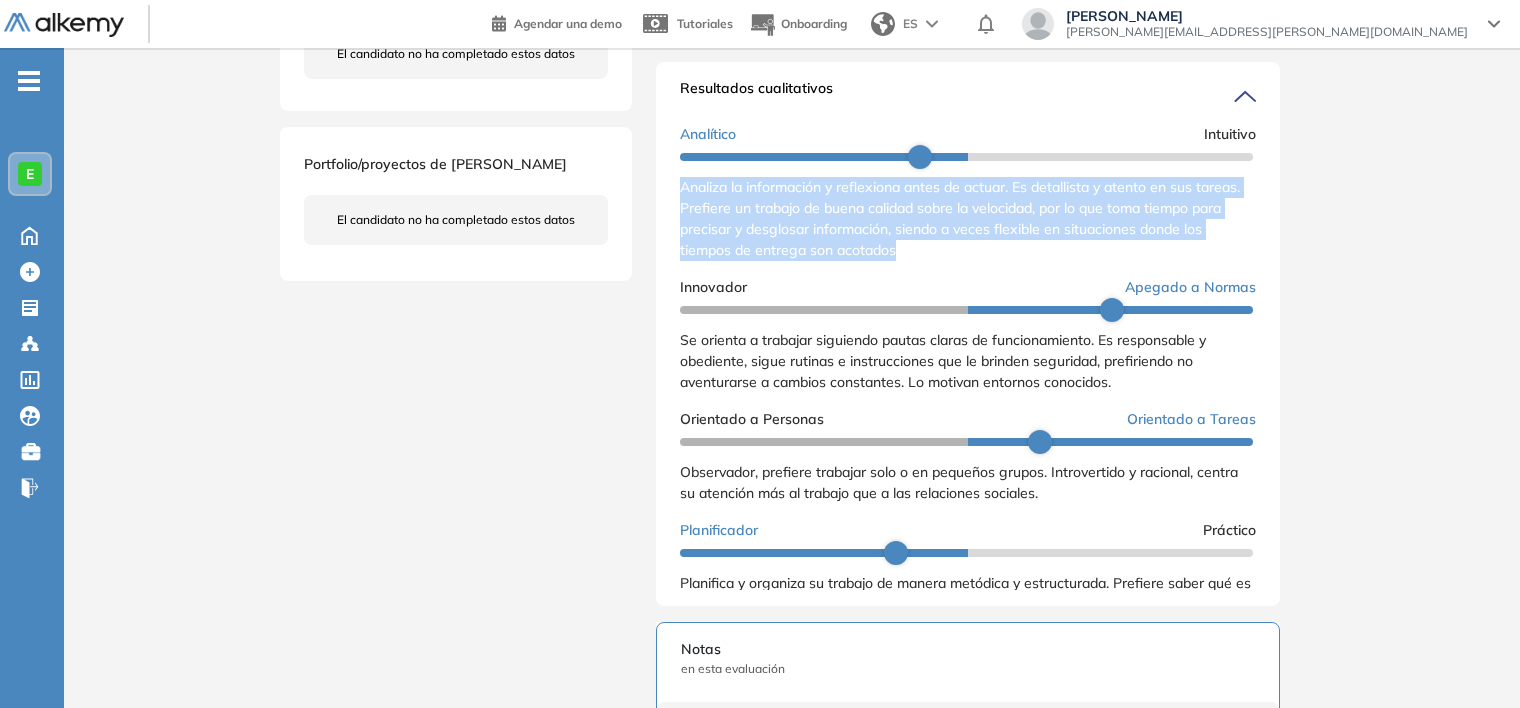 scroll, scrollTop: 92, scrollLeft: 0, axis: vertical 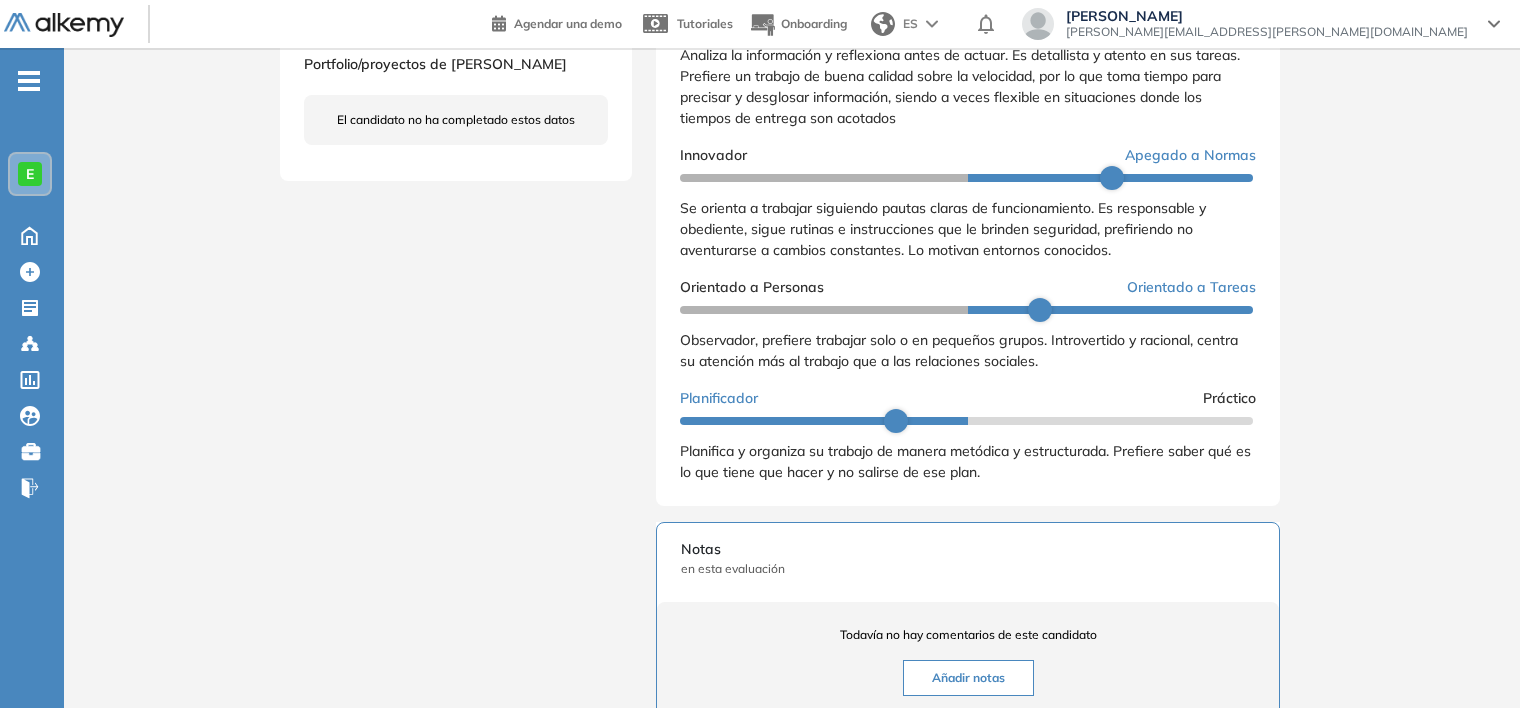 click on "Observador, prefiere trabajar solo o en pequeños grupos. Introvertido y racional, centra su atención más al trabajo que a las relaciones sociales." at bounding box center (959, 350) 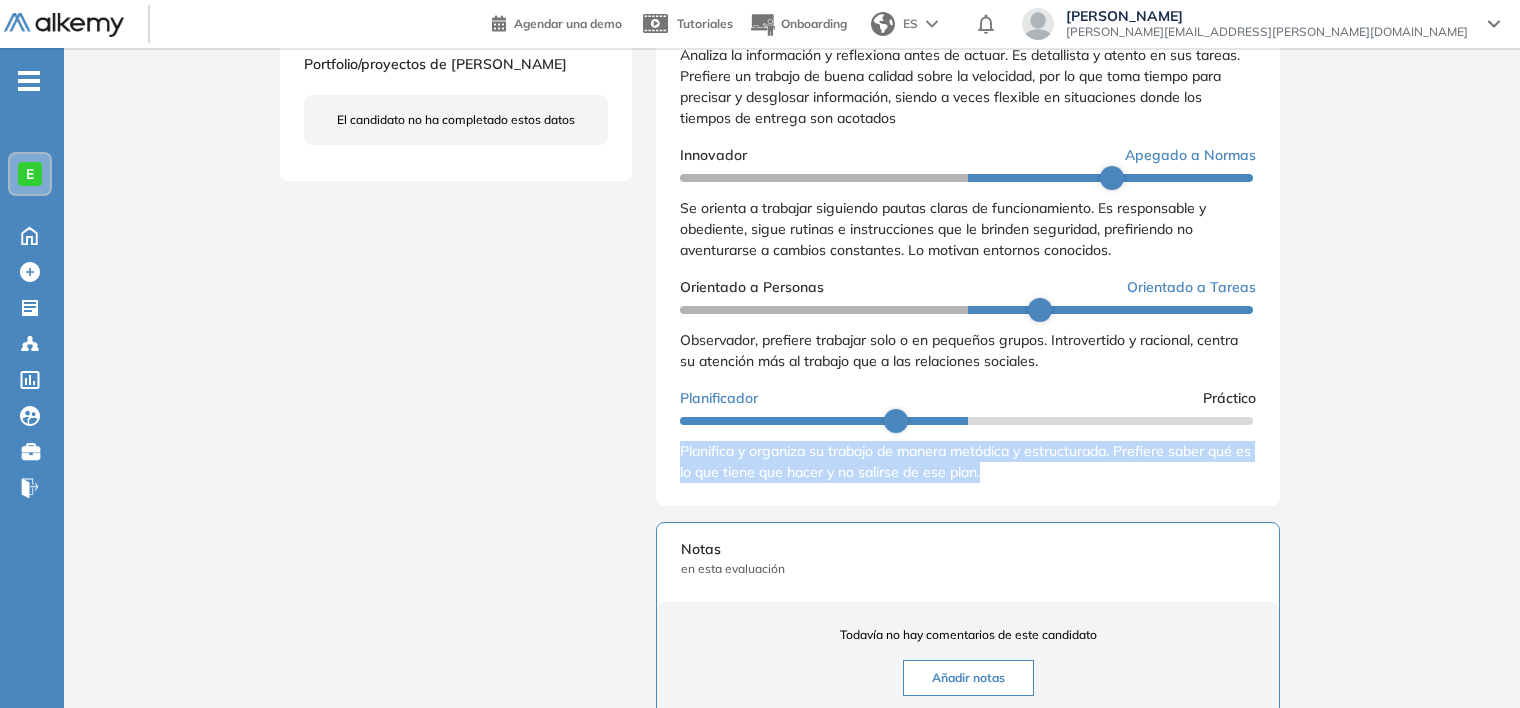 drag, startPoint x: 682, startPoint y: 469, endPoint x: 1007, endPoint y: 498, distance: 326.2913 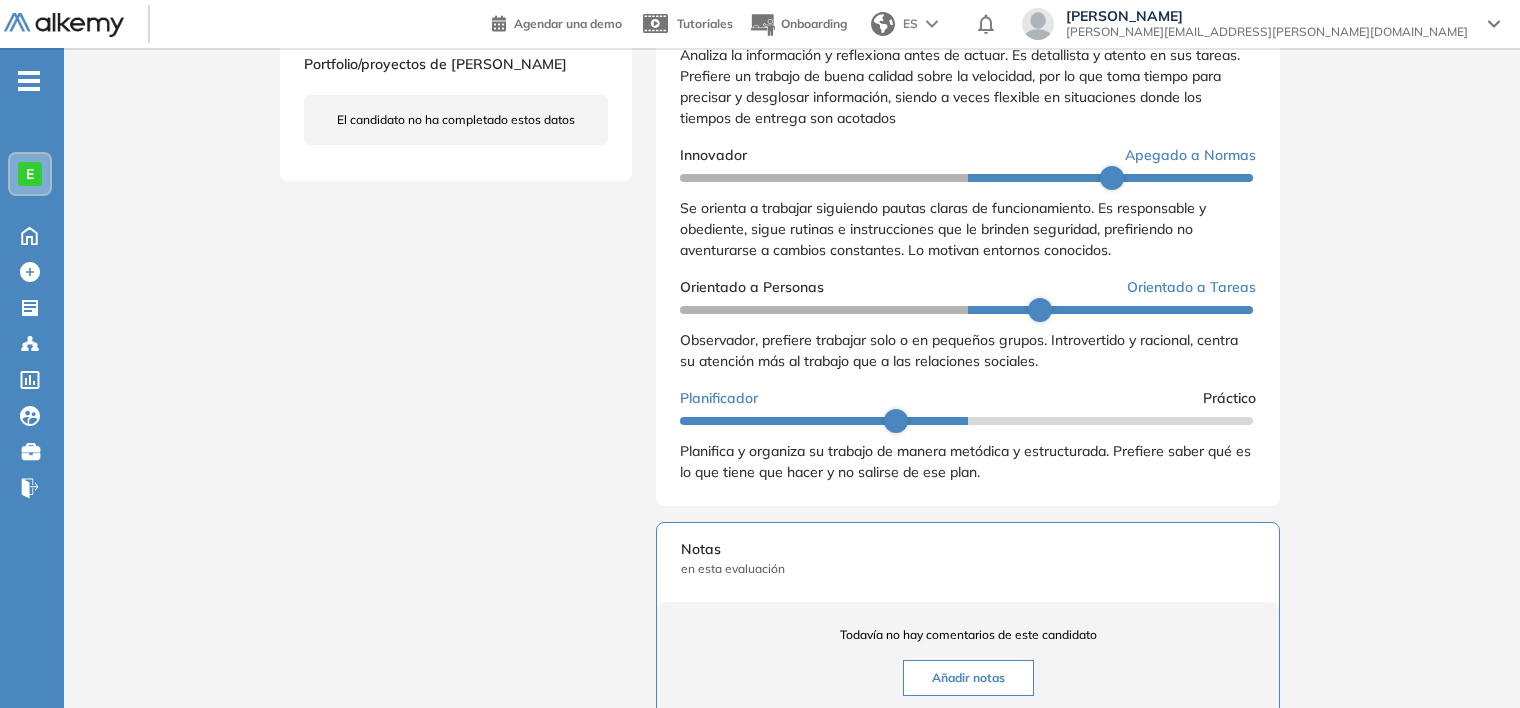 click on "Observador, prefiere trabajar solo o en pequeños grupos. Introvertido y racional, centra su atención más al trabajo que a las relaciones sociales." at bounding box center (959, 350) 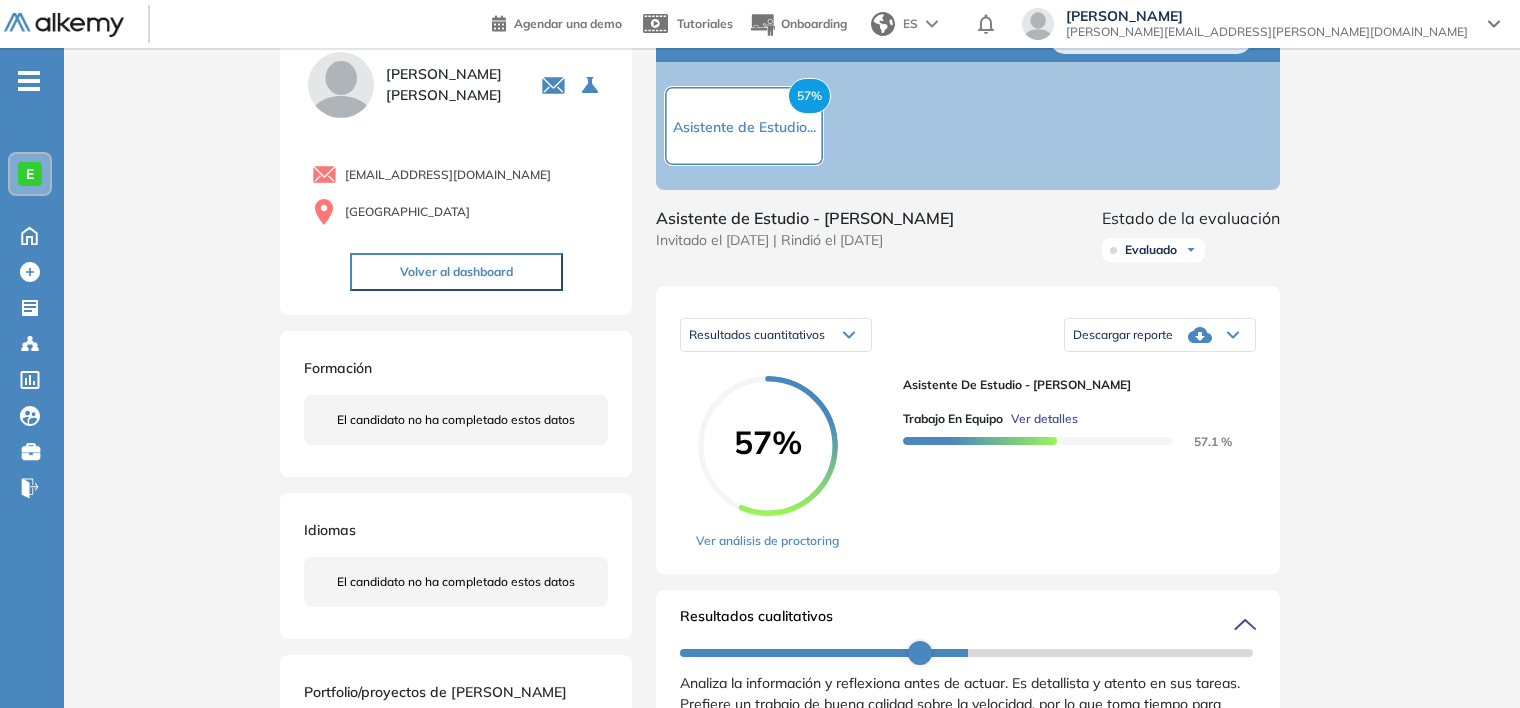 scroll, scrollTop: 0, scrollLeft: 0, axis: both 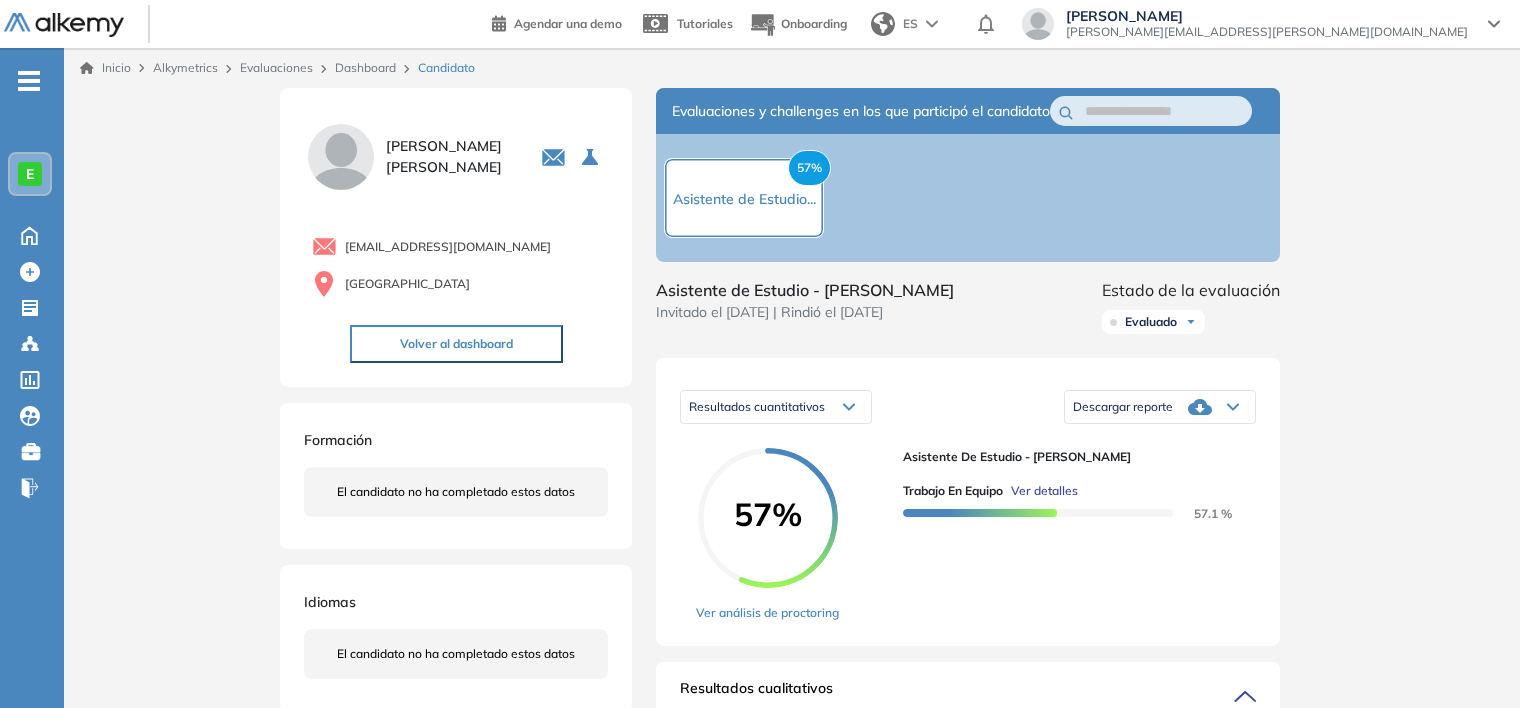click on "Descargar reporte" at bounding box center (1123, 407) 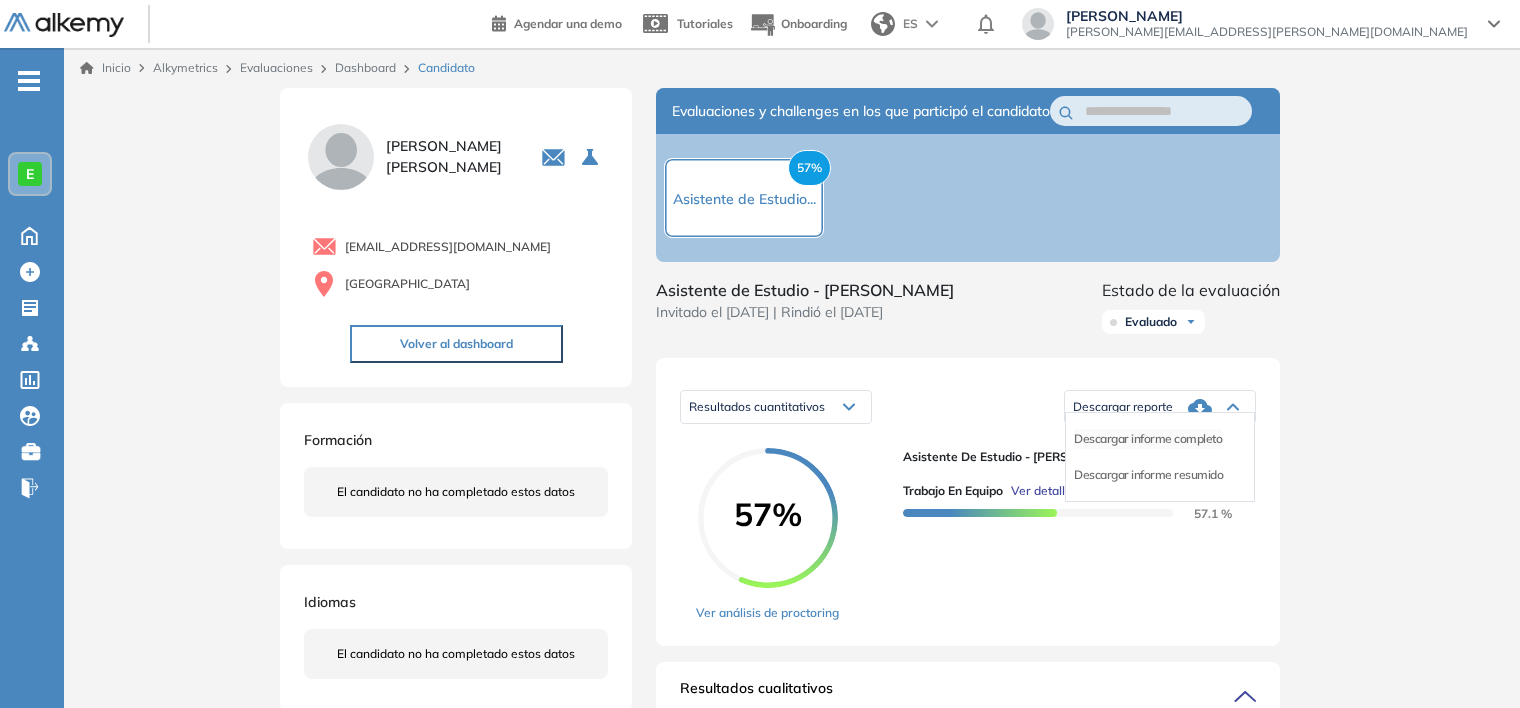 click on "Descargar informe completo" at bounding box center [1148, 439] 